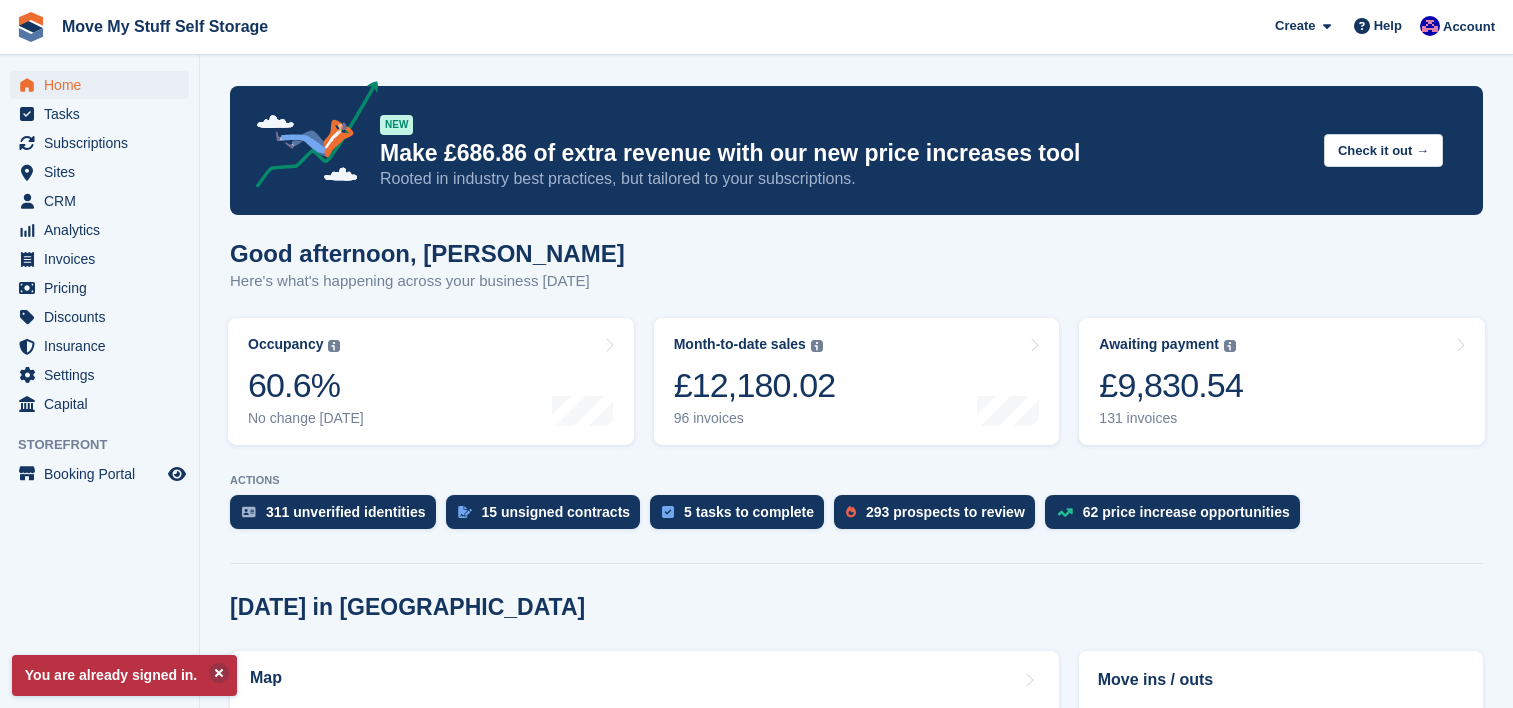 scroll, scrollTop: 0, scrollLeft: 0, axis: both 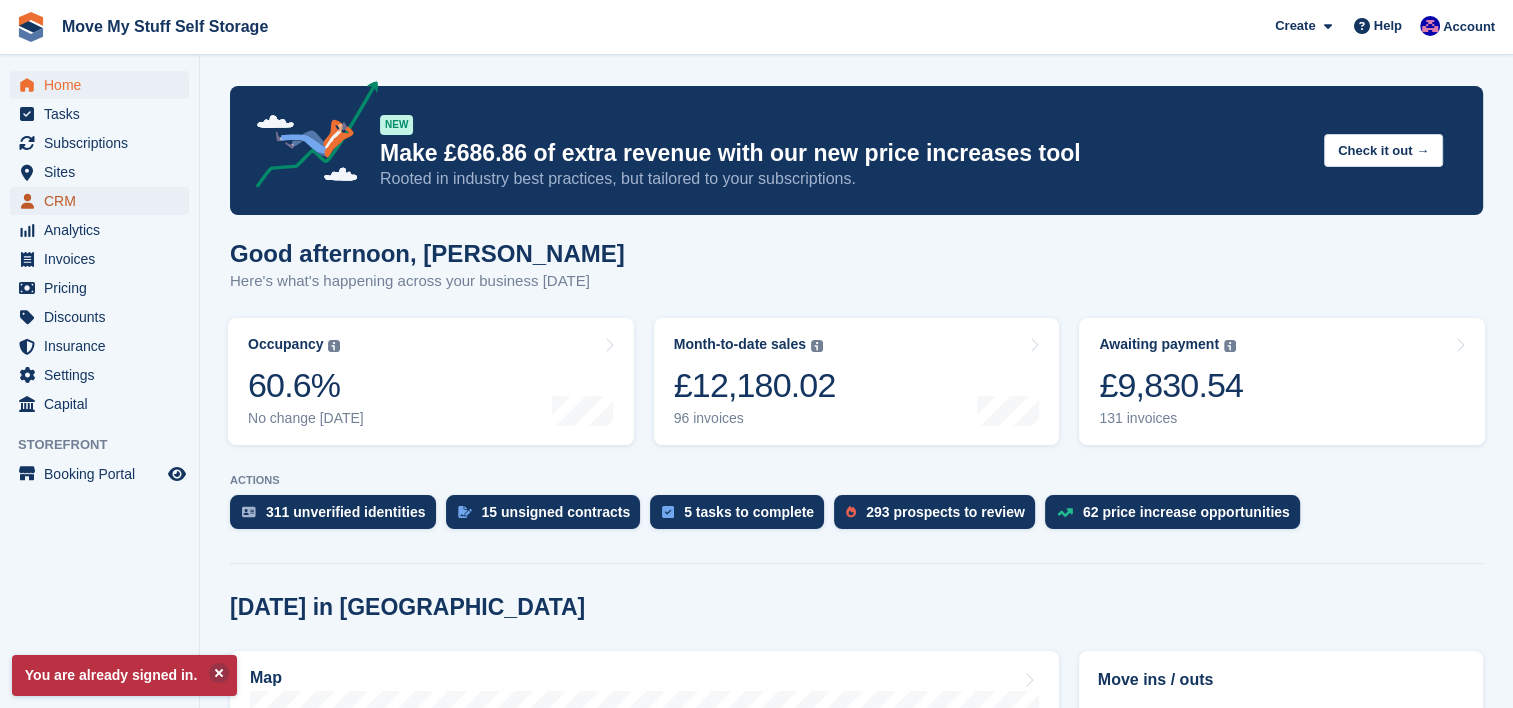 click on "CRM" at bounding box center [104, 201] 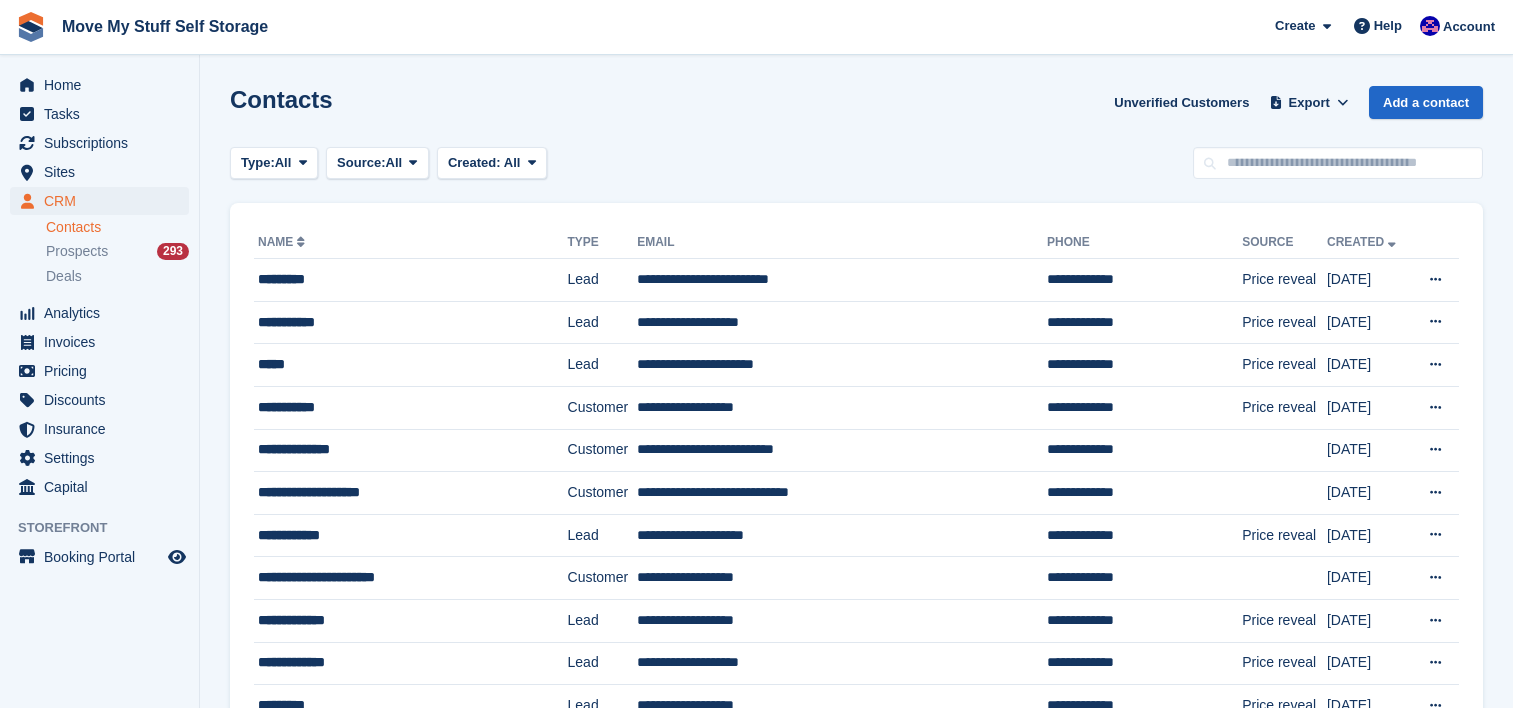 scroll, scrollTop: 0, scrollLeft: 0, axis: both 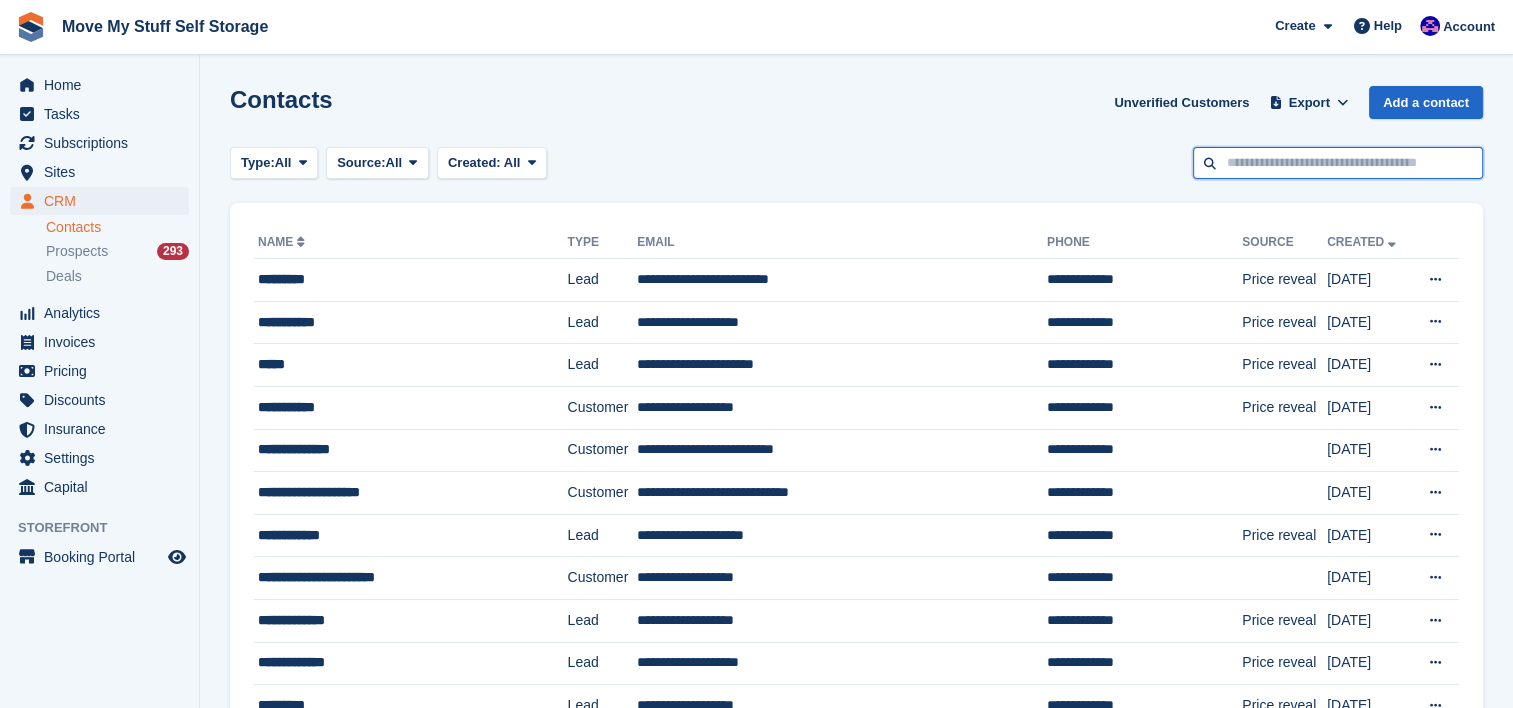 click at bounding box center (1338, 163) 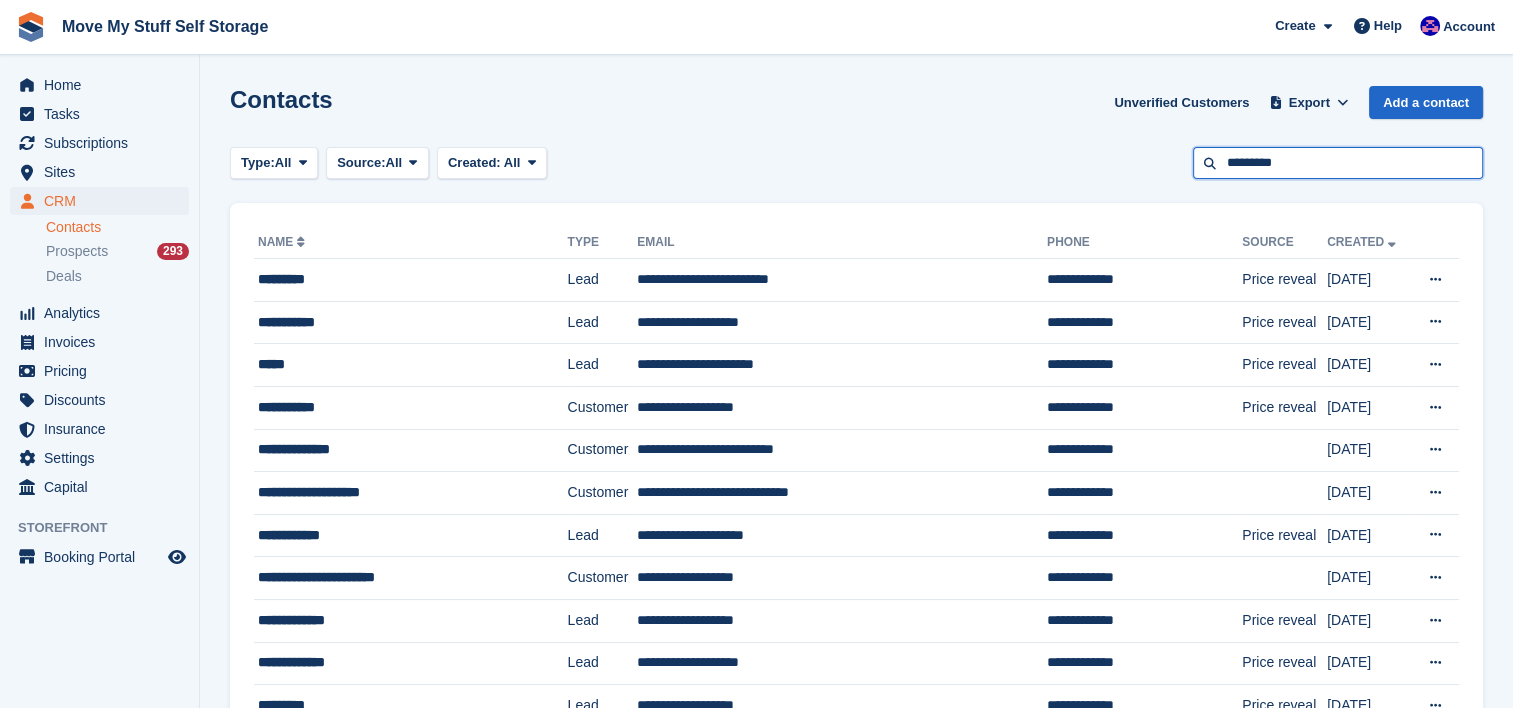 type on "*********" 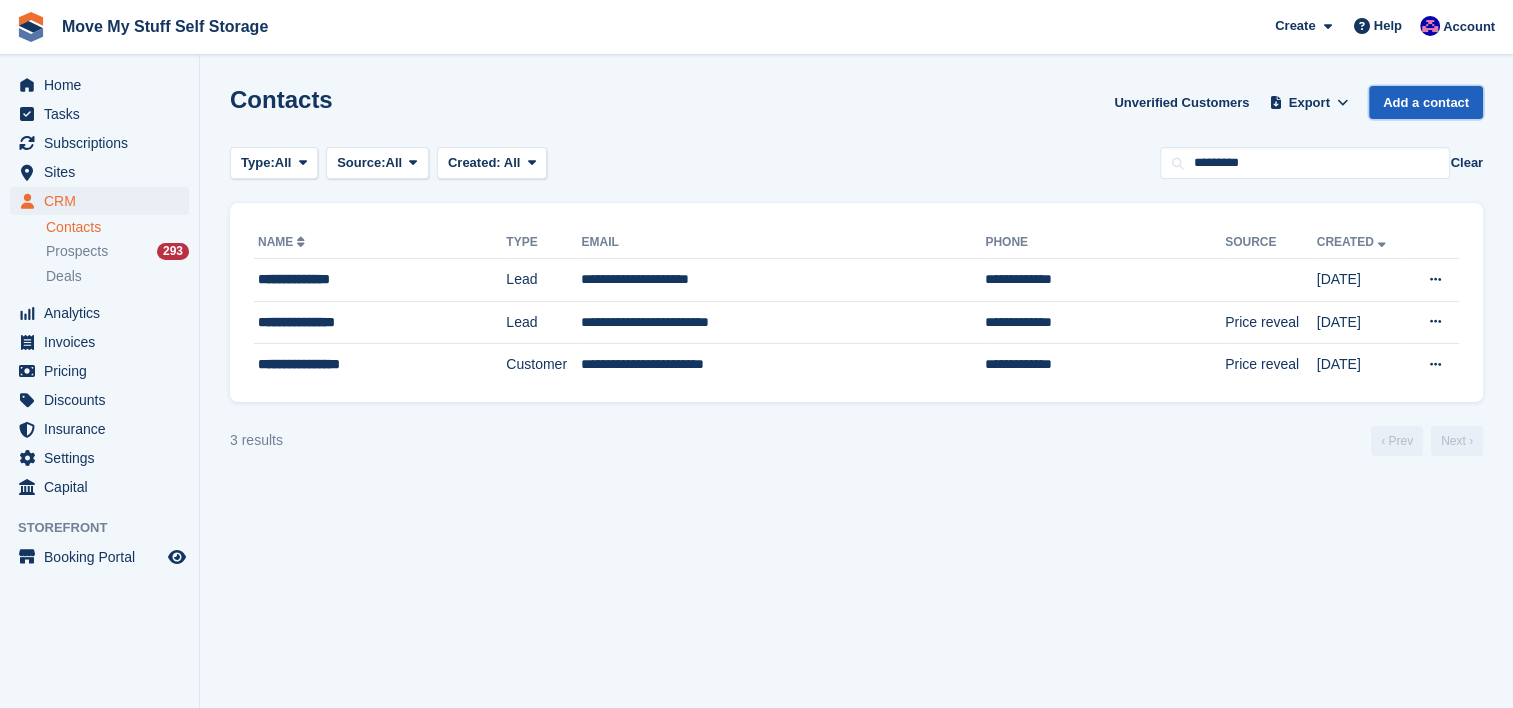 click on "Add a contact" at bounding box center (1426, 102) 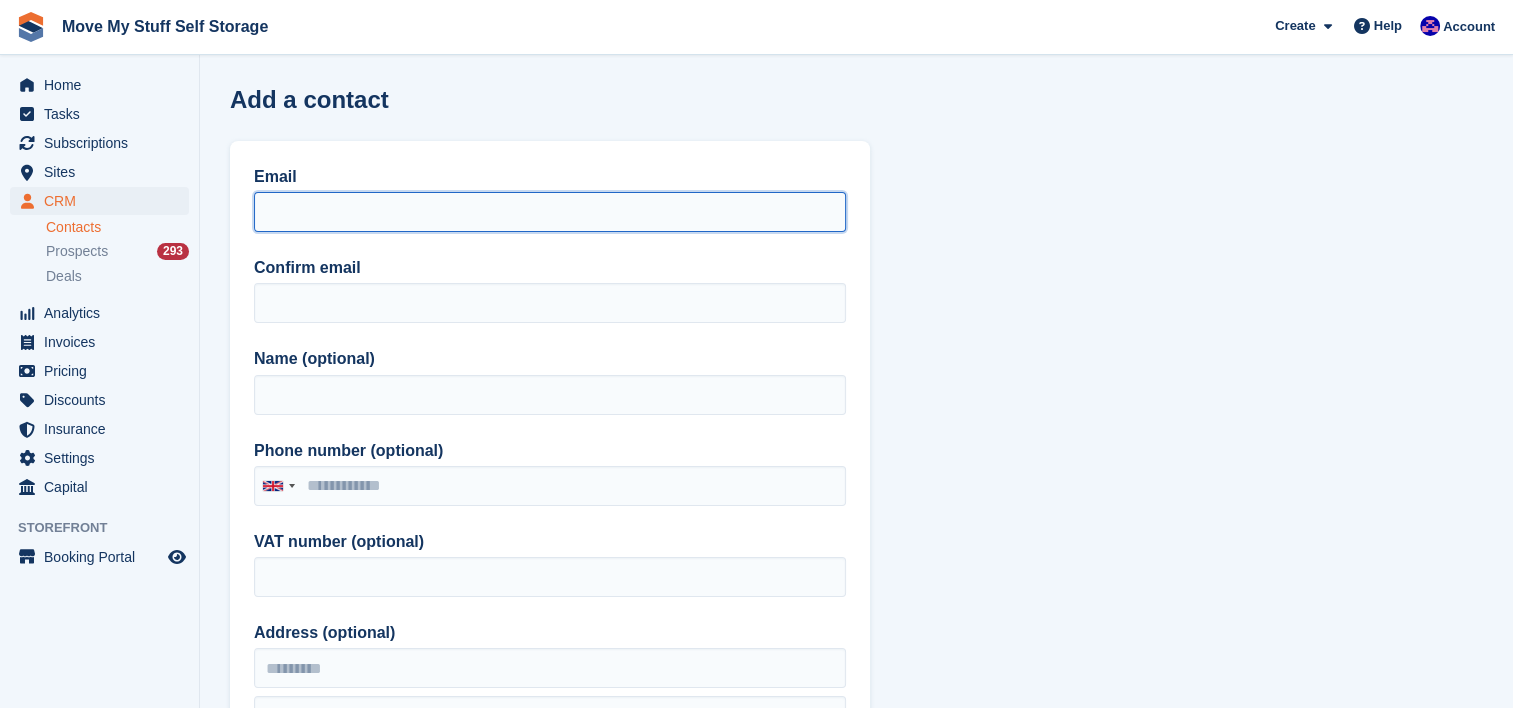 click on "Email" at bounding box center [550, 212] 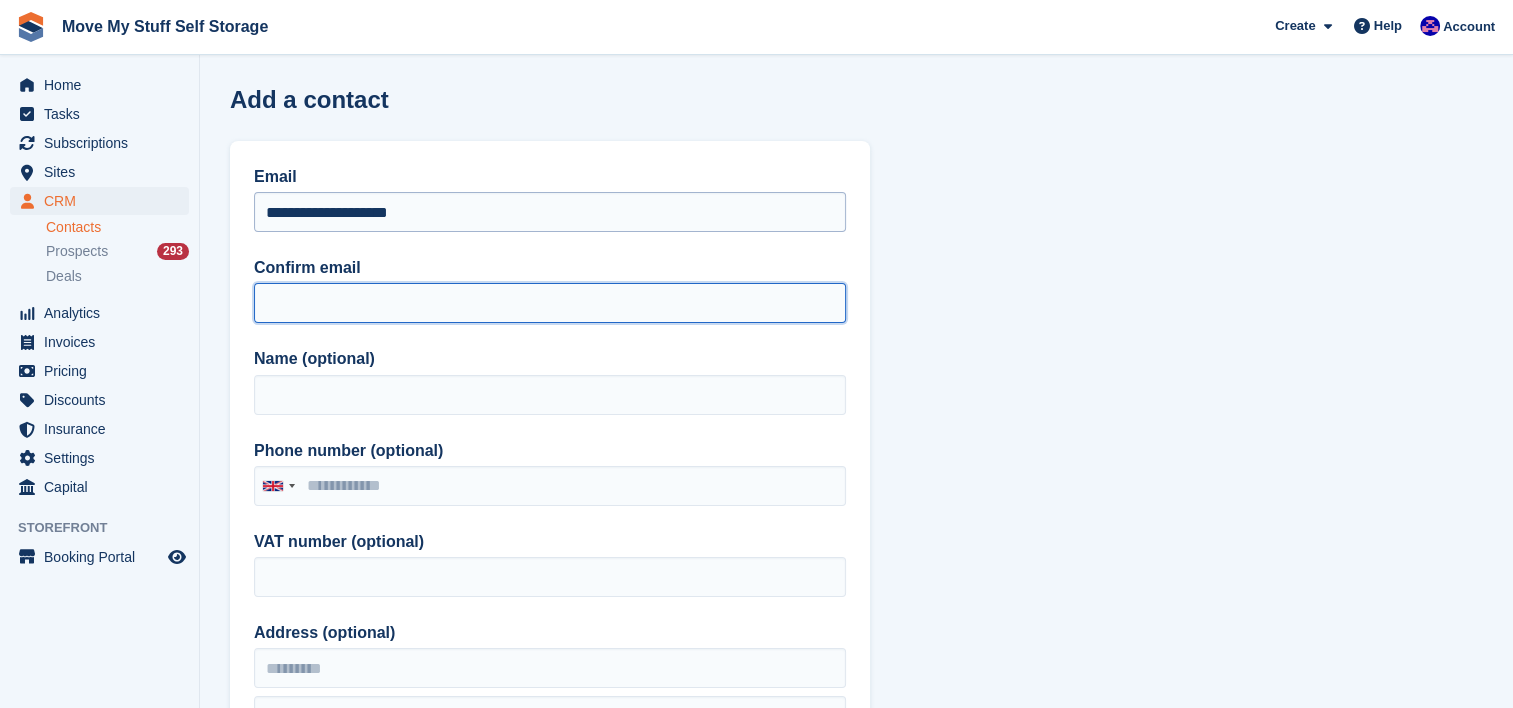 type on "**********" 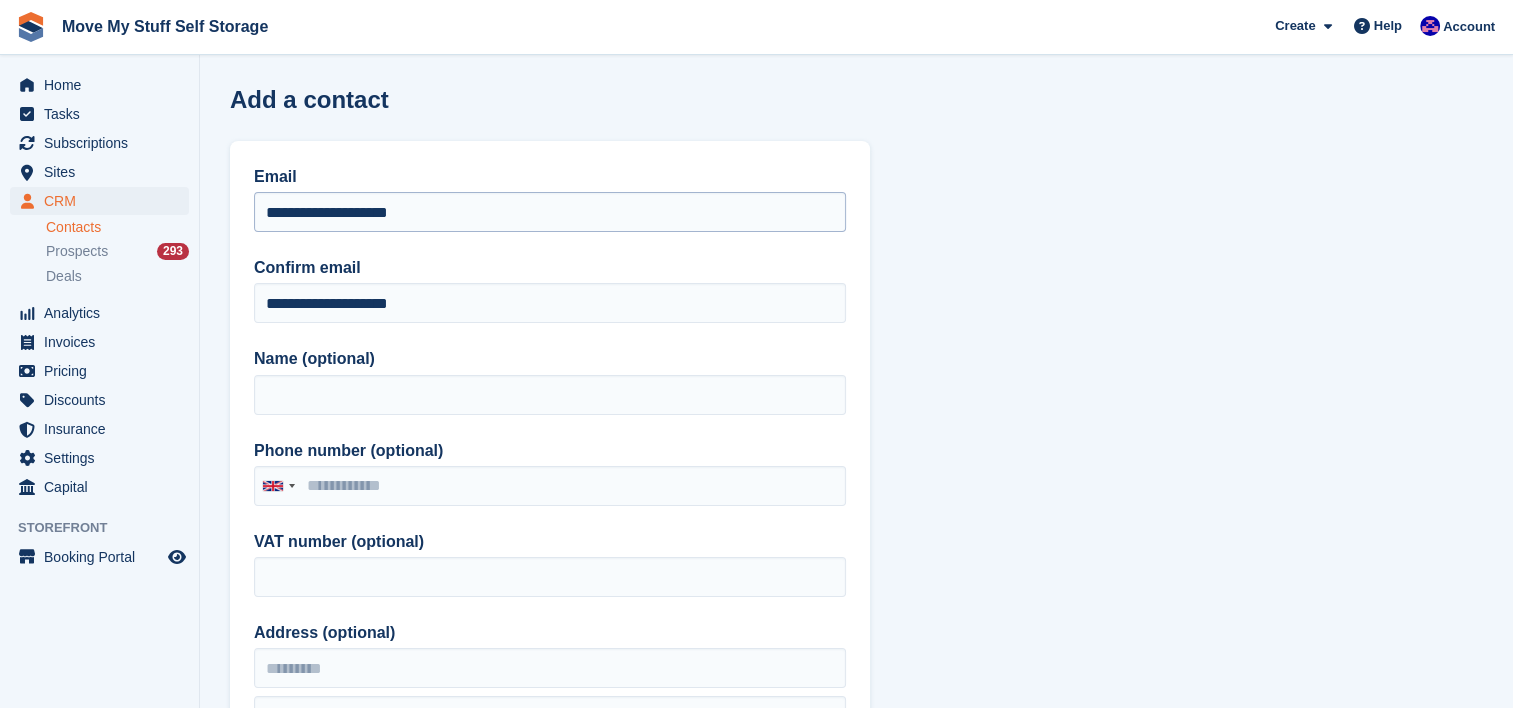 type on "**********" 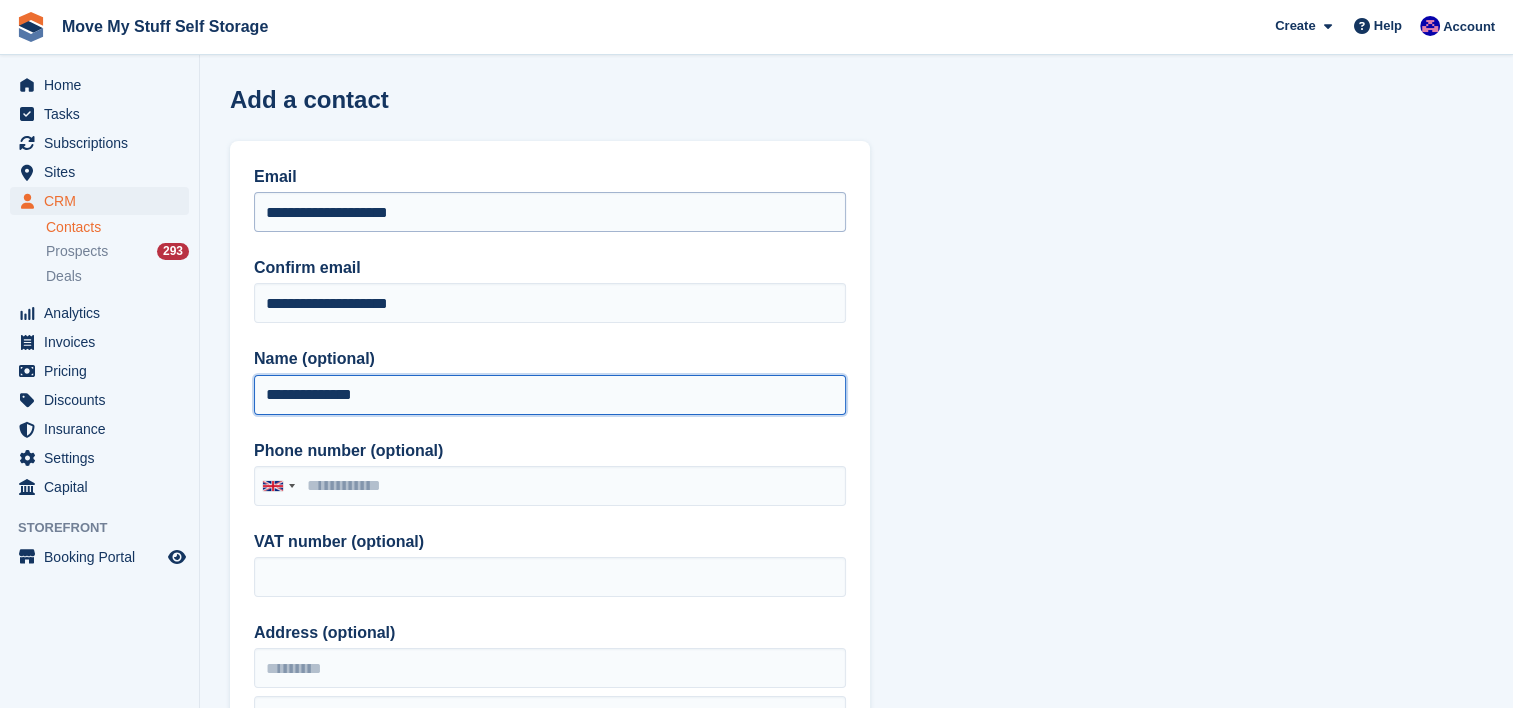 type on "**********" 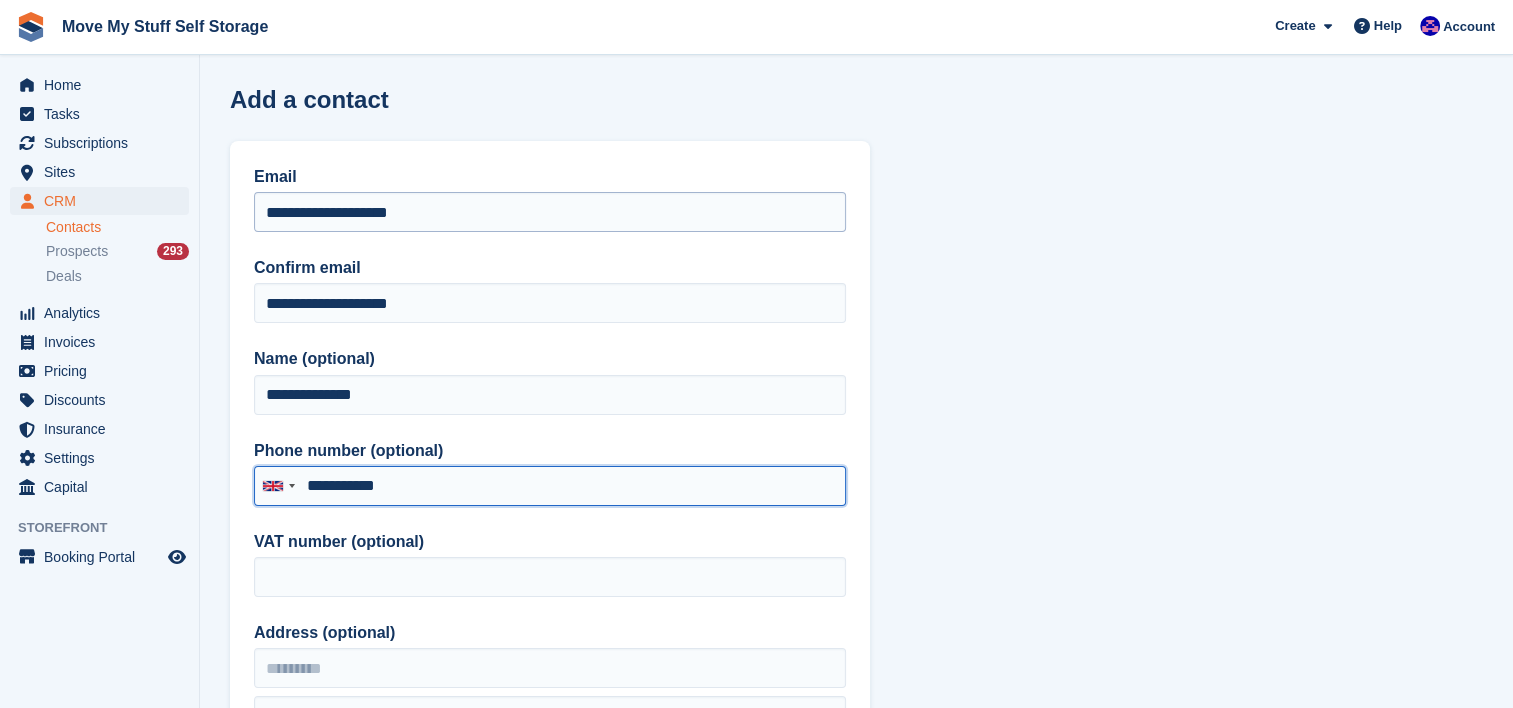 type on "**********" 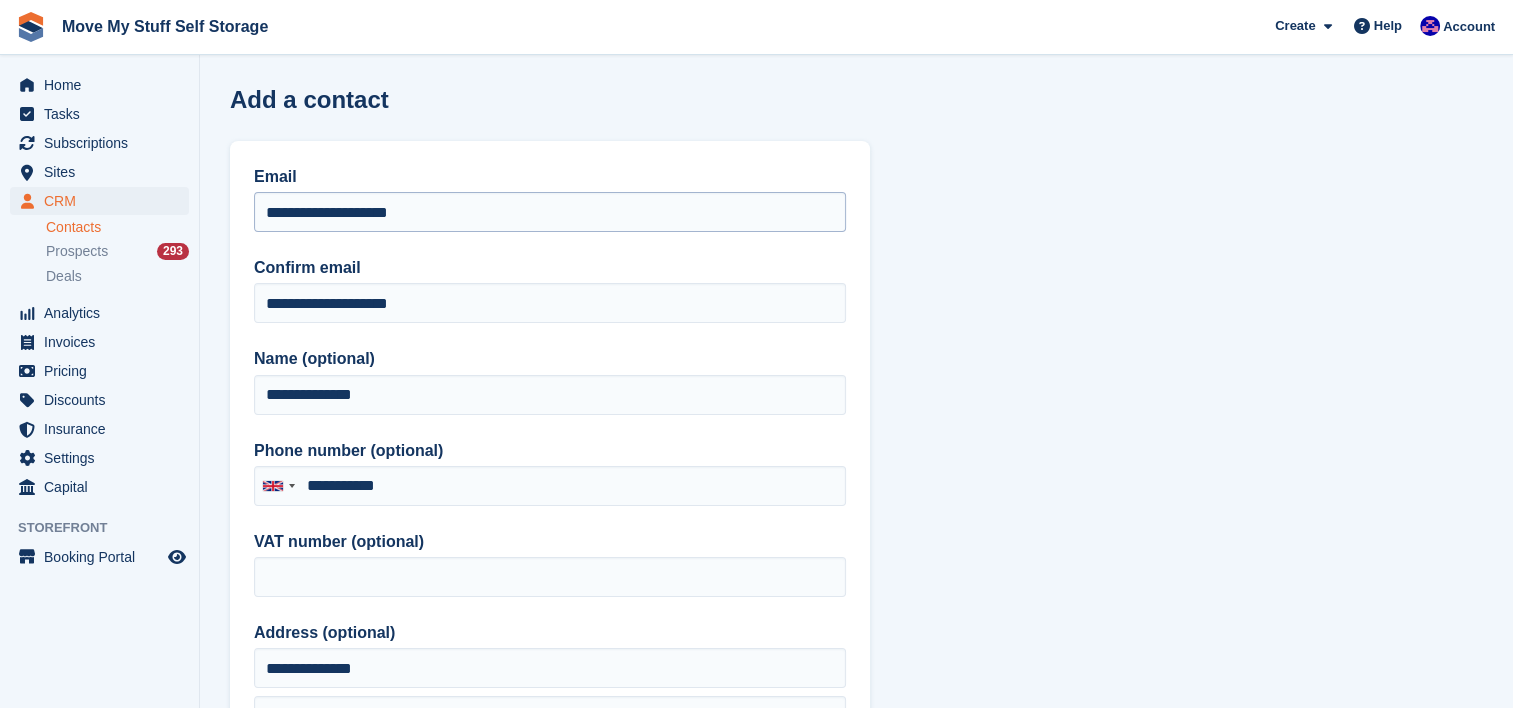 type on "*******" 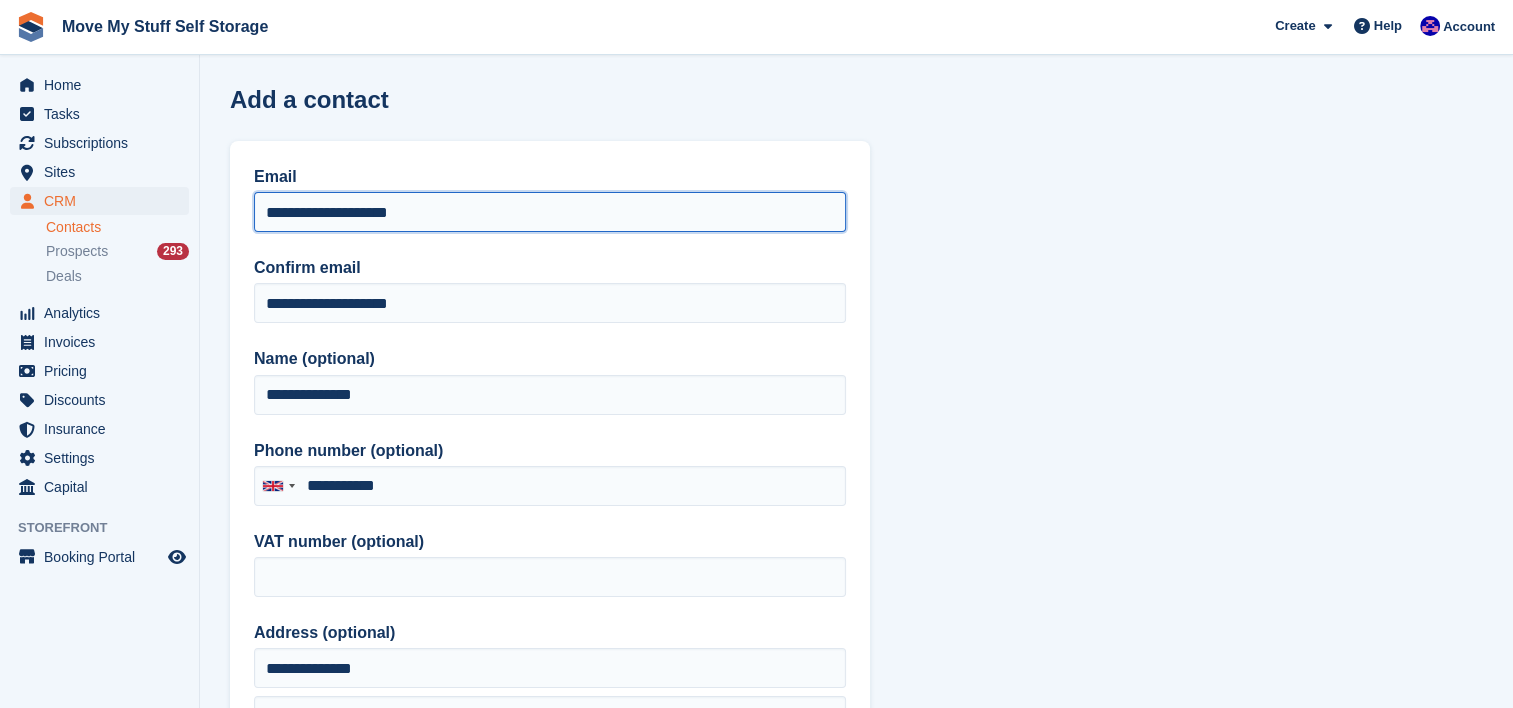 type on "**********" 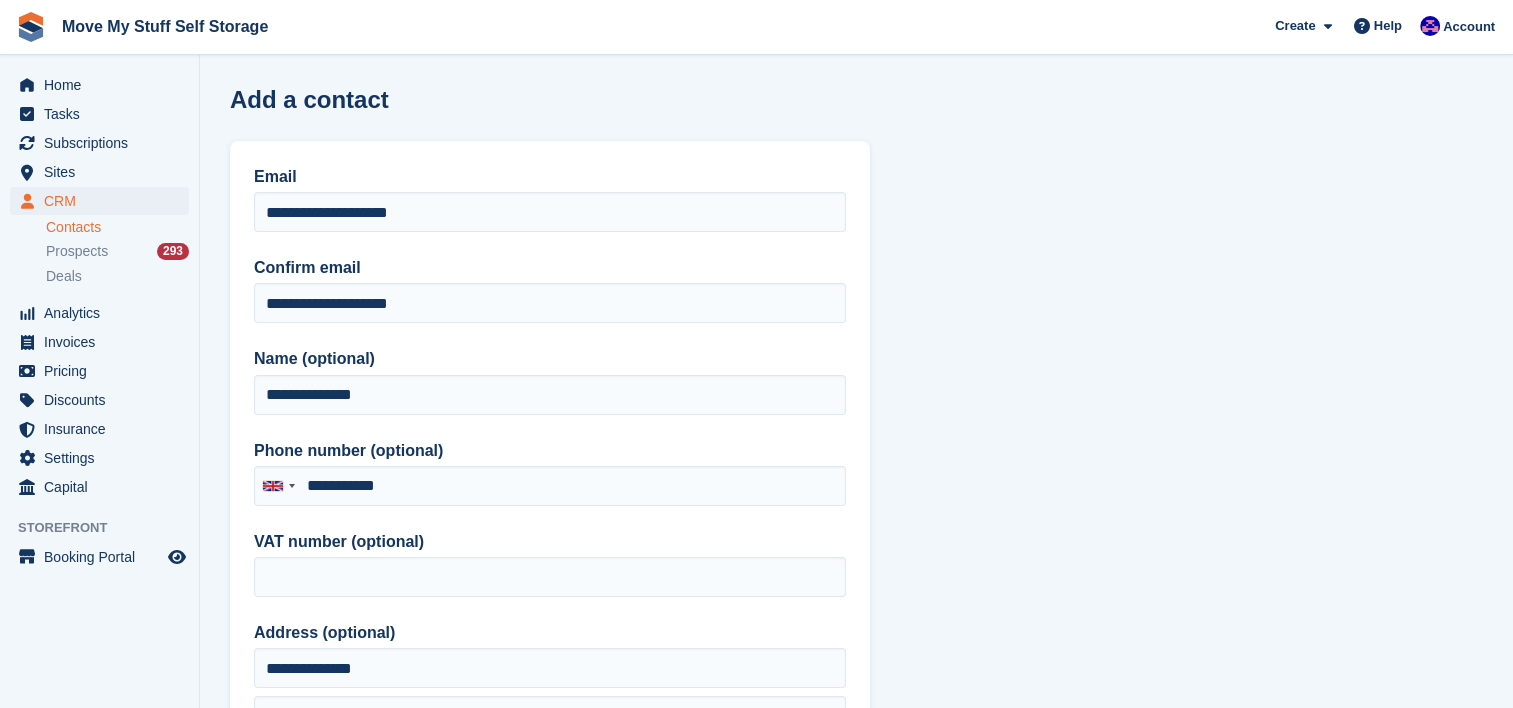 click on "**********" at bounding box center [856, 881] 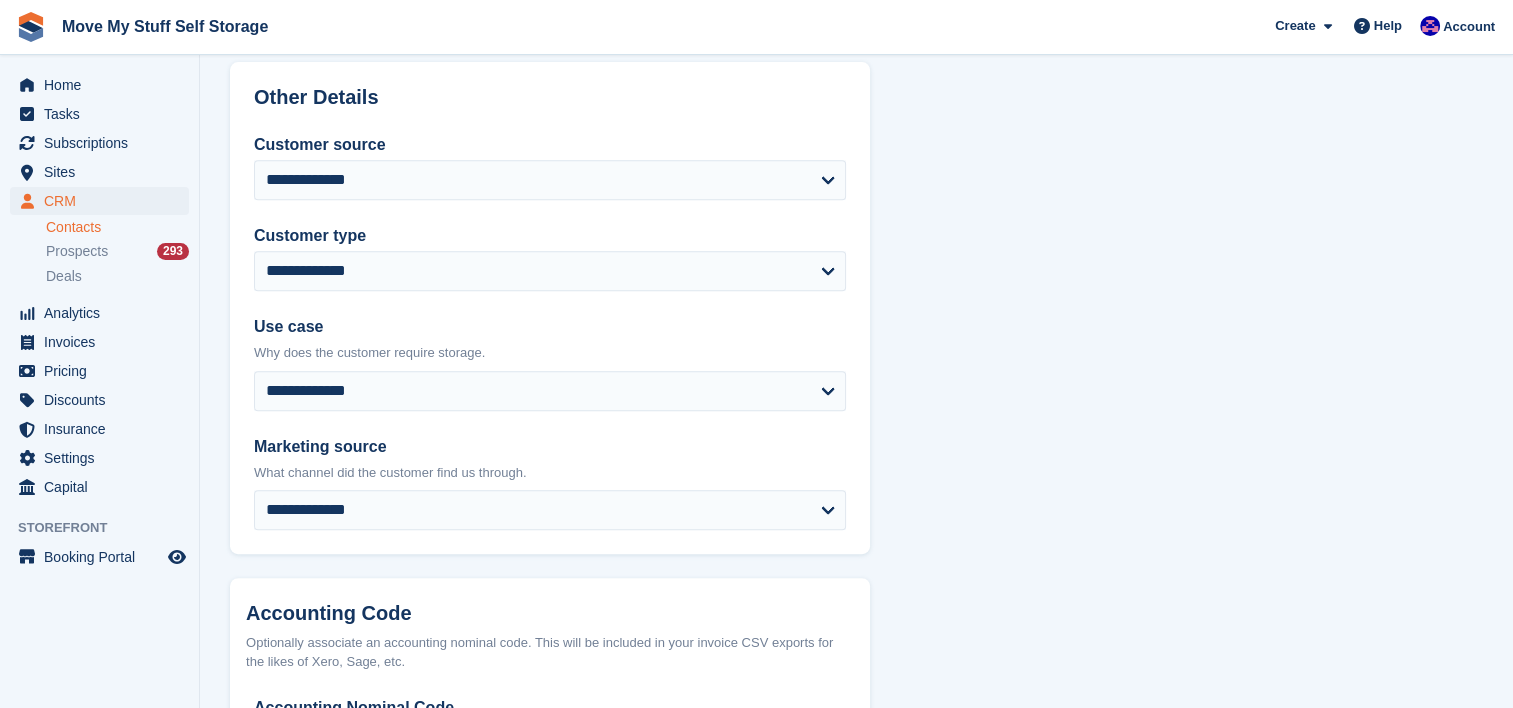 scroll, scrollTop: 888, scrollLeft: 0, axis: vertical 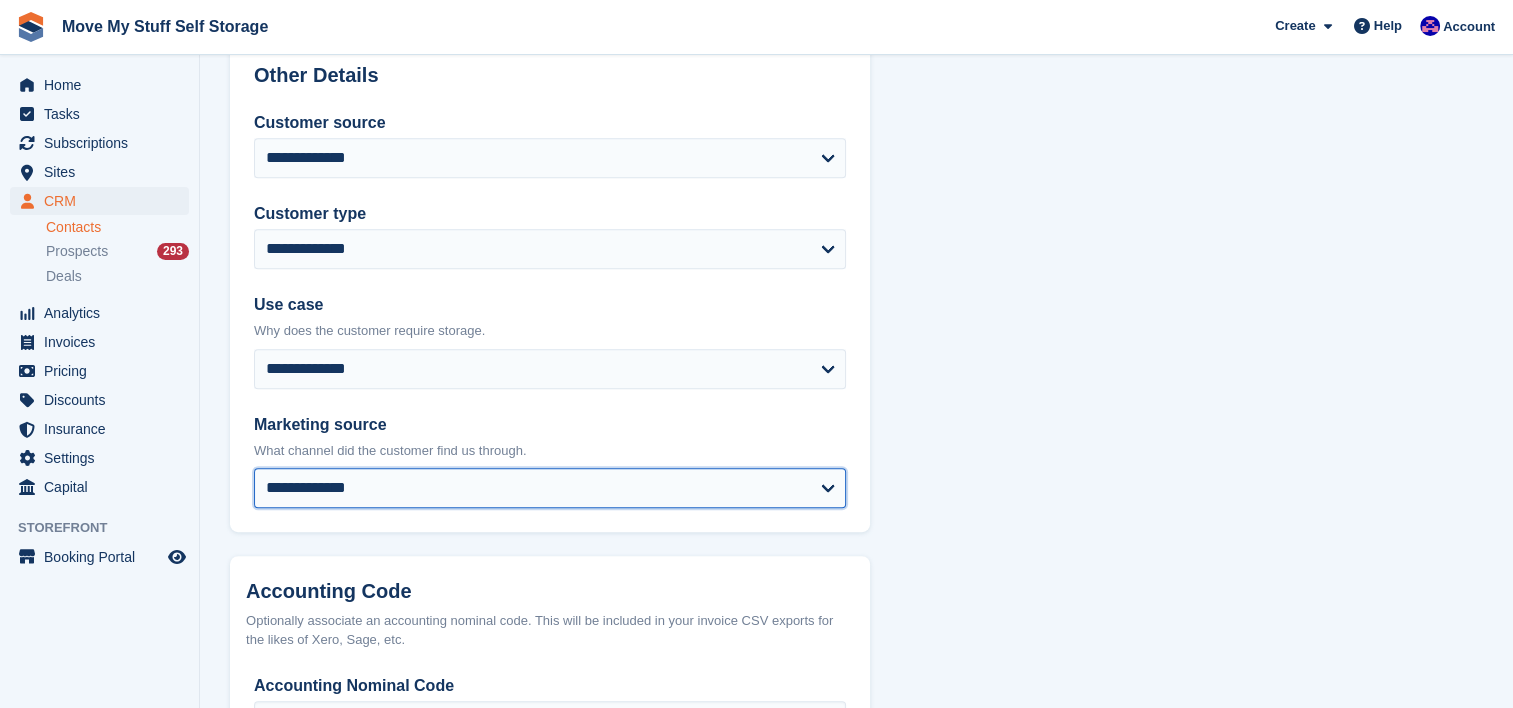 click on "**********" at bounding box center (550, 488) 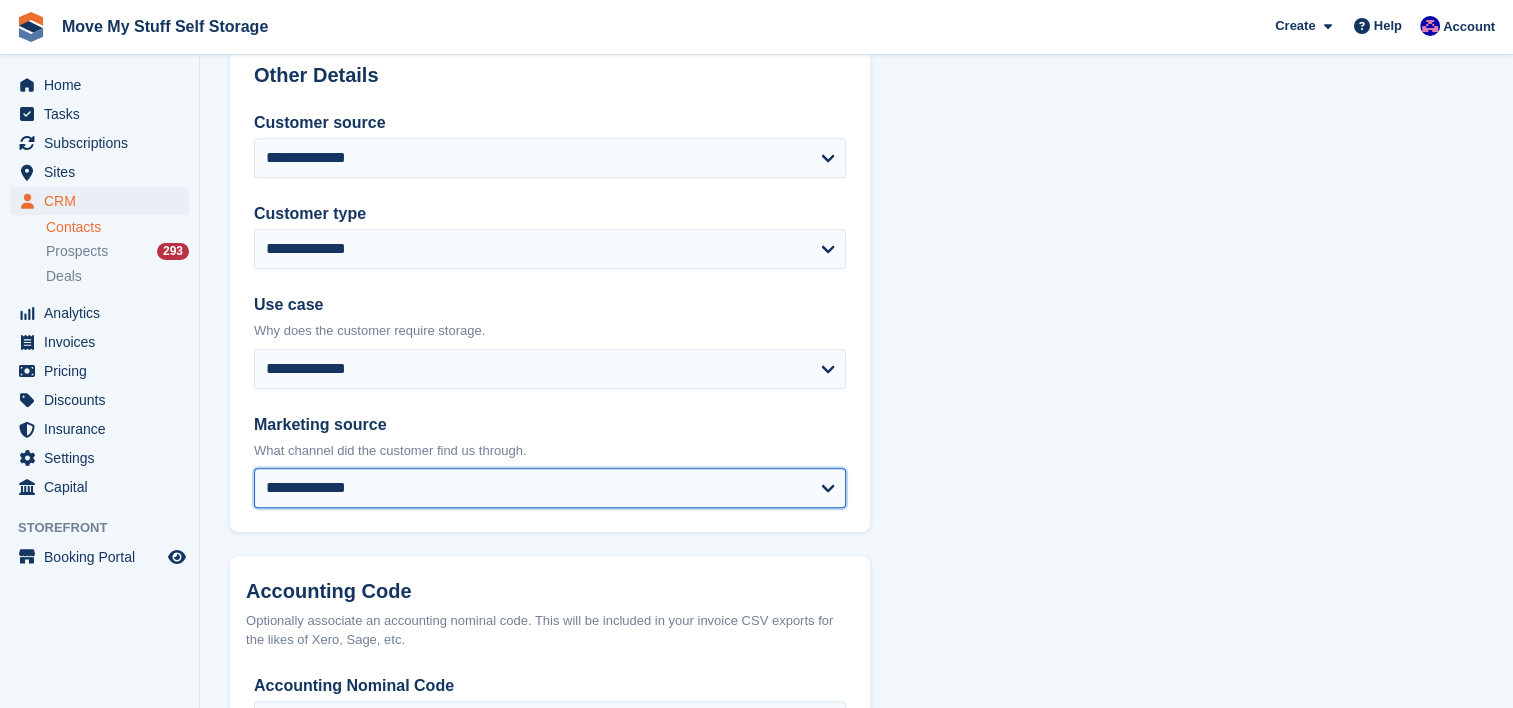 click on "**********" at bounding box center [550, 488] 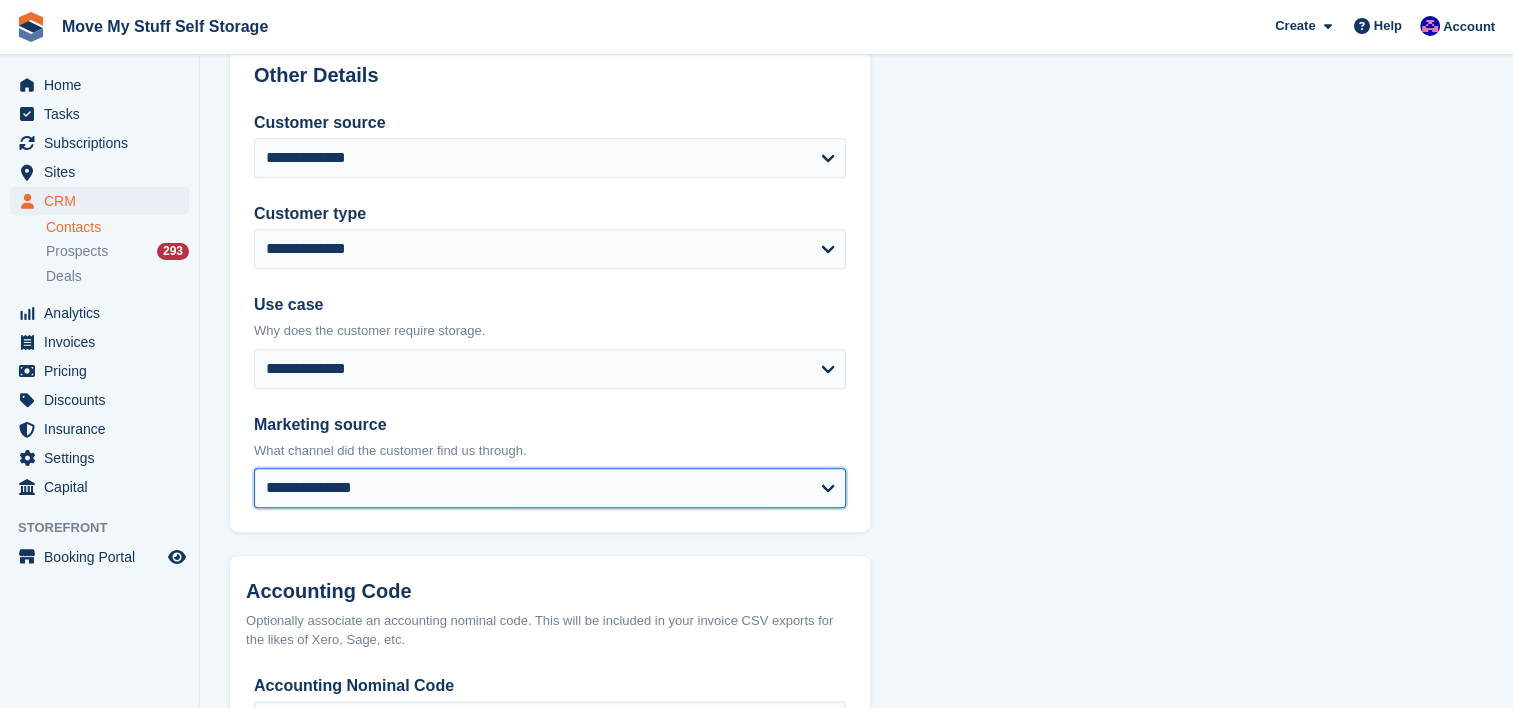 click on "**********" at bounding box center [550, 488] 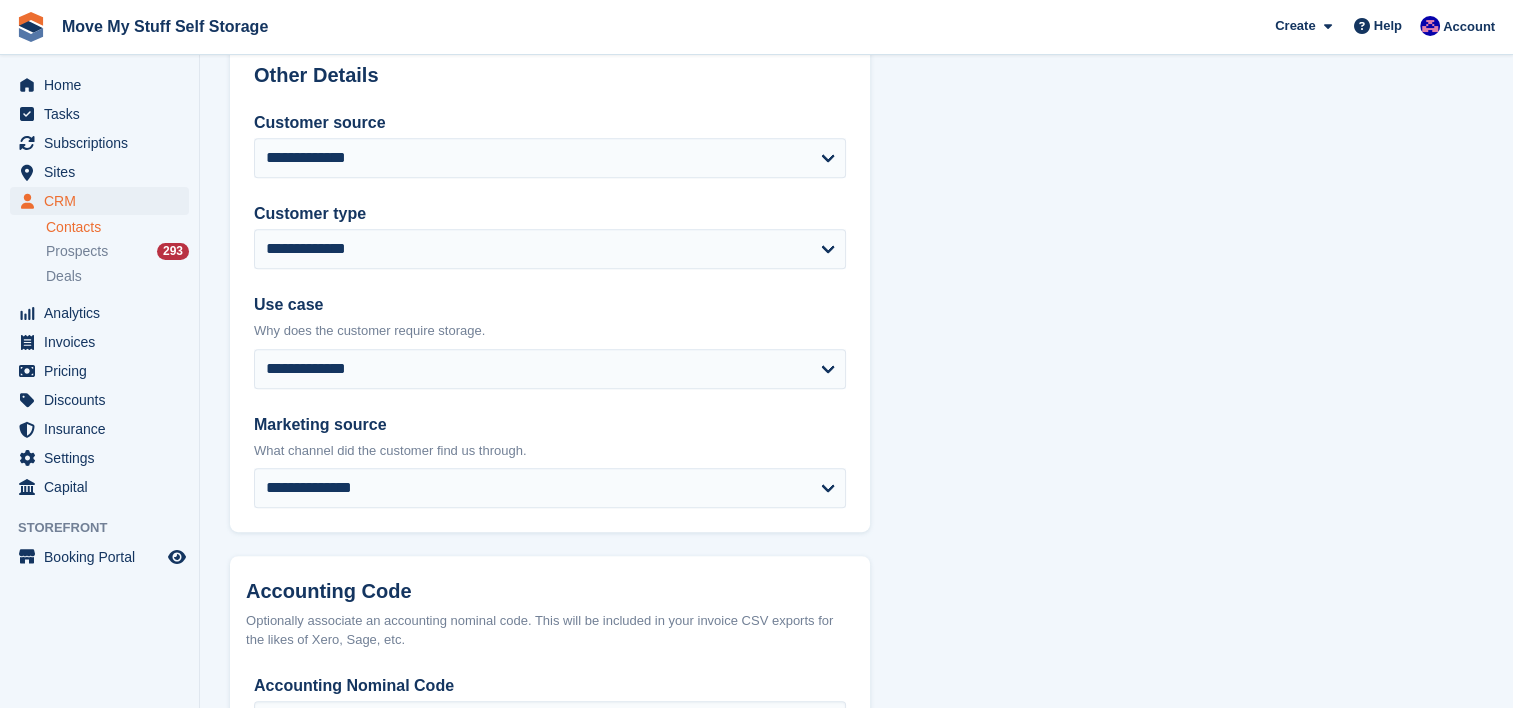 click on "**********" at bounding box center (856, -7) 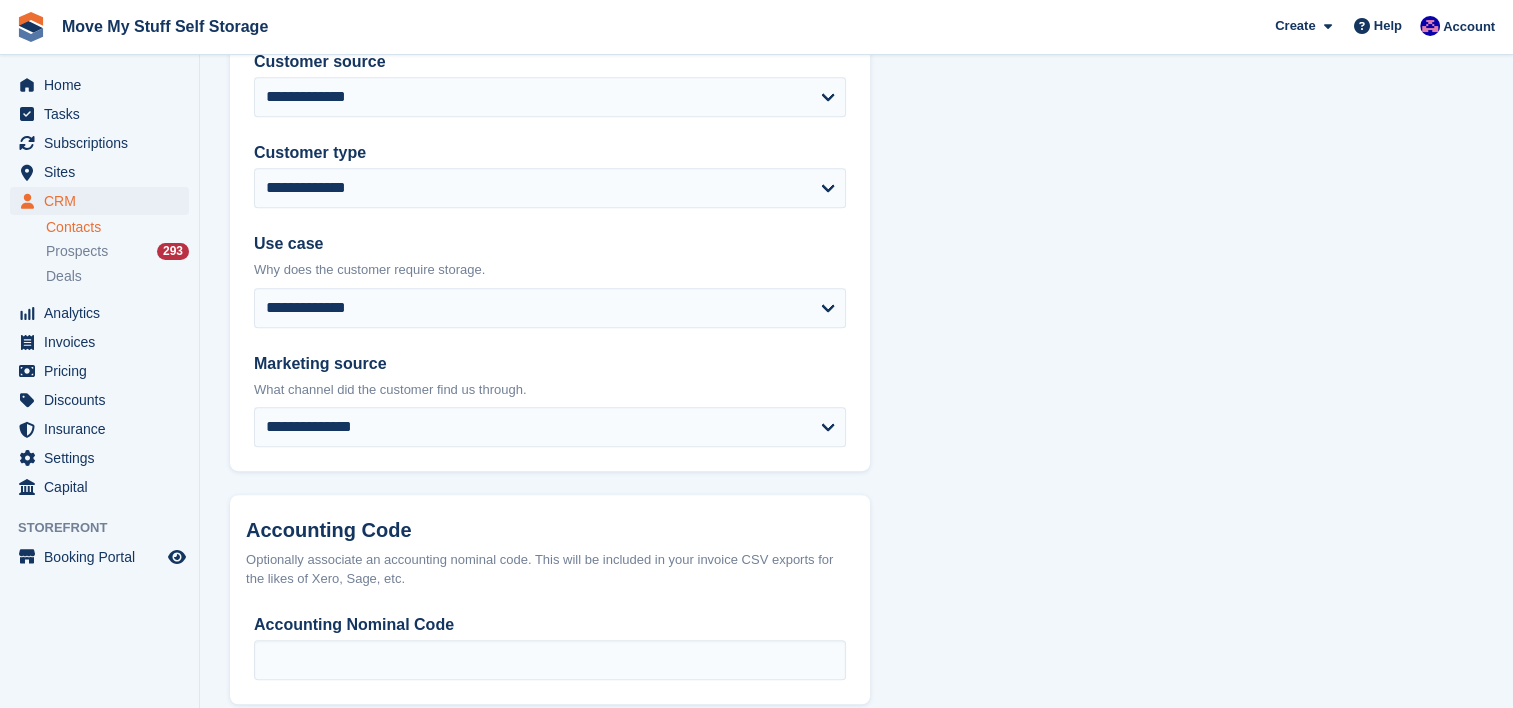 scroll, scrollTop: 1055, scrollLeft: 0, axis: vertical 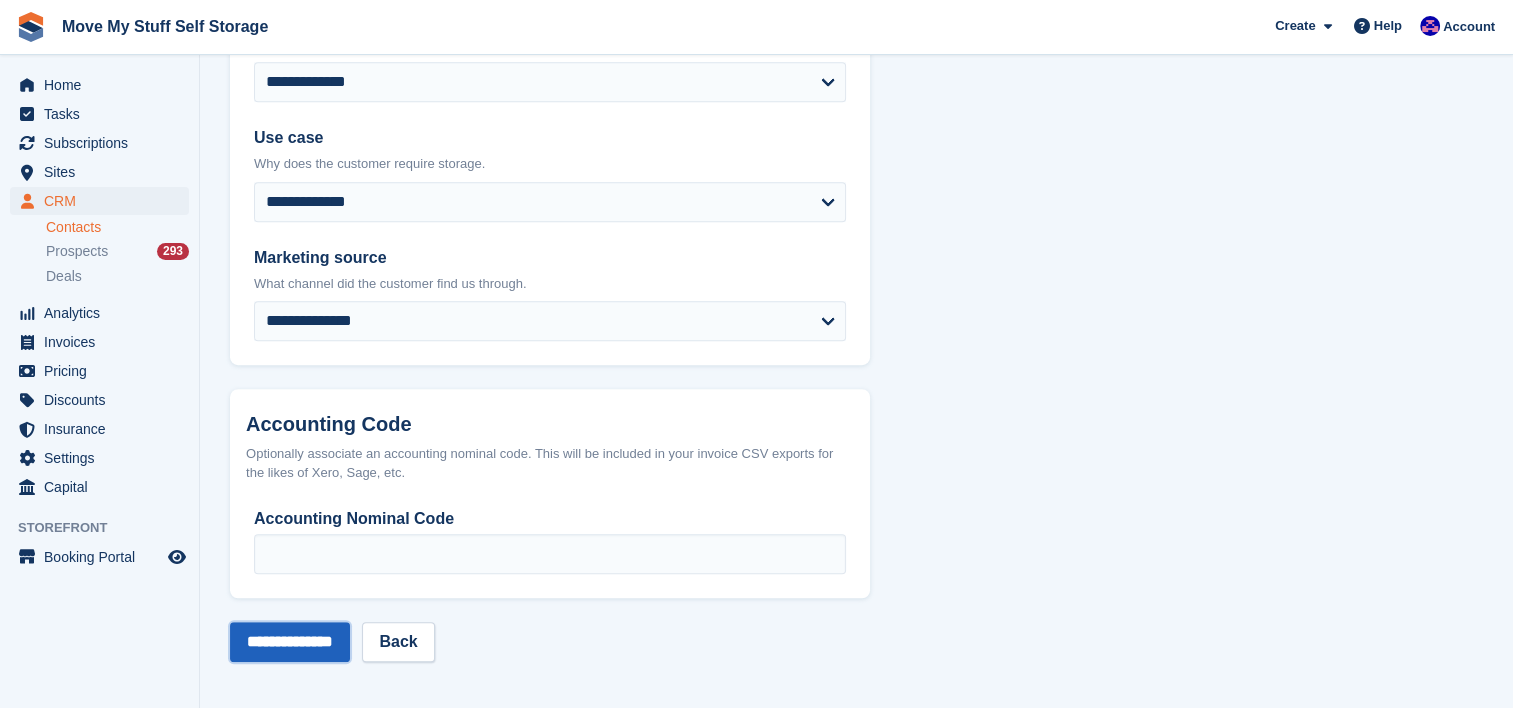 click on "**********" at bounding box center [290, 642] 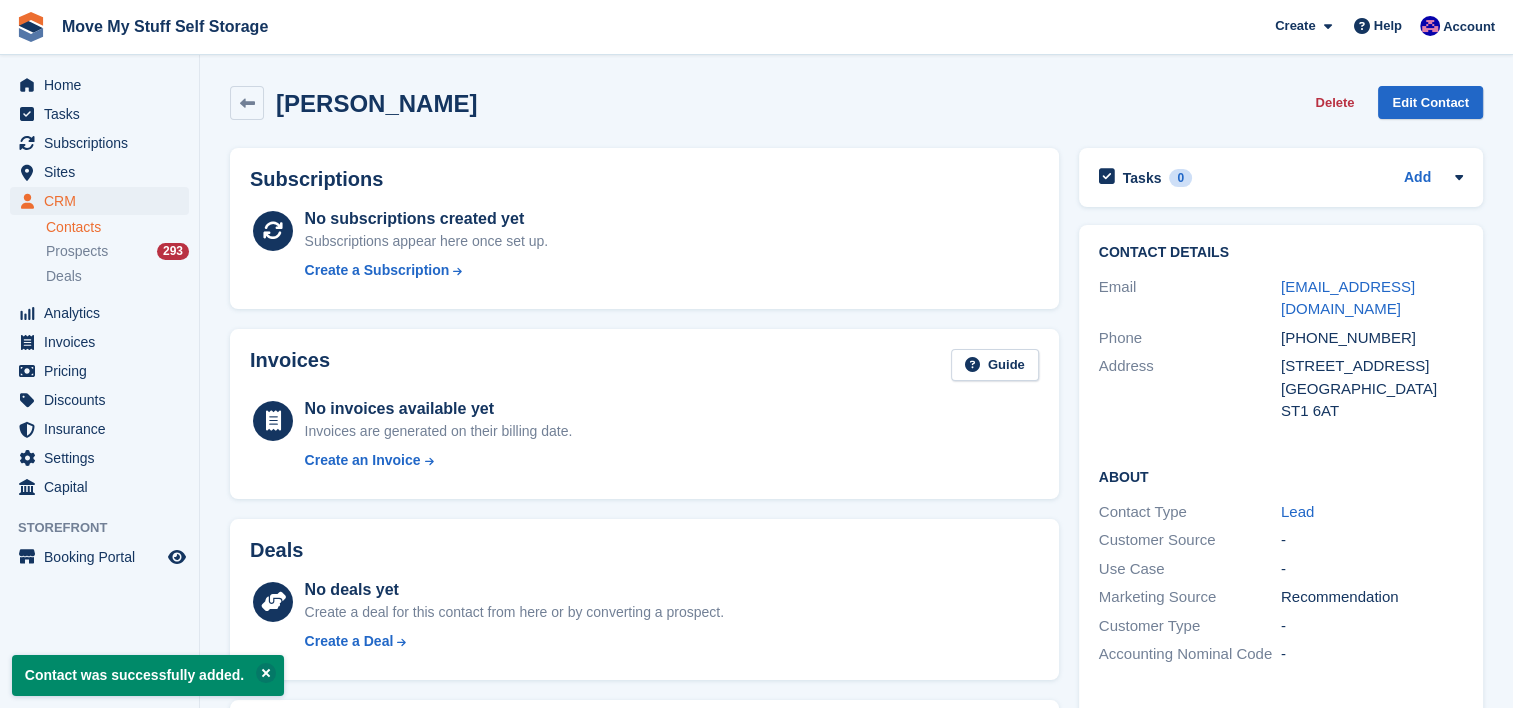 scroll, scrollTop: 455, scrollLeft: 0, axis: vertical 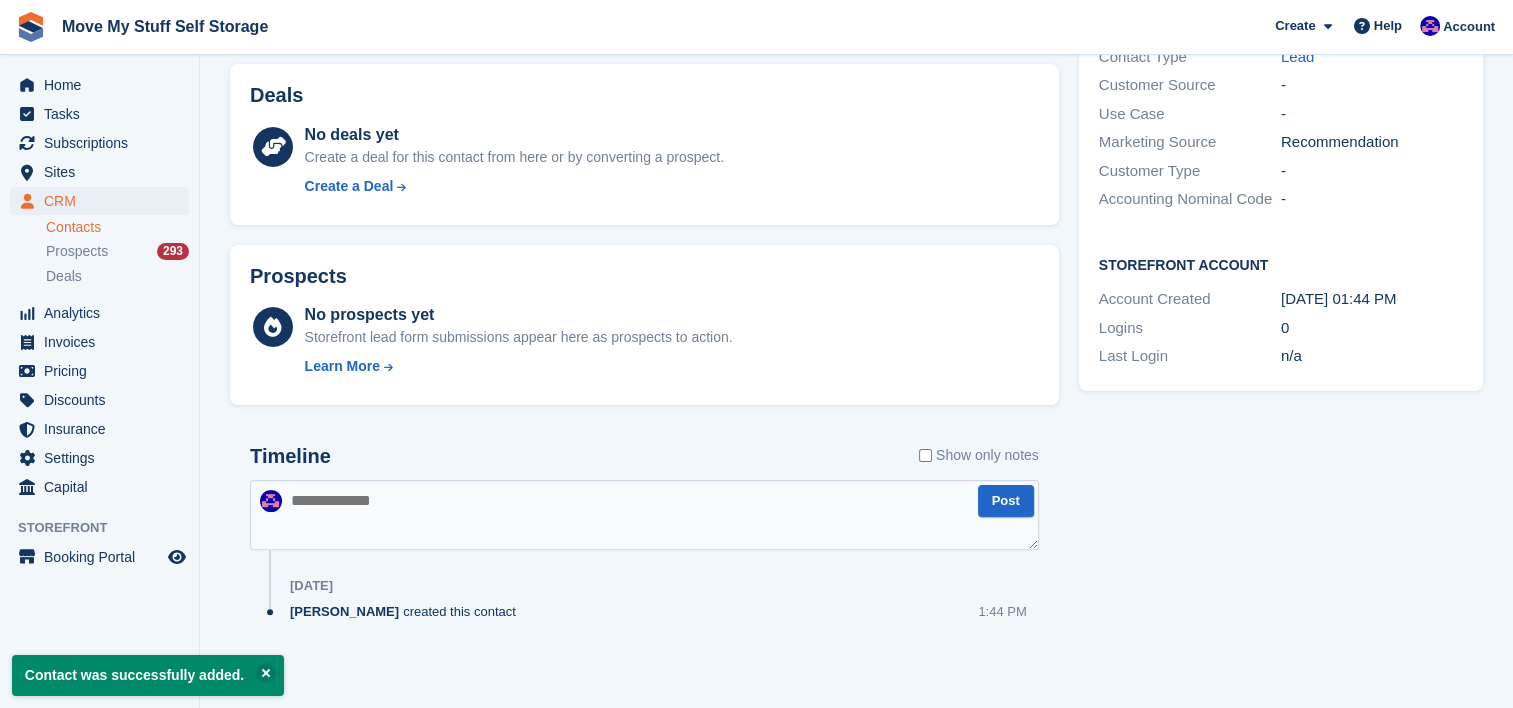 click at bounding box center (644, 515) 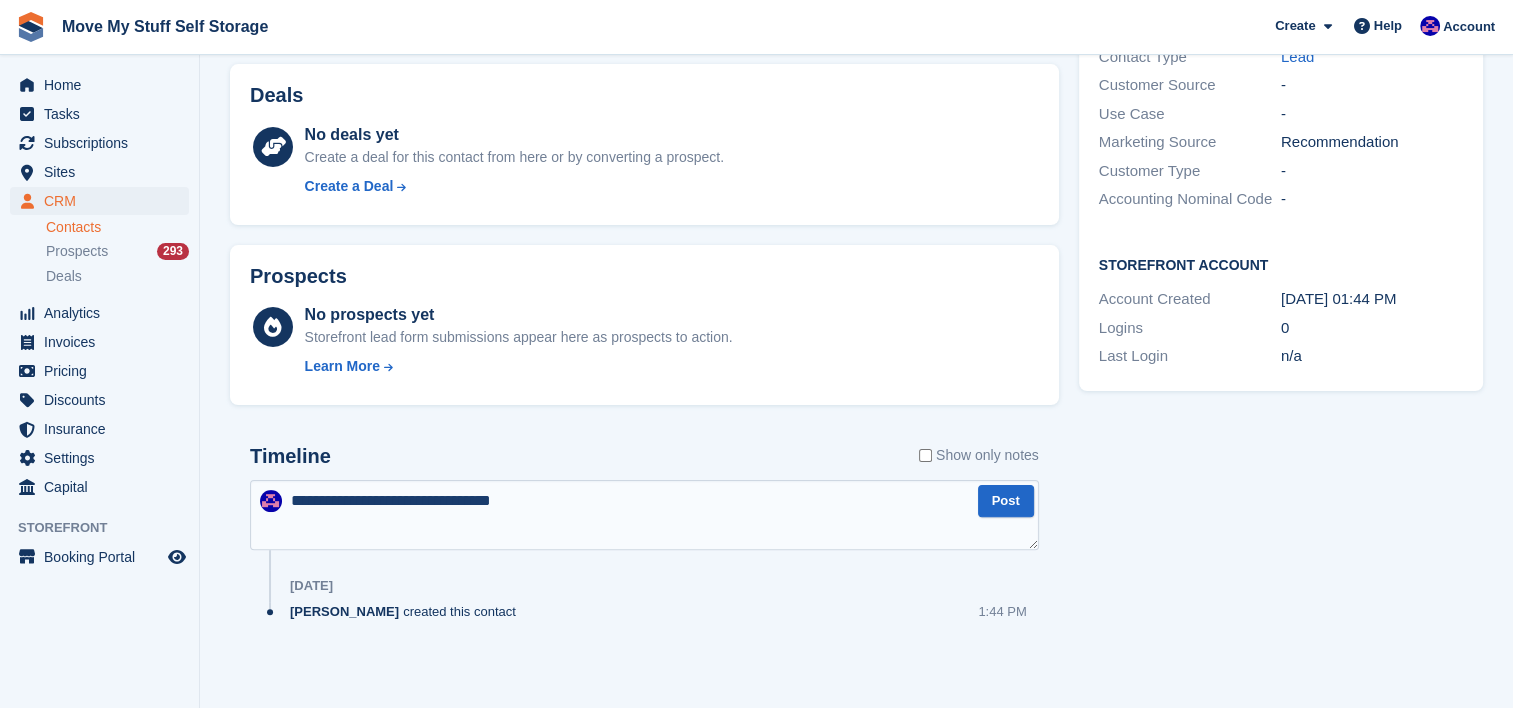 type on "**********" 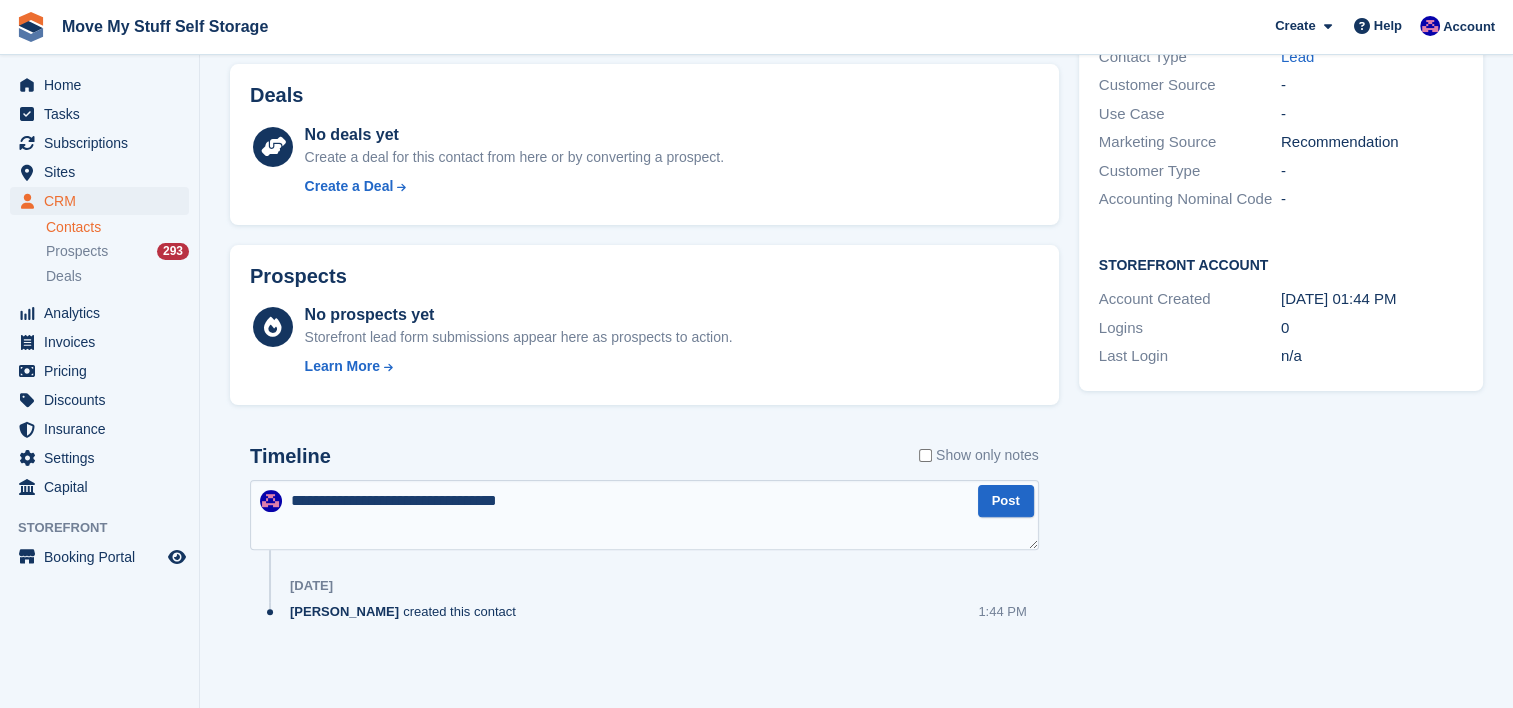 type 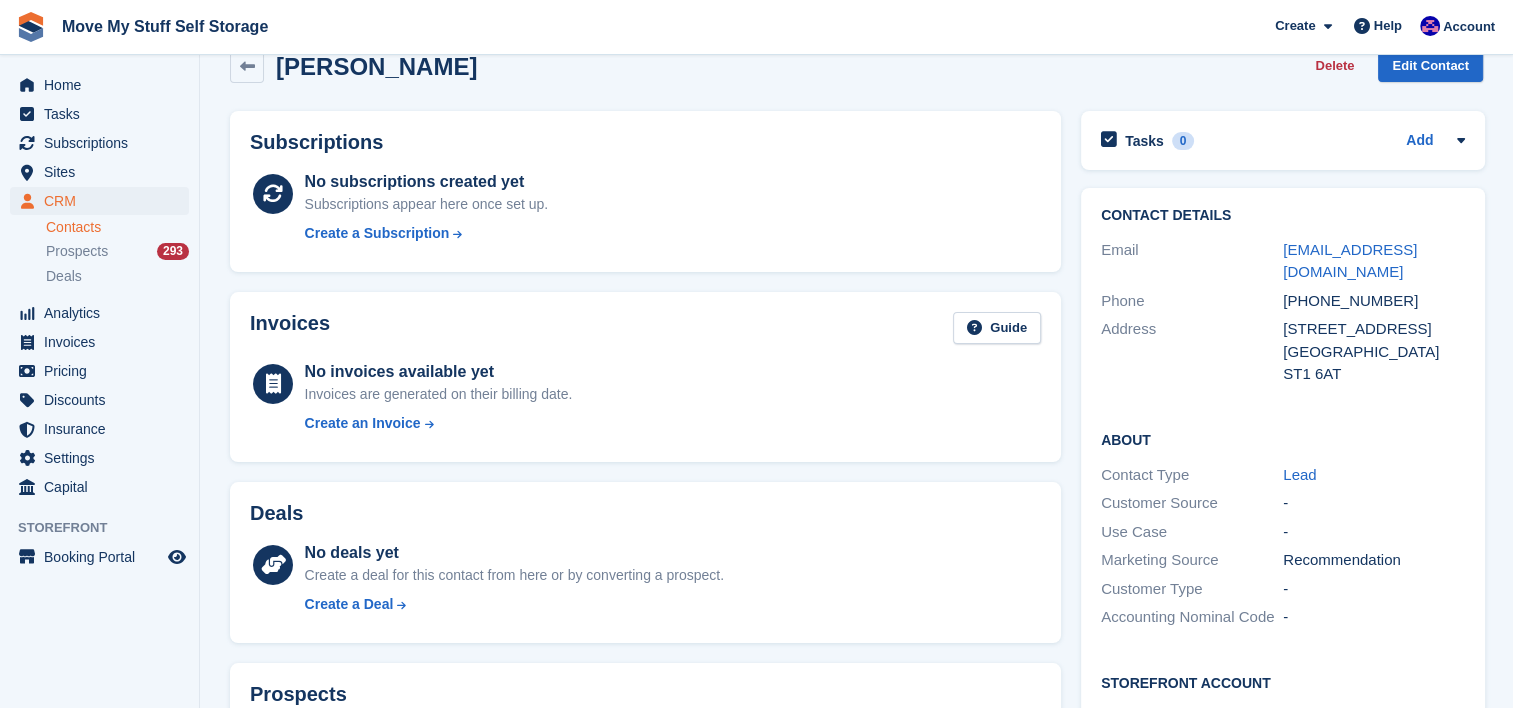 scroll, scrollTop: 0, scrollLeft: 0, axis: both 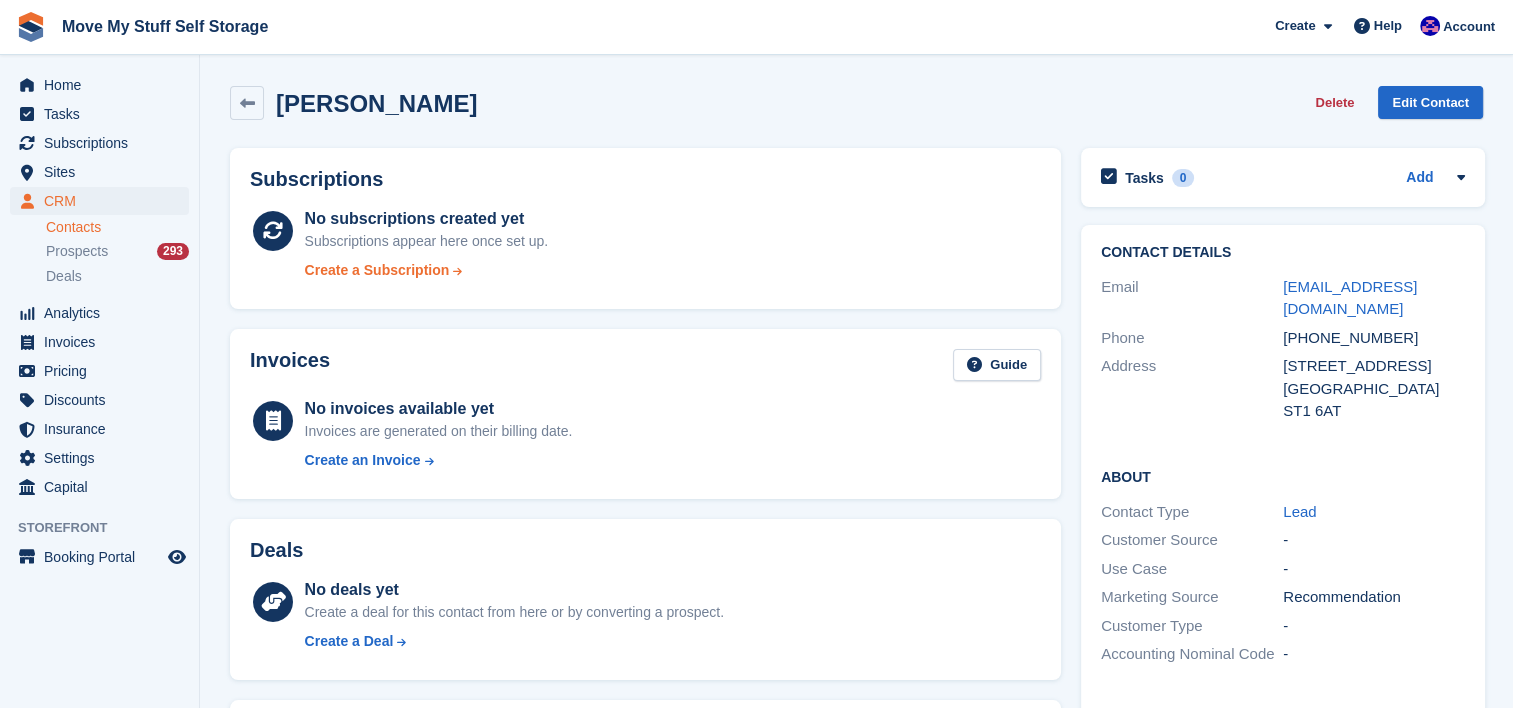 click on "Create a Subscription" at bounding box center [377, 270] 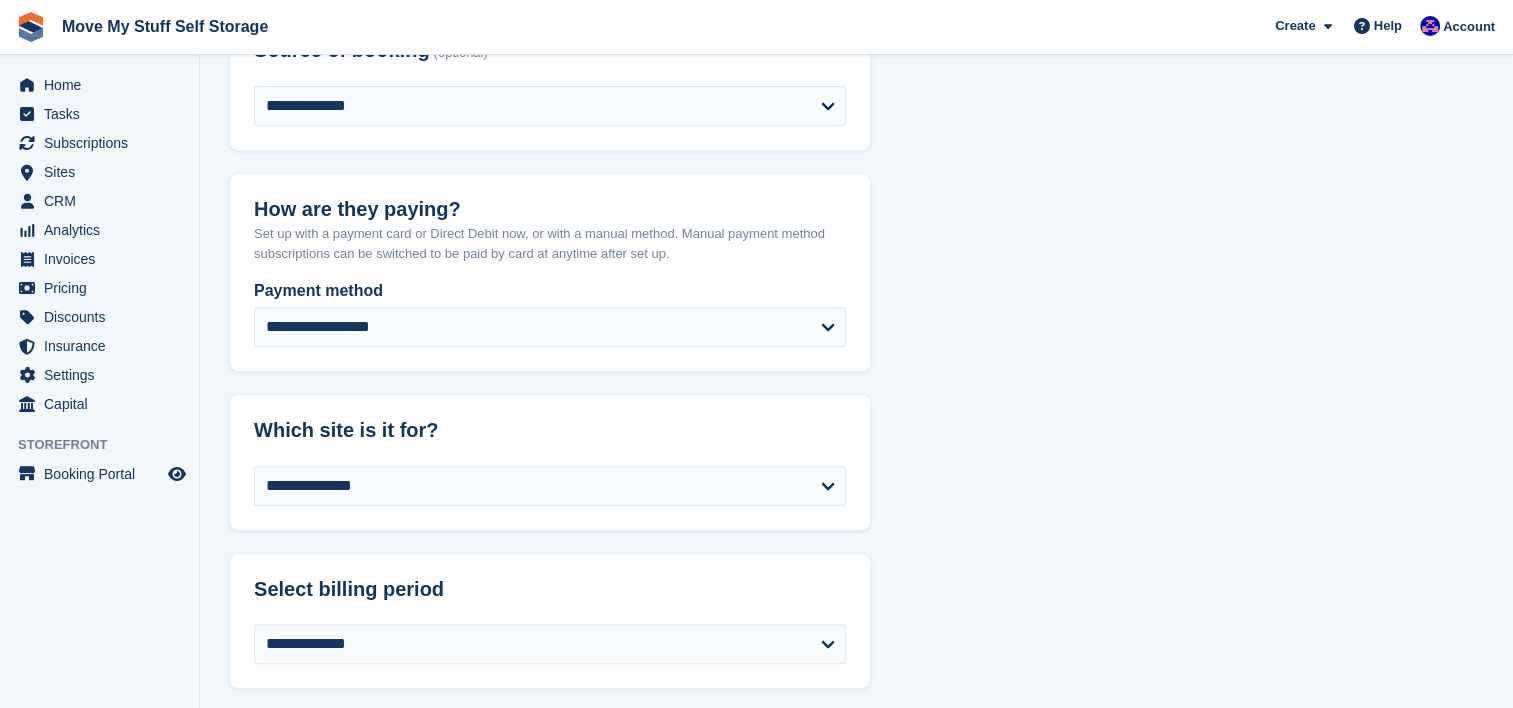 scroll, scrollTop: 914, scrollLeft: 0, axis: vertical 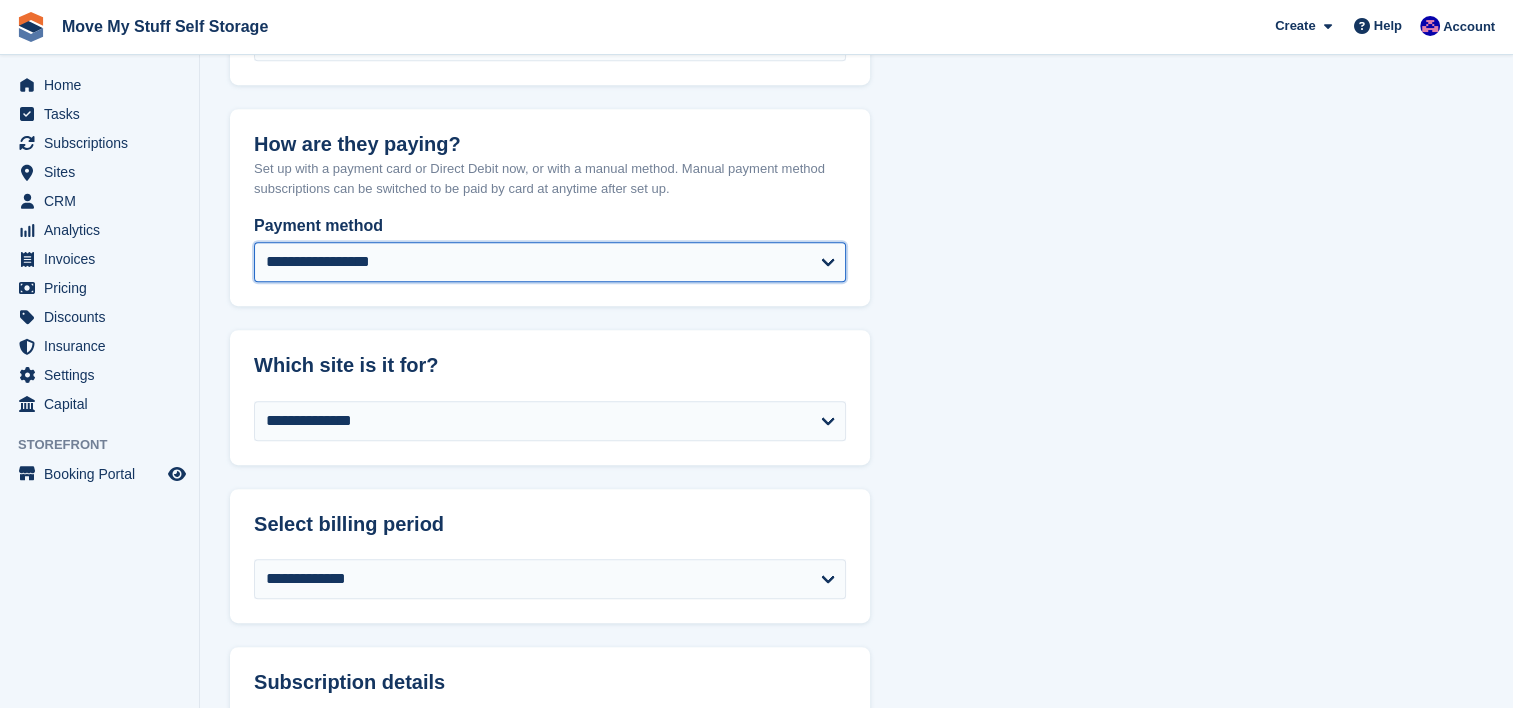 click on "**********" at bounding box center [550, 262] 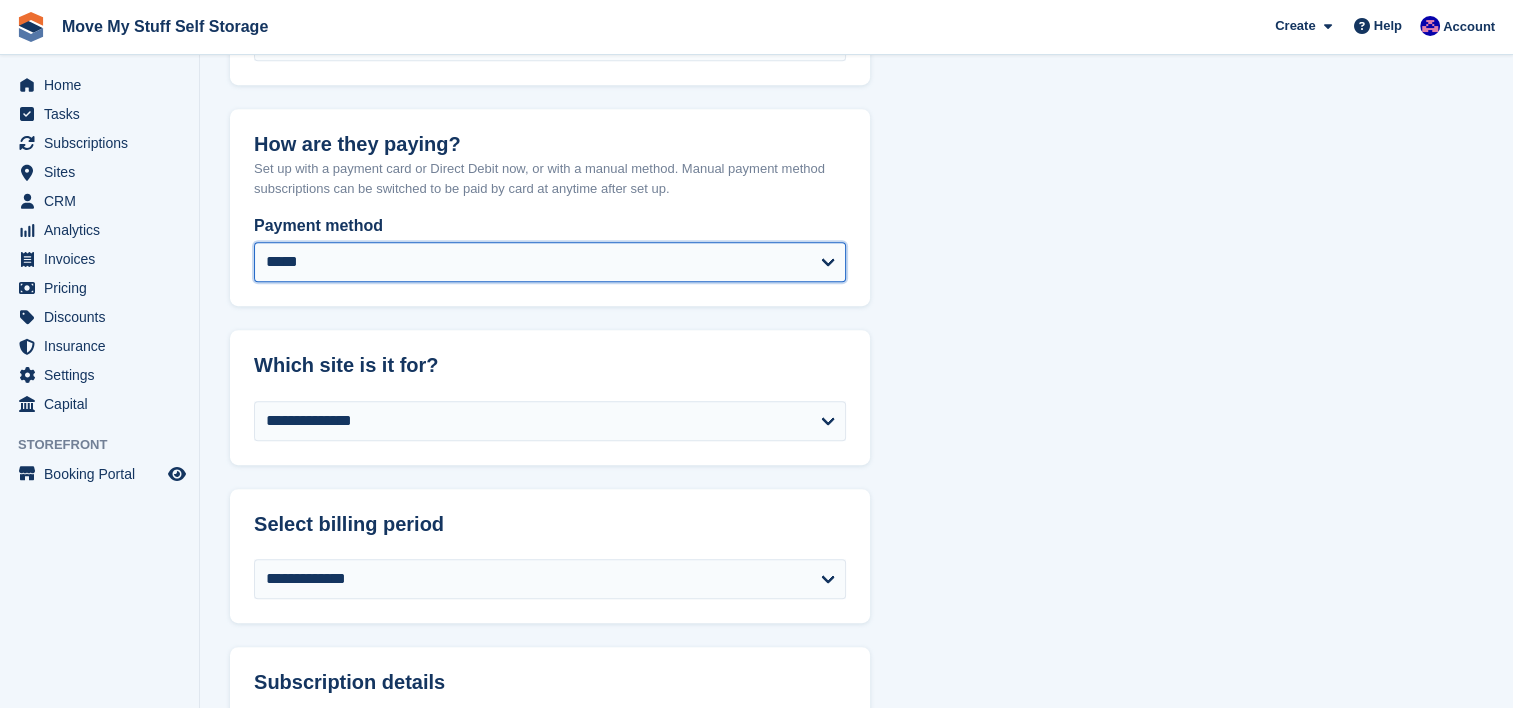 click on "**********" at bounding box center (550, 262) 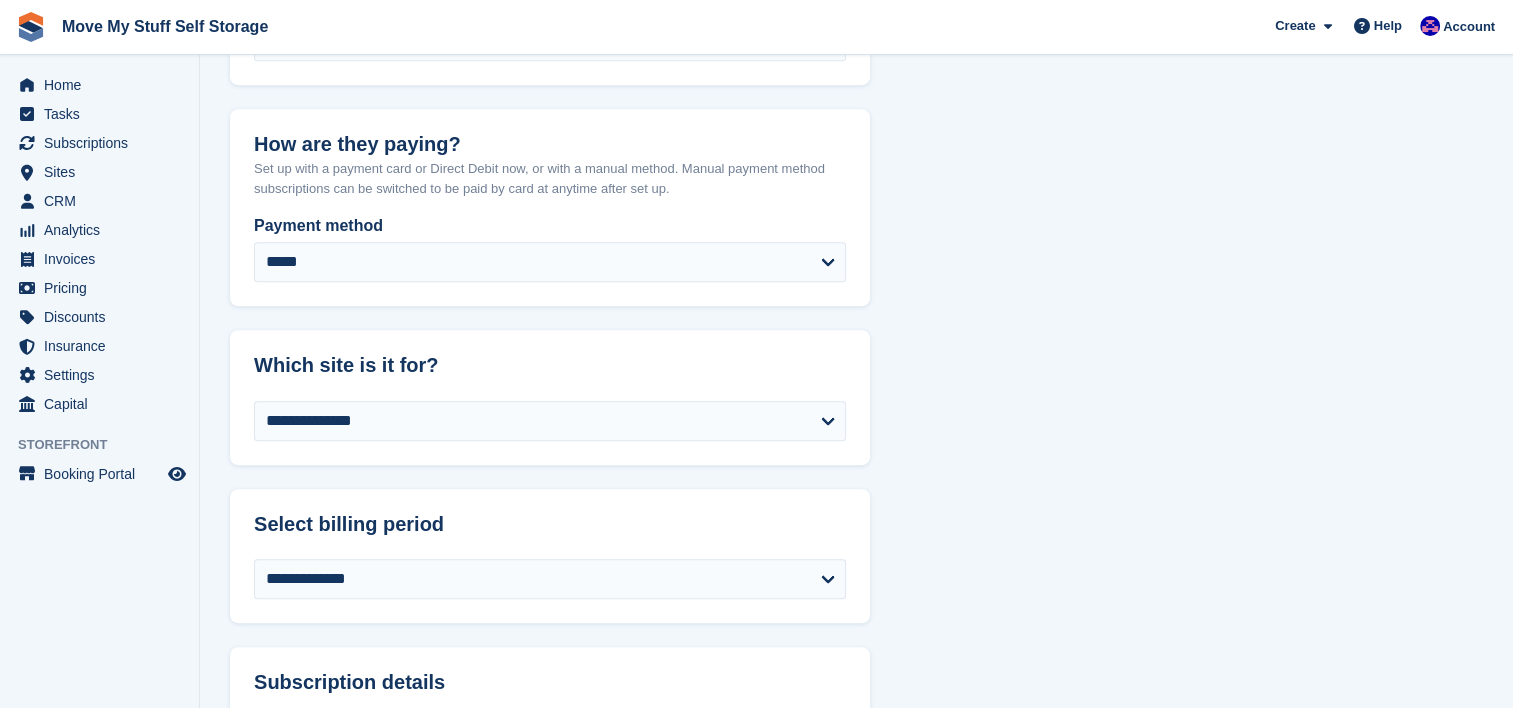 click on "**********" at bounding box center [856, 835] 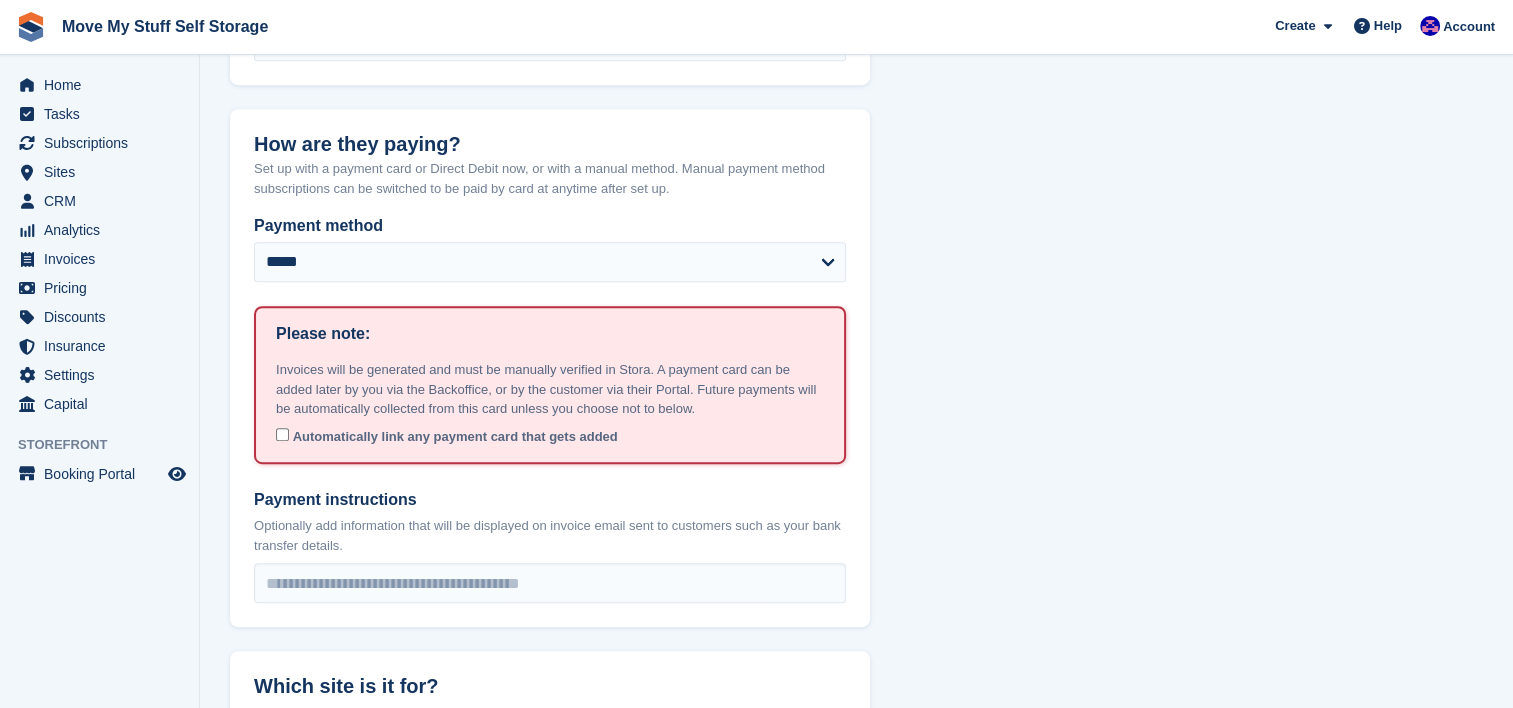 type on "**********" 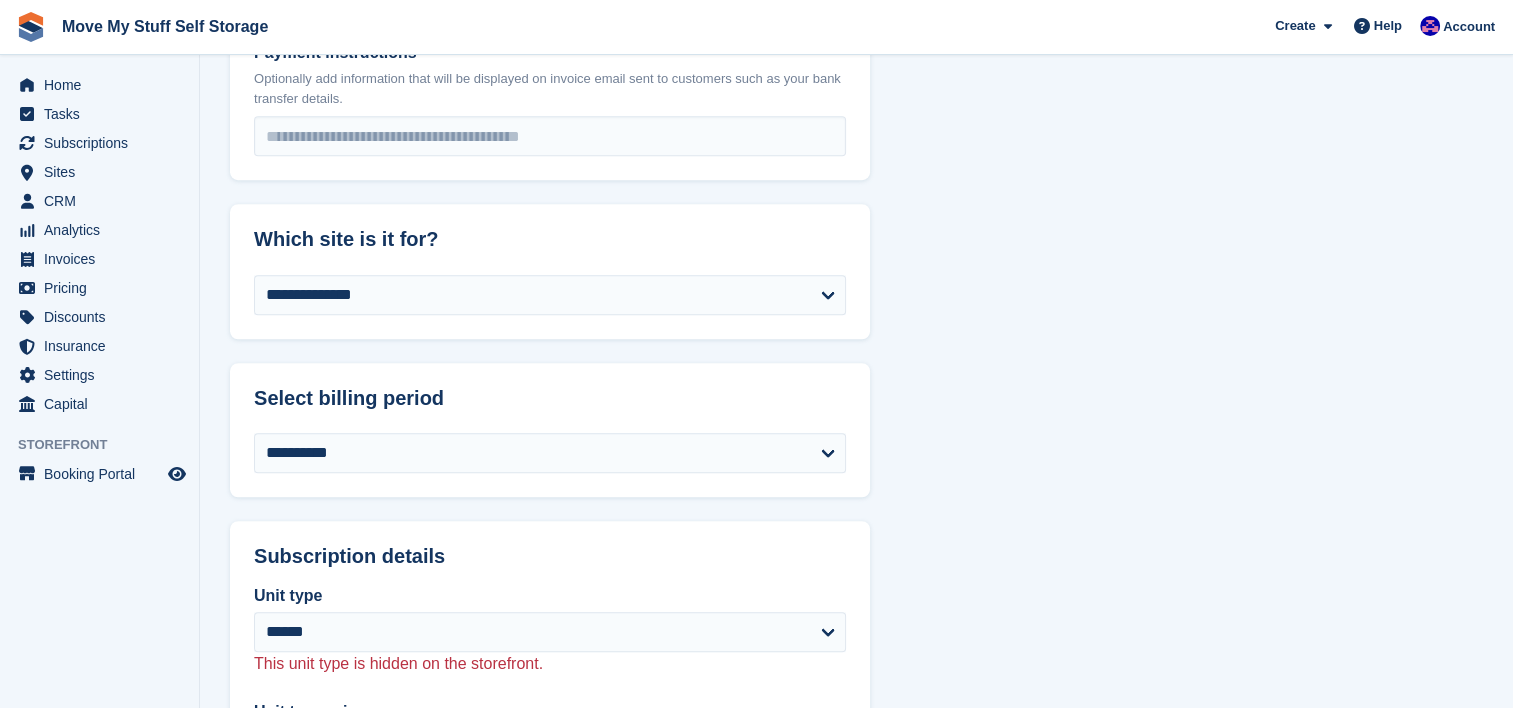 scroll, scrollTop: 1372, scrollLeft: 0, axis: vertical 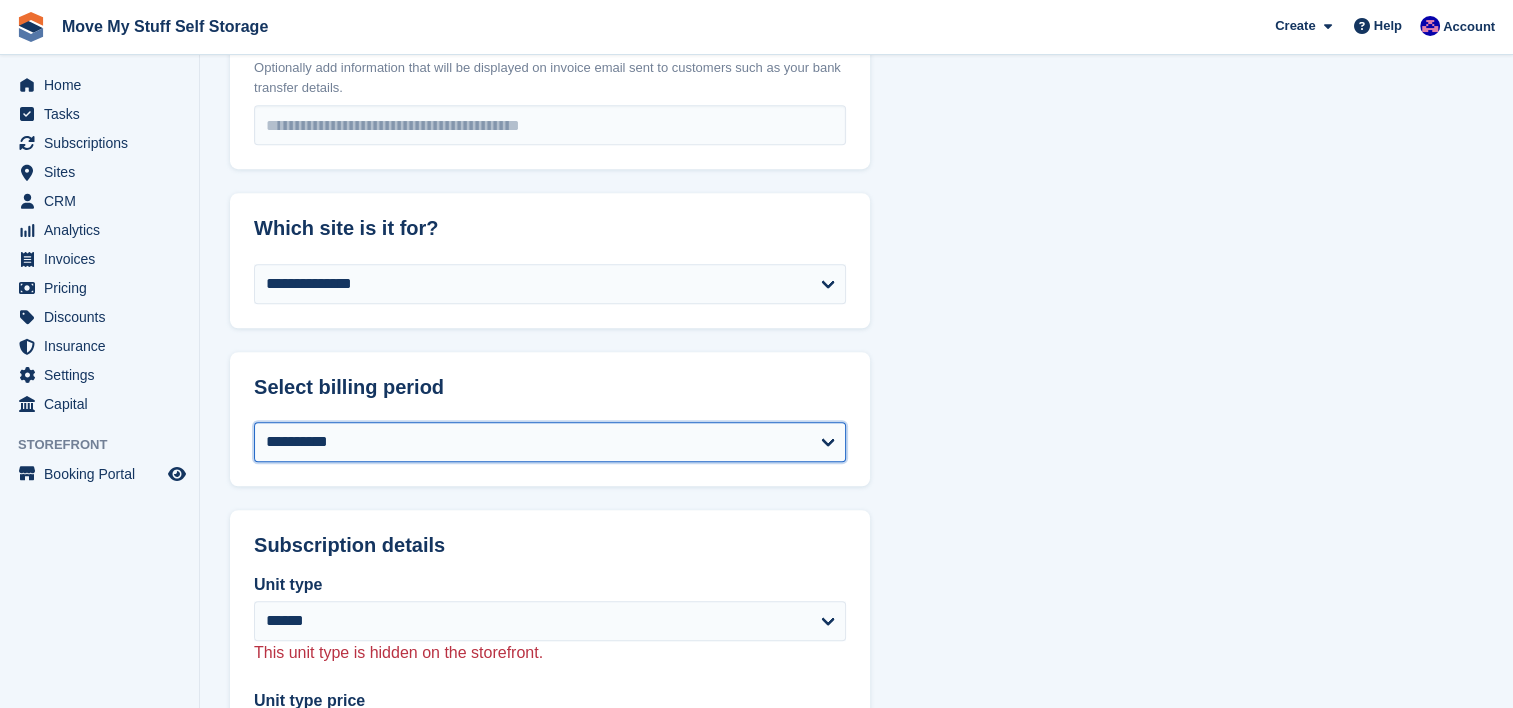 click on "**********" at bounding box center [550, 442] 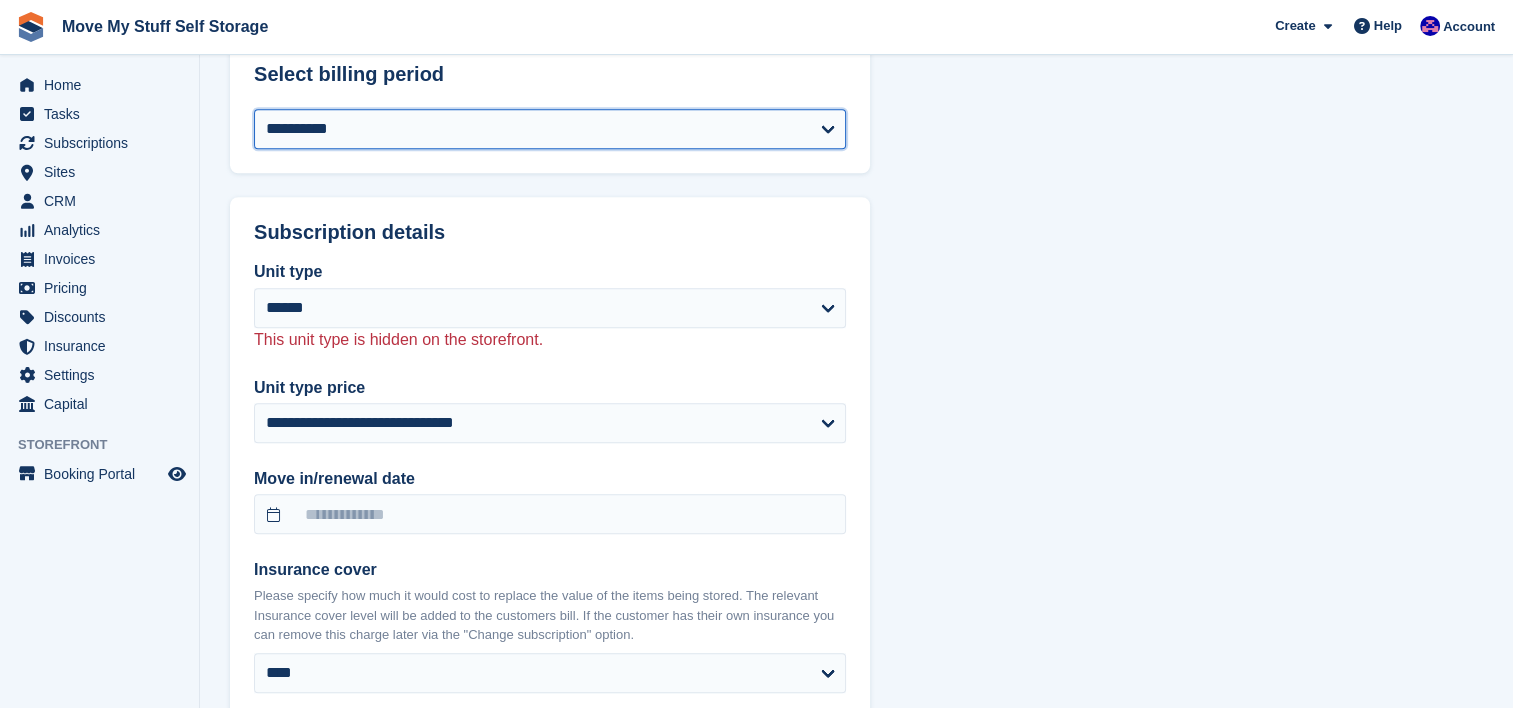scroll, scrollTop: 1708, scrollLeft: 0, axis: vertical 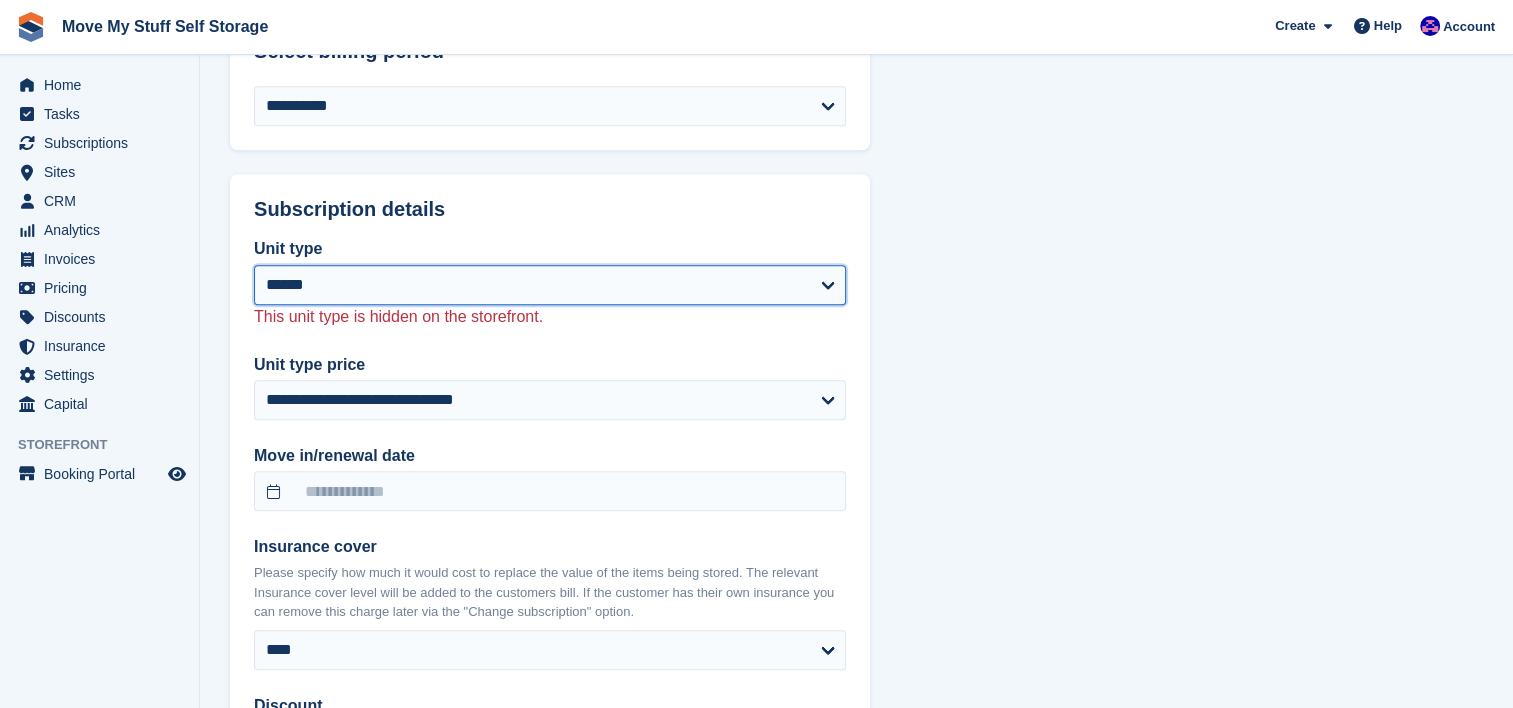 click on "**********" at bounding box center [550, 285] 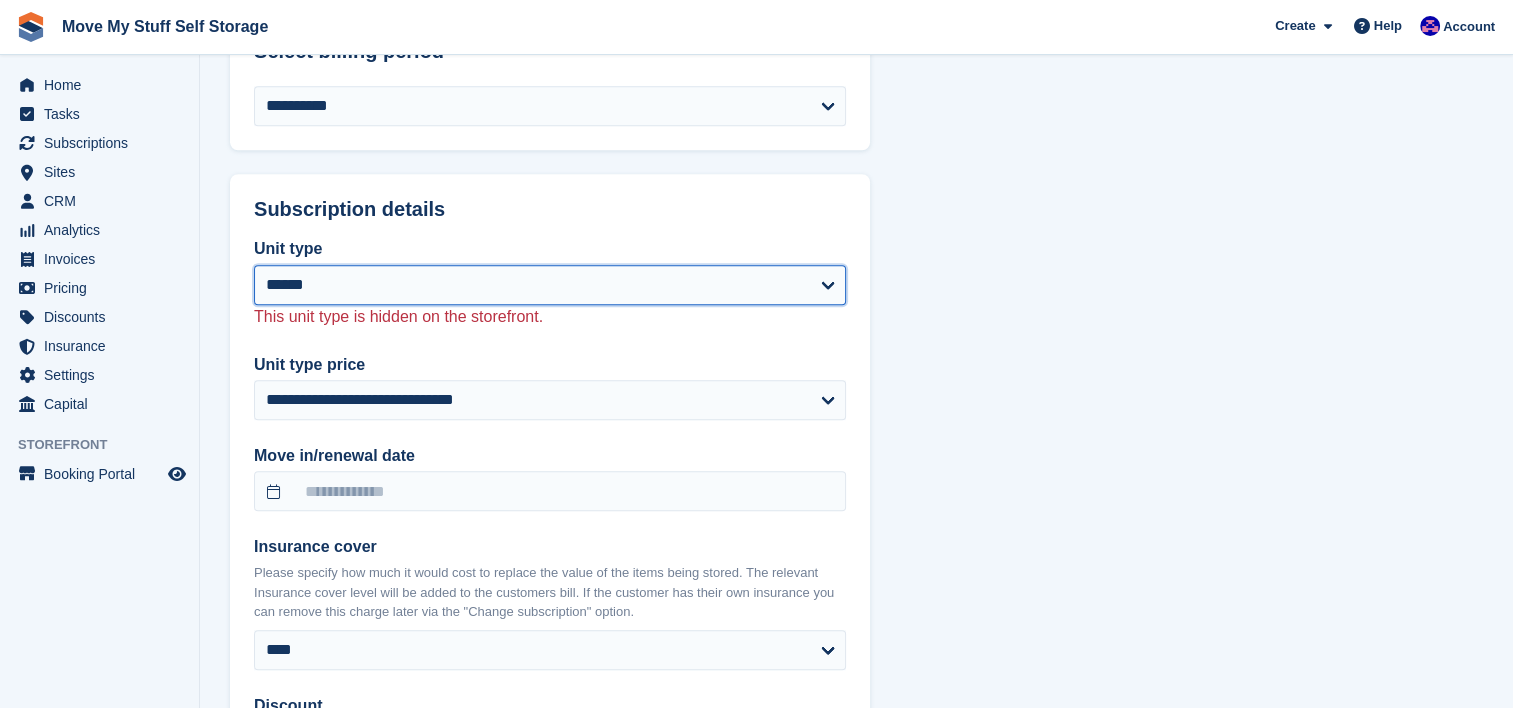 select on "****" 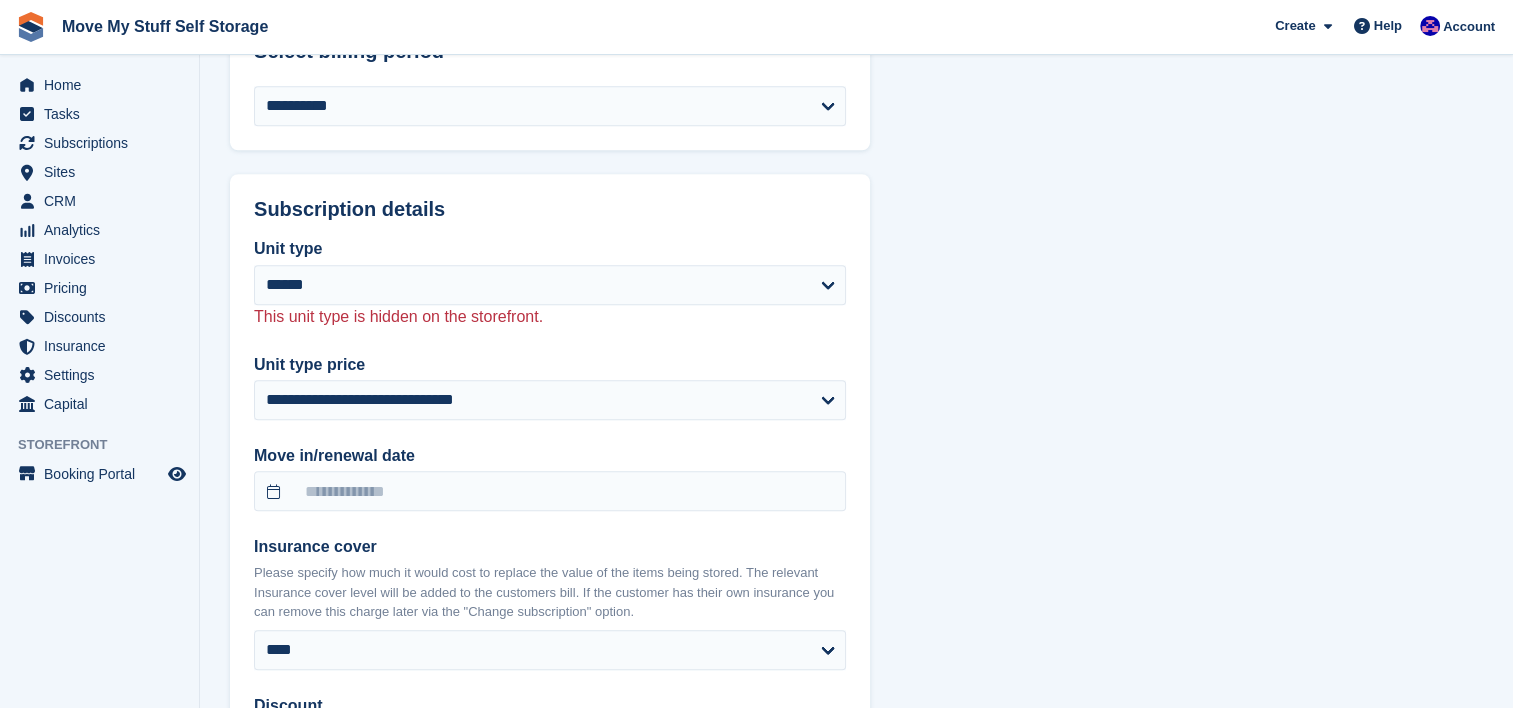 click on "**********" at bounding box center (856, 316) 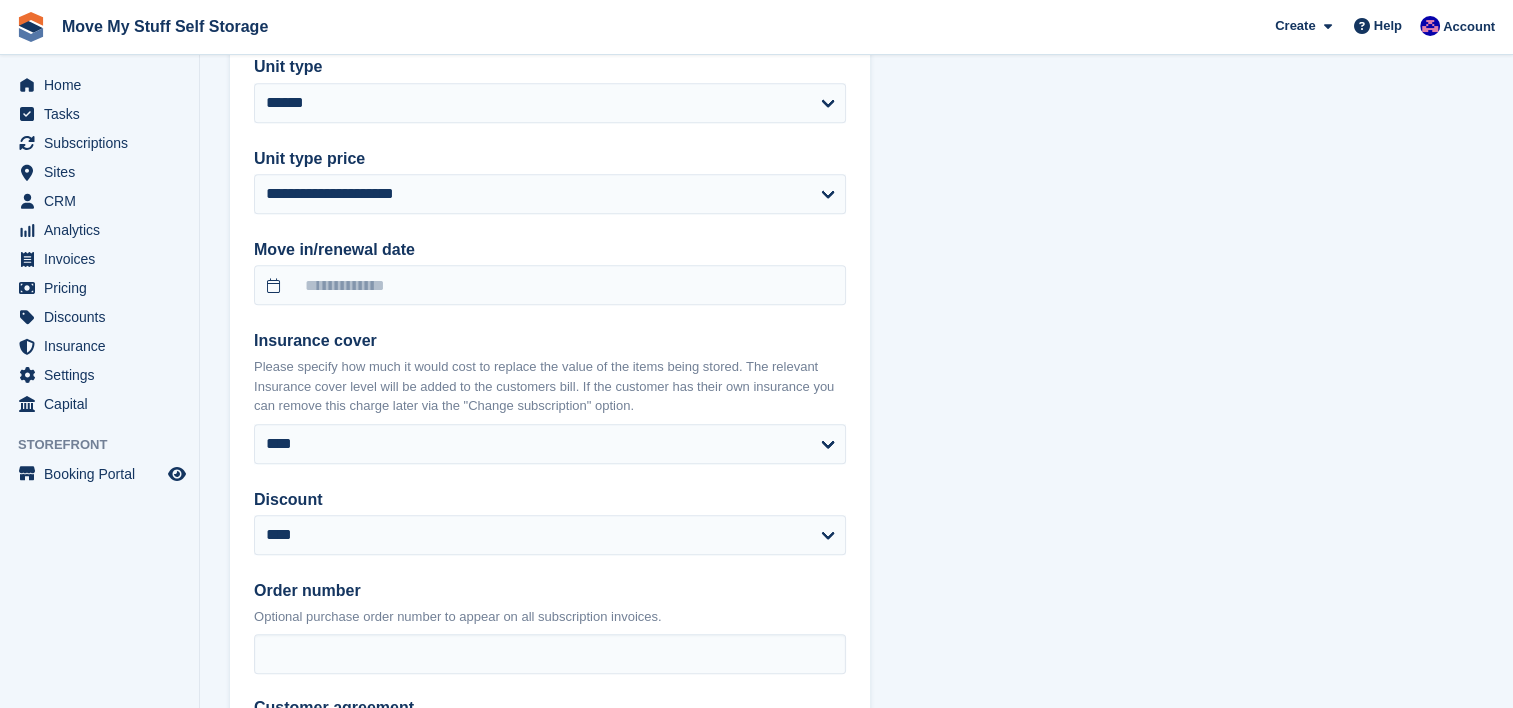 scroll, scrollTop: 1860, scrollLeft: 0, axis: vertical 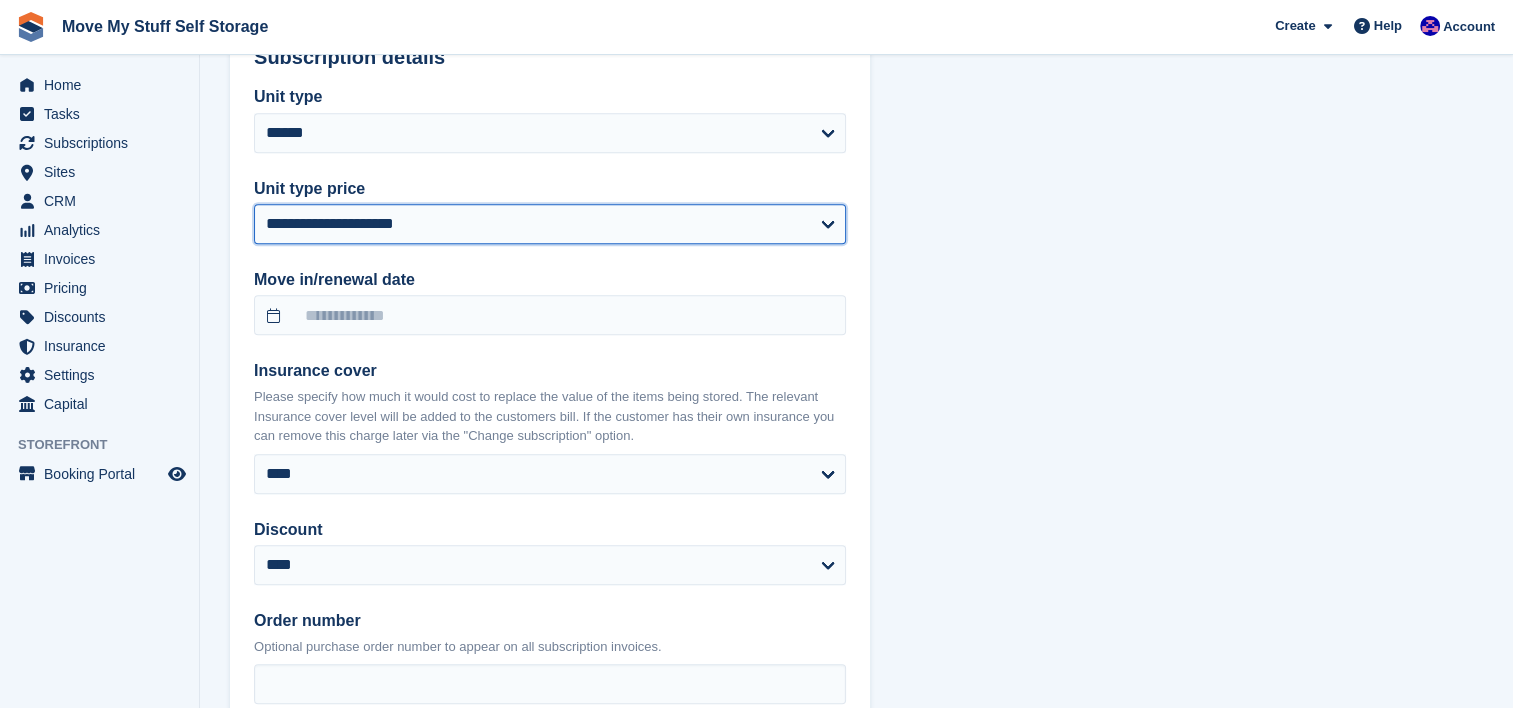 click on "**********" at bounding box center (550, 224) 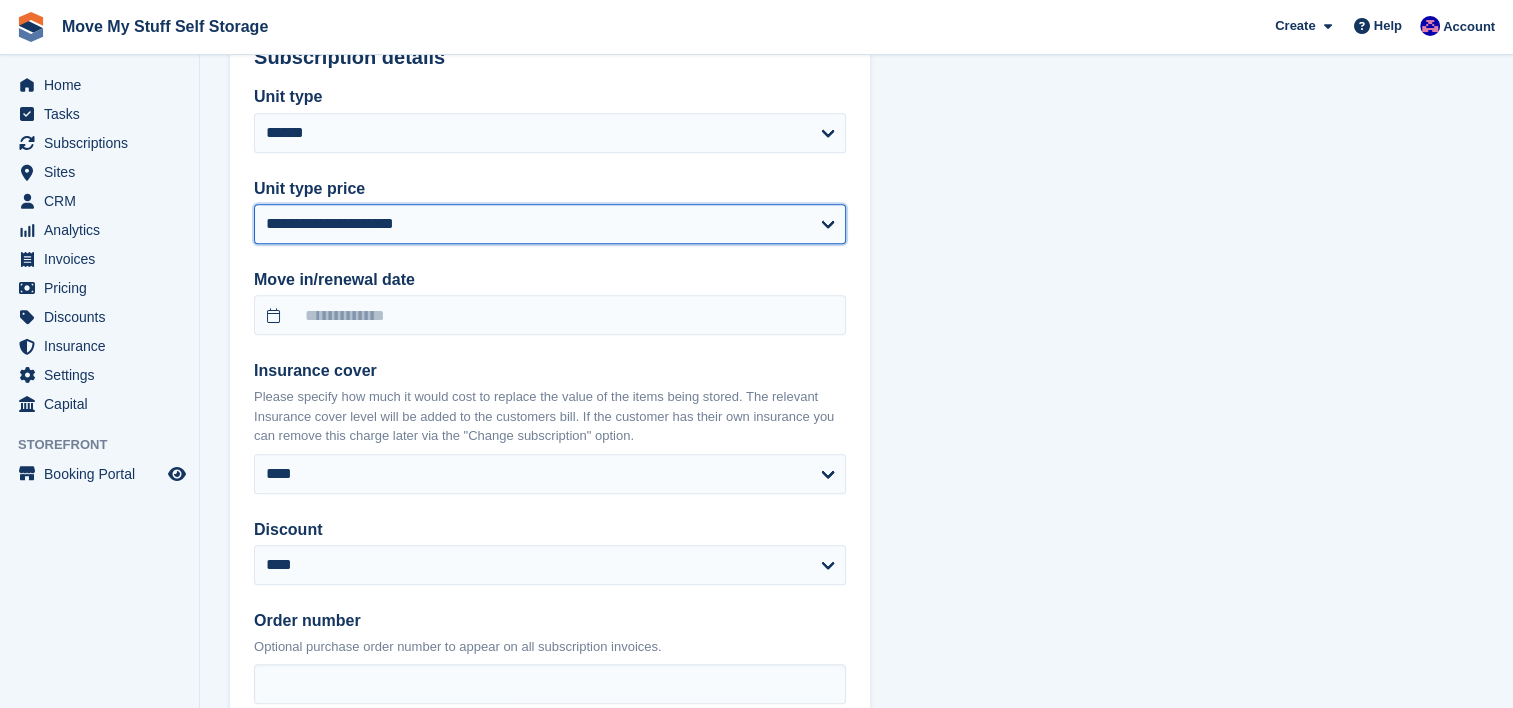 select on "*****" 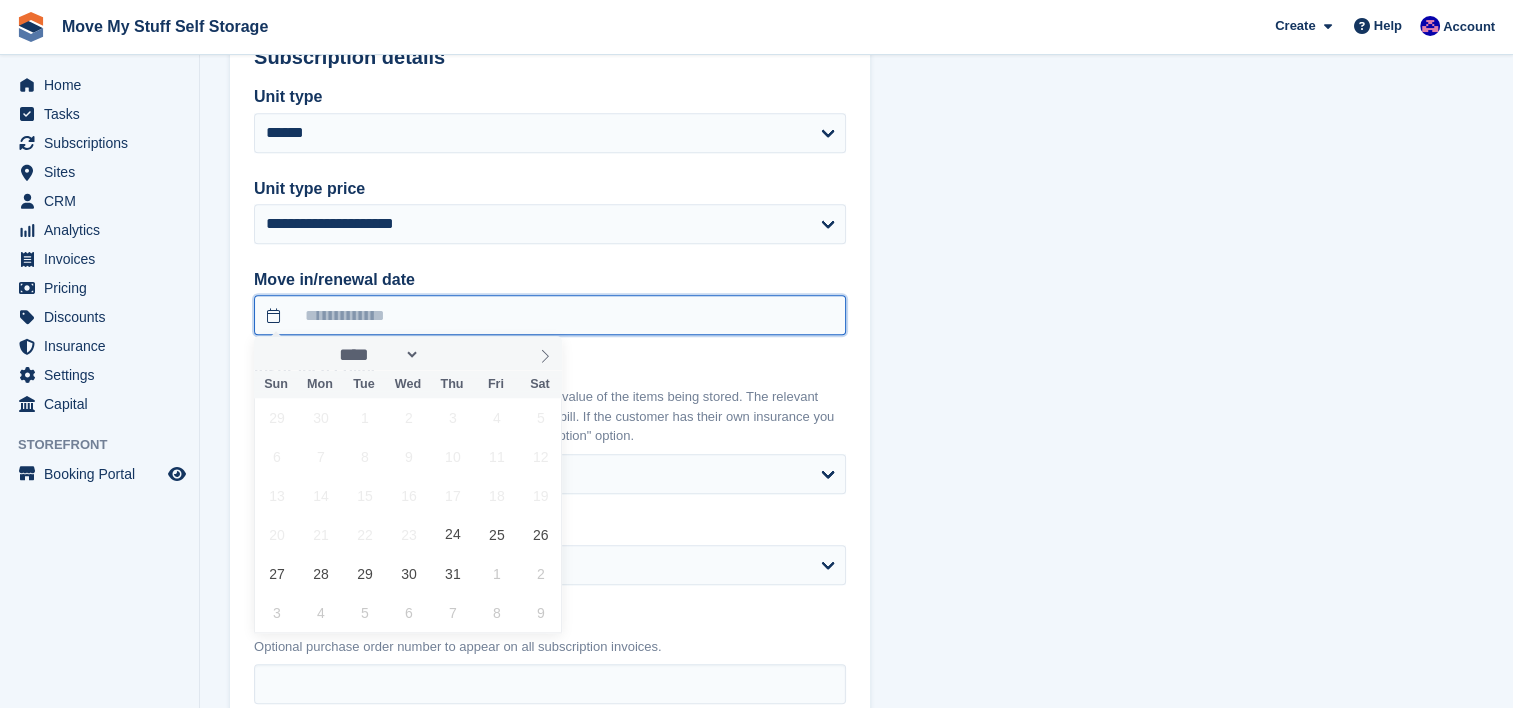 click at bounding box center [550, 315] 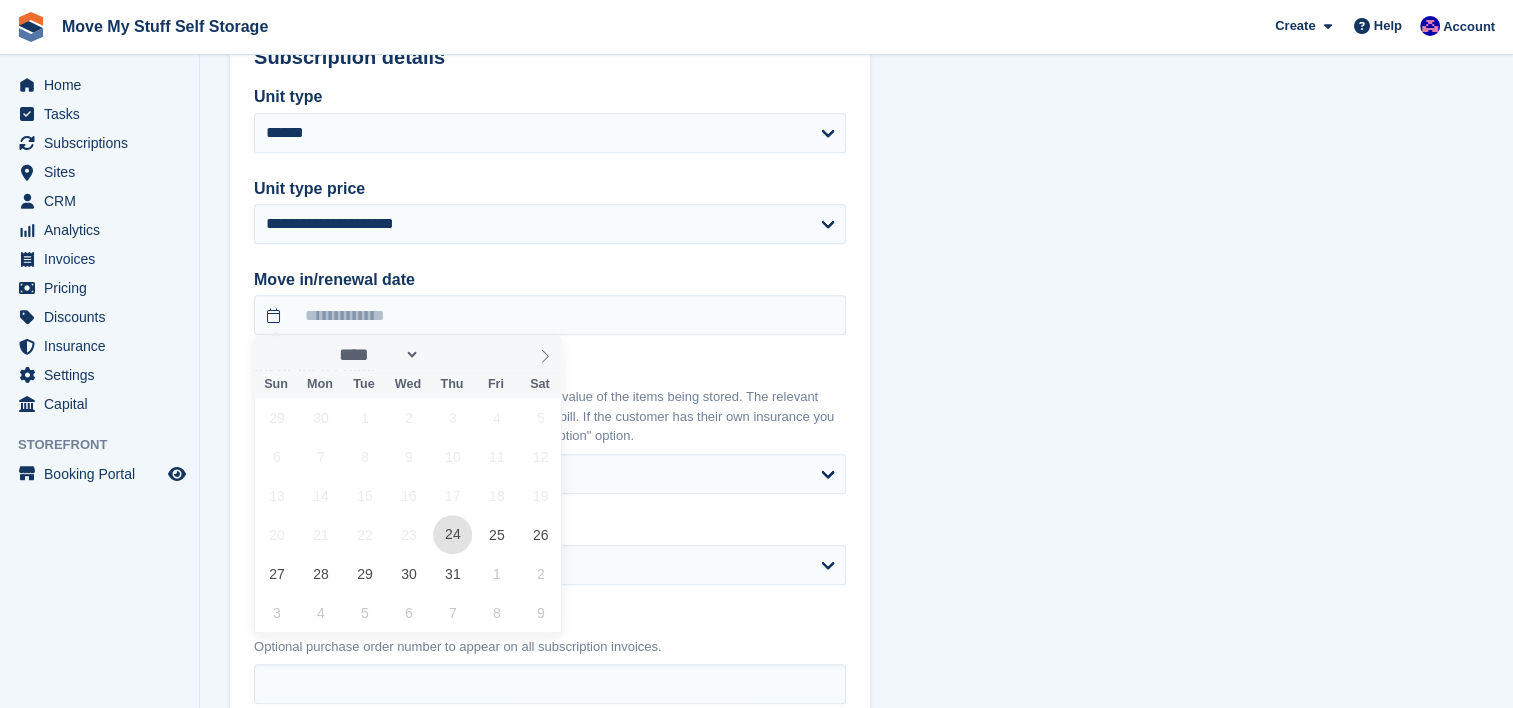 click on "24" at bounding box center [452, 534] 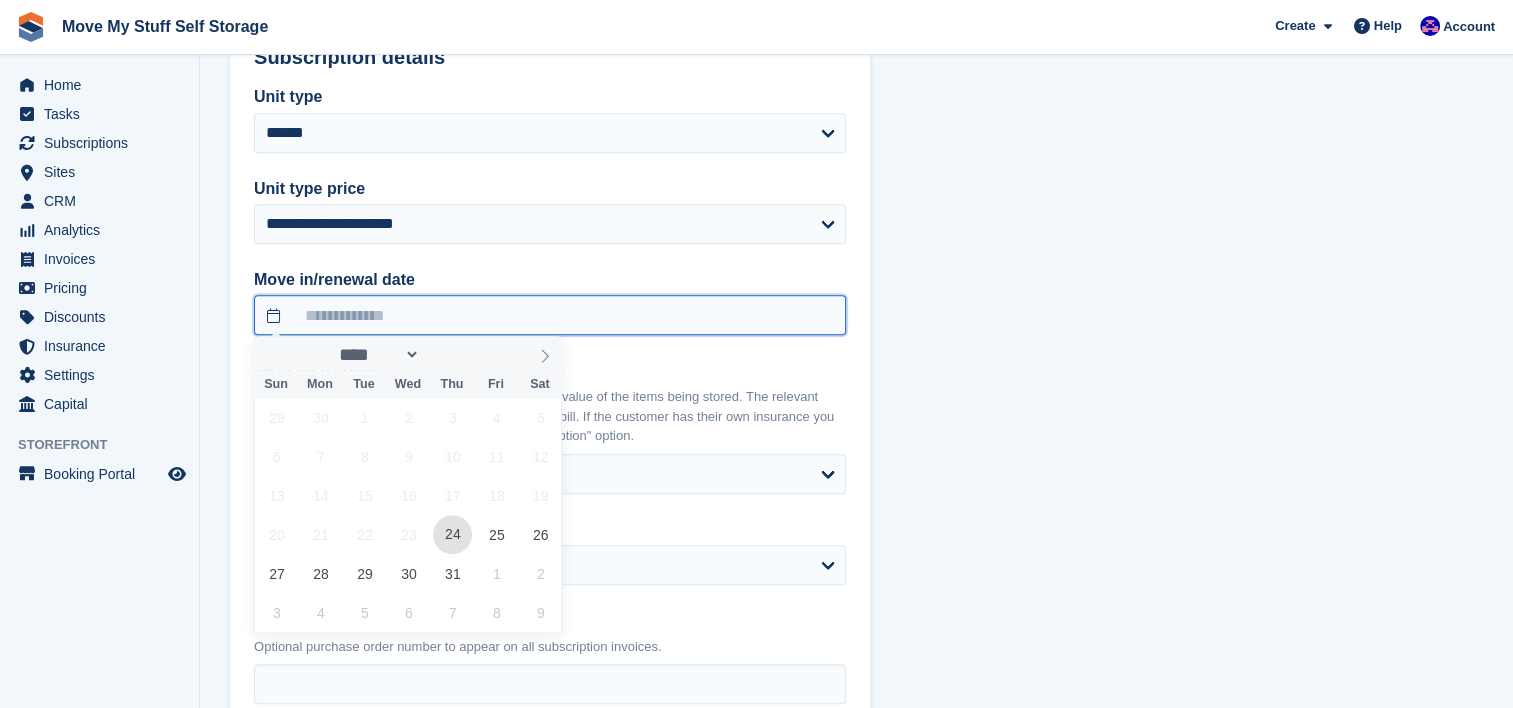 type on "**********" 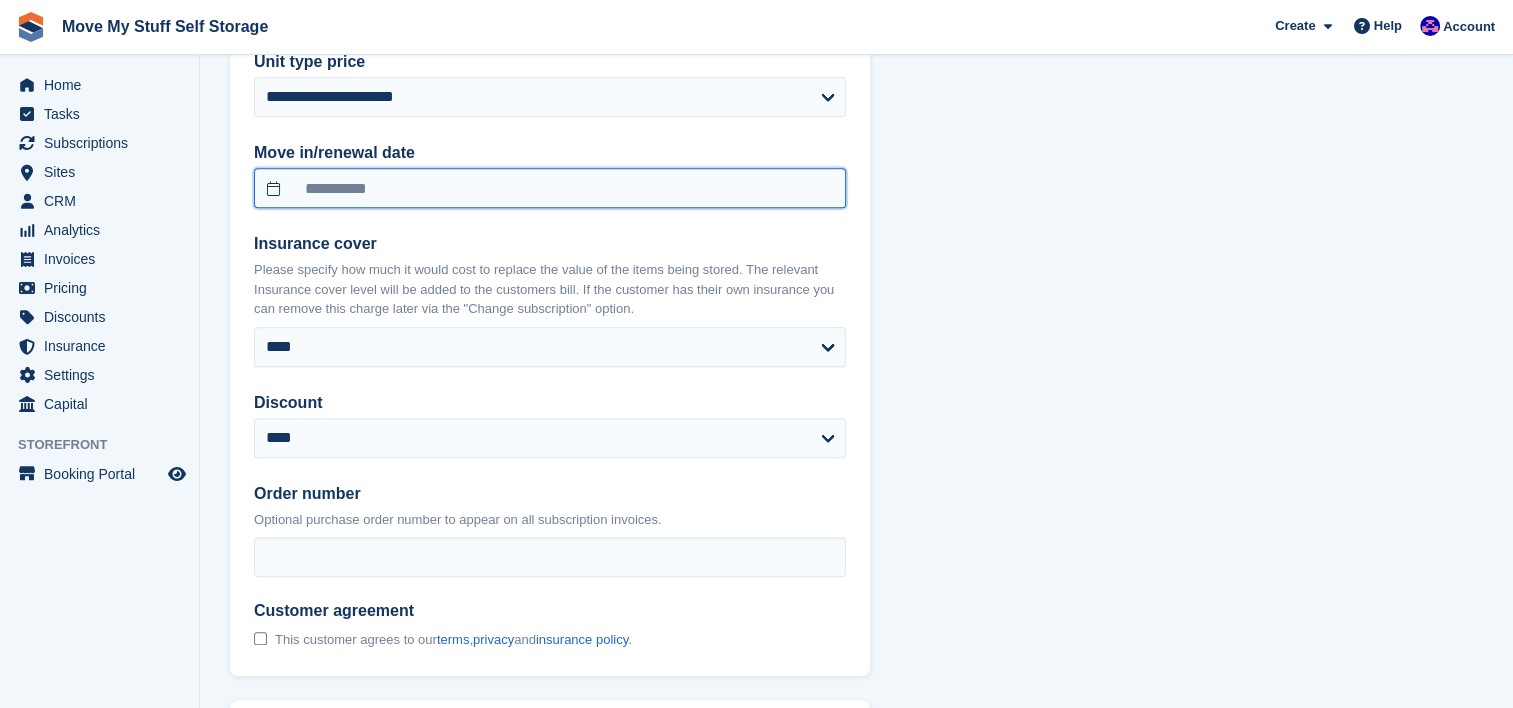 scroll, scrollTop: 2049, scrollLeft: 0, axis: vertical 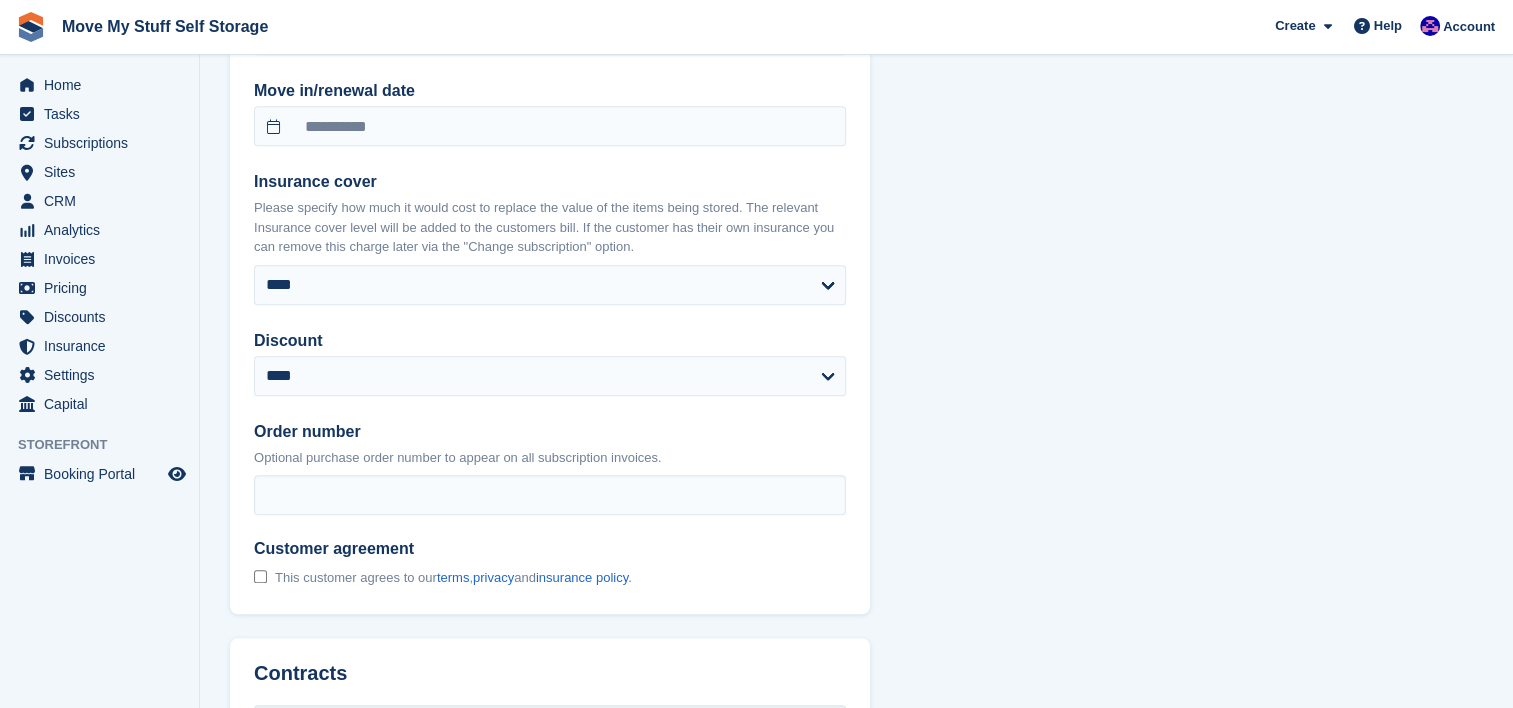 click on "**********" at bounding box center (550, 247) 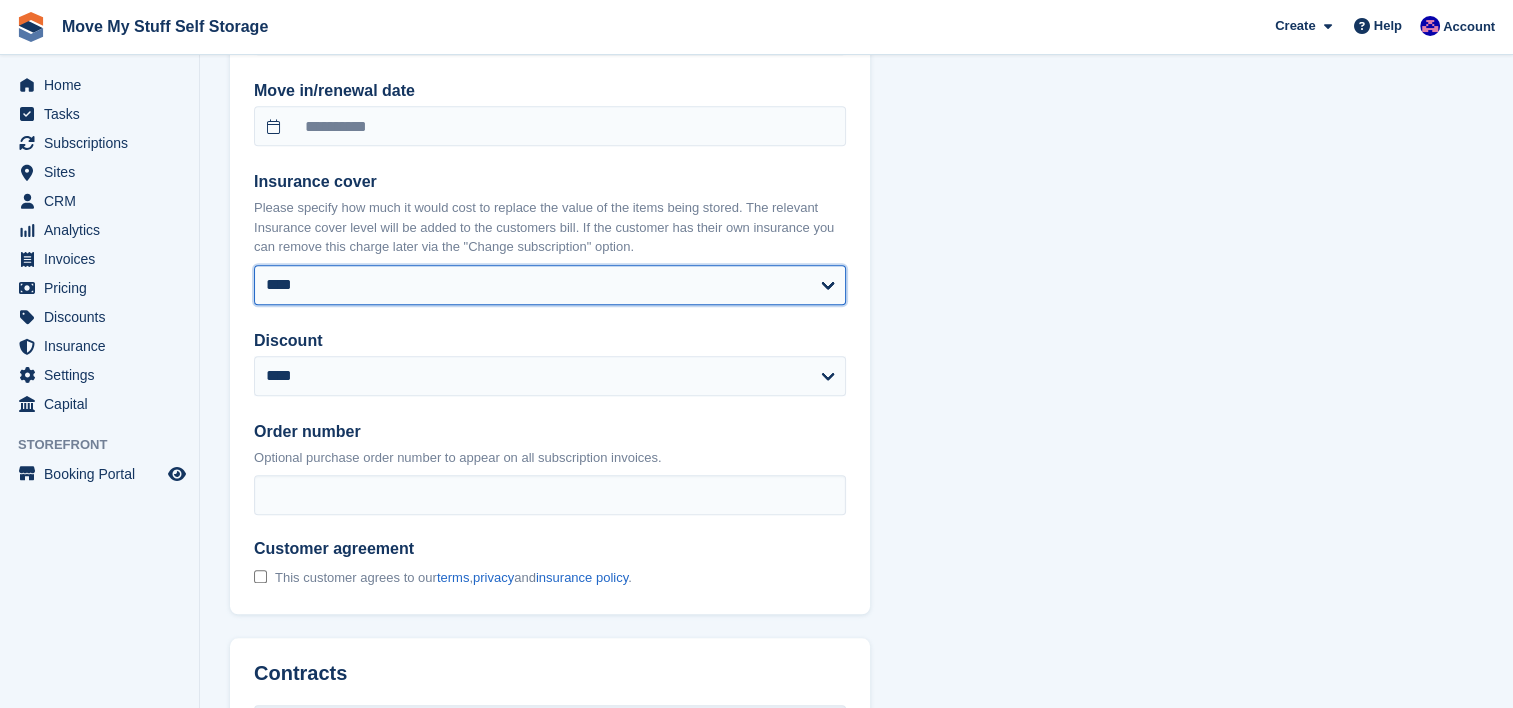 click on "****
******
******
******
******
******
******
******
******
*******
*******
*******
*******
*******
*******
*******
*******
*******
*******
*******
*******
*******
*******
*******
*******" at bounding box center (550, 285) 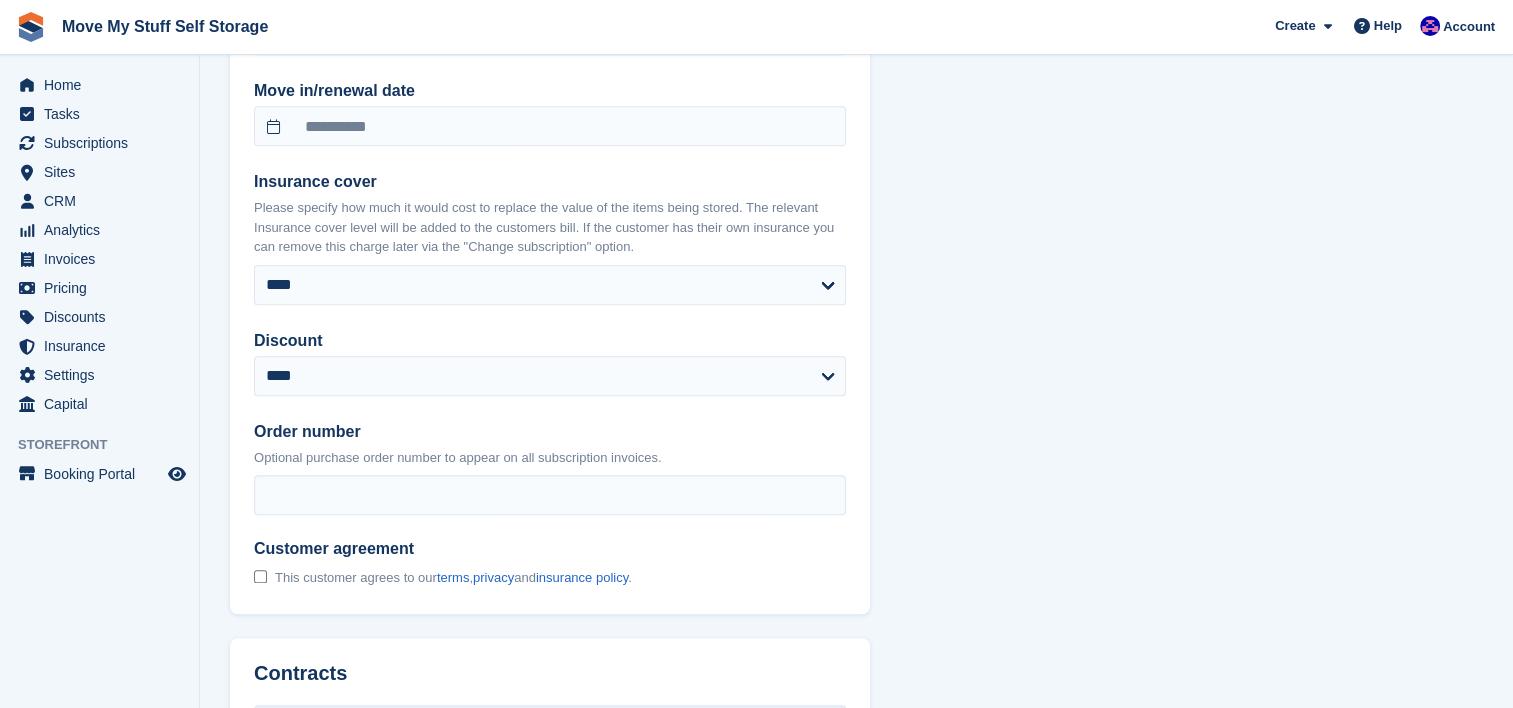 click on "**********" at bounding box center (856, -37) 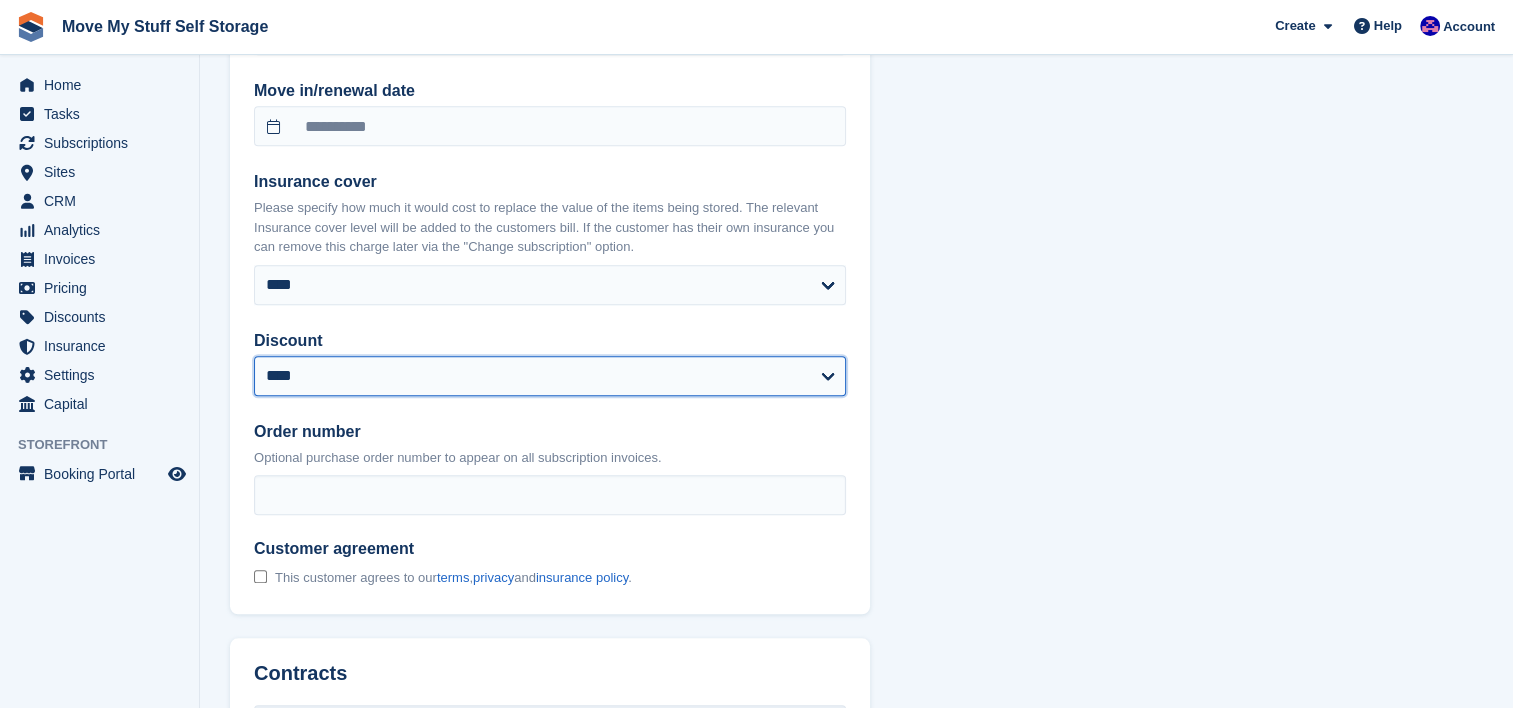 click on "**********" at bounding box center [550, 376] 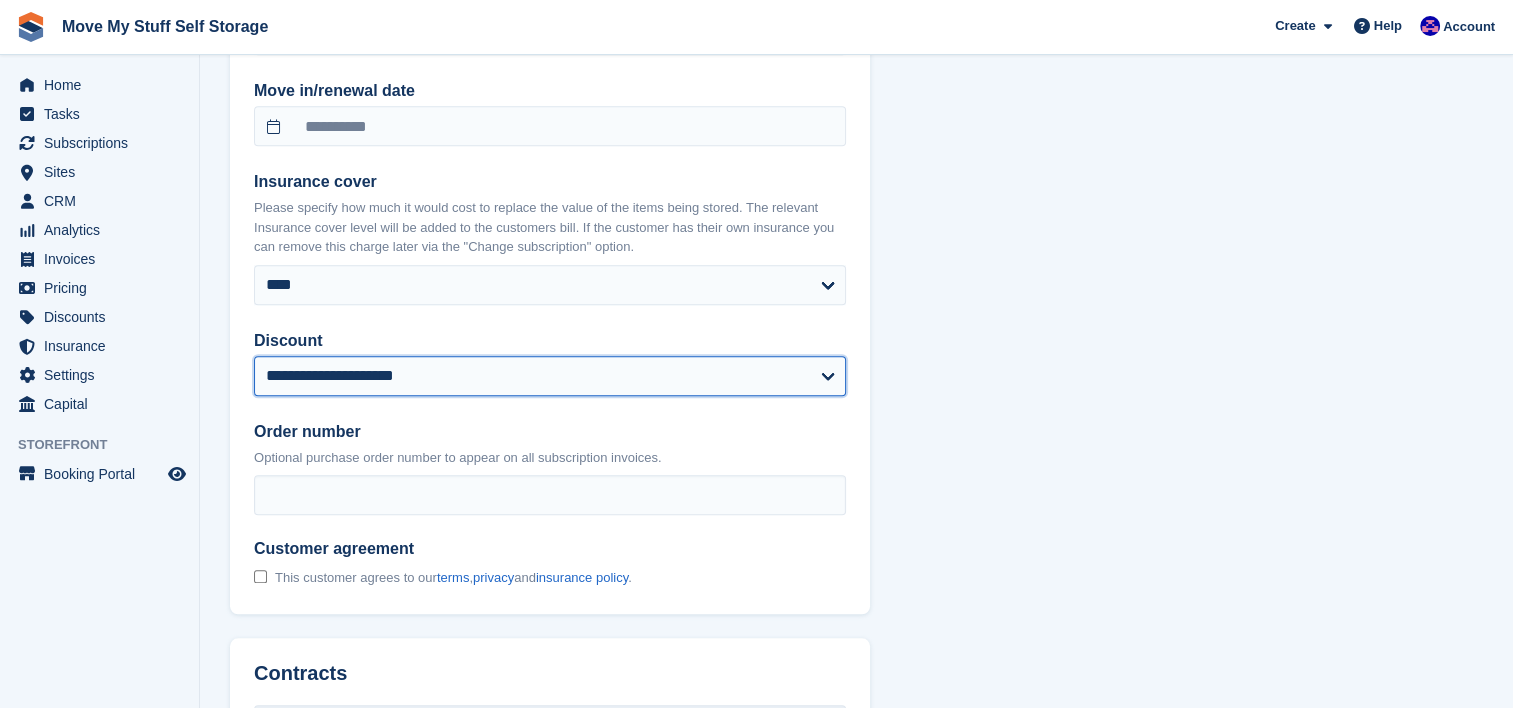click on "**********" at bounding box center (550, 376) 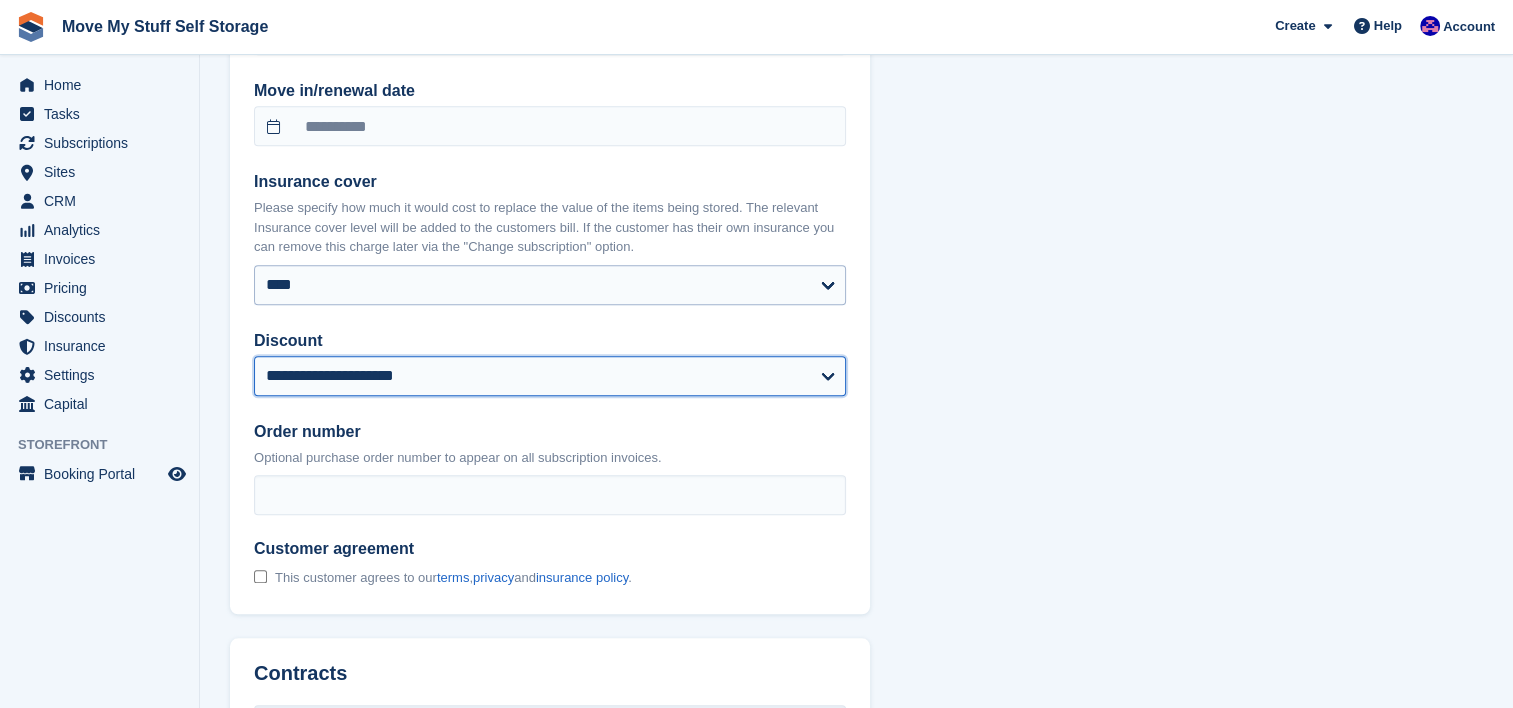 select on "******" 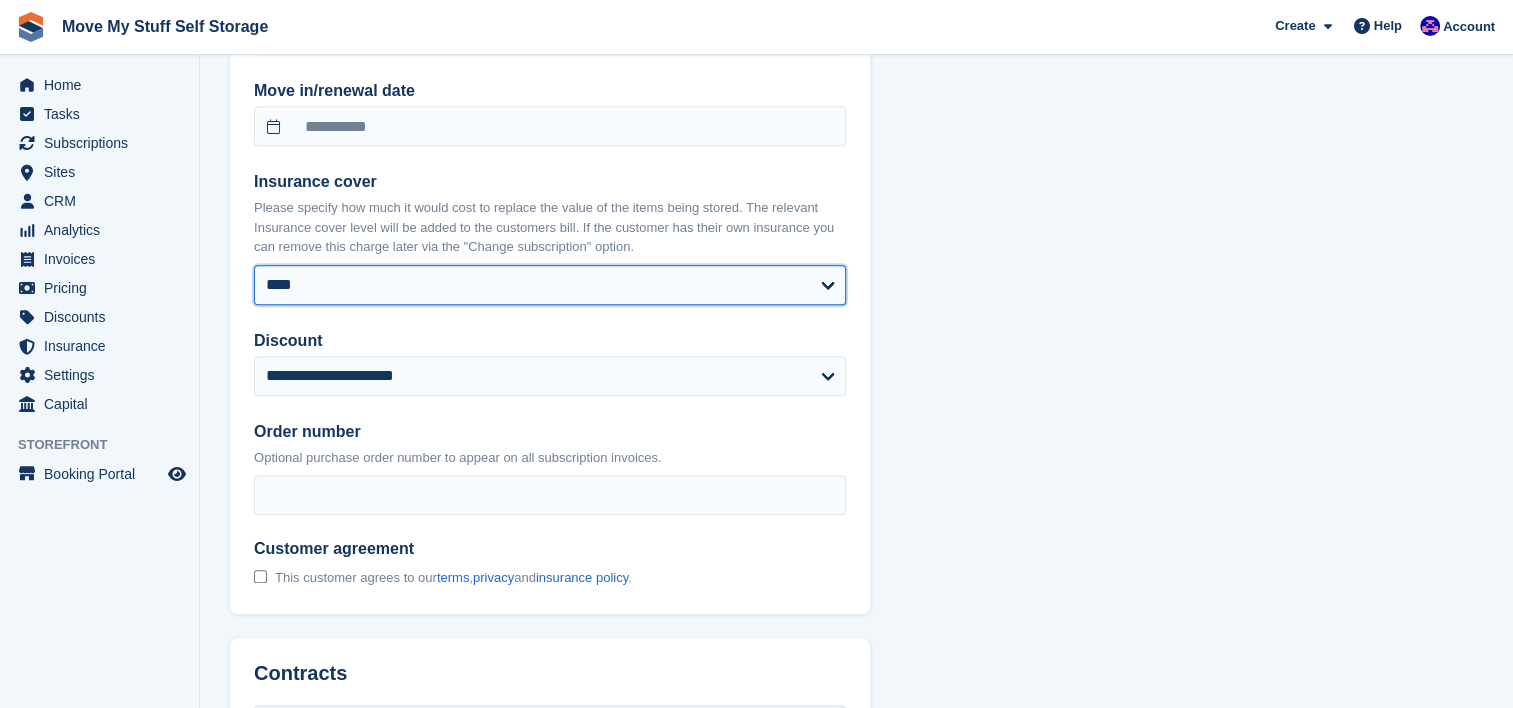 click on "****
******
******
******
******
******
******
******
******
*******
*******
*******
*******
*******
*******
*******
*******
*******
*******
*******
*******
*******
*******
*******
*******" at bounding box center (550, 285) 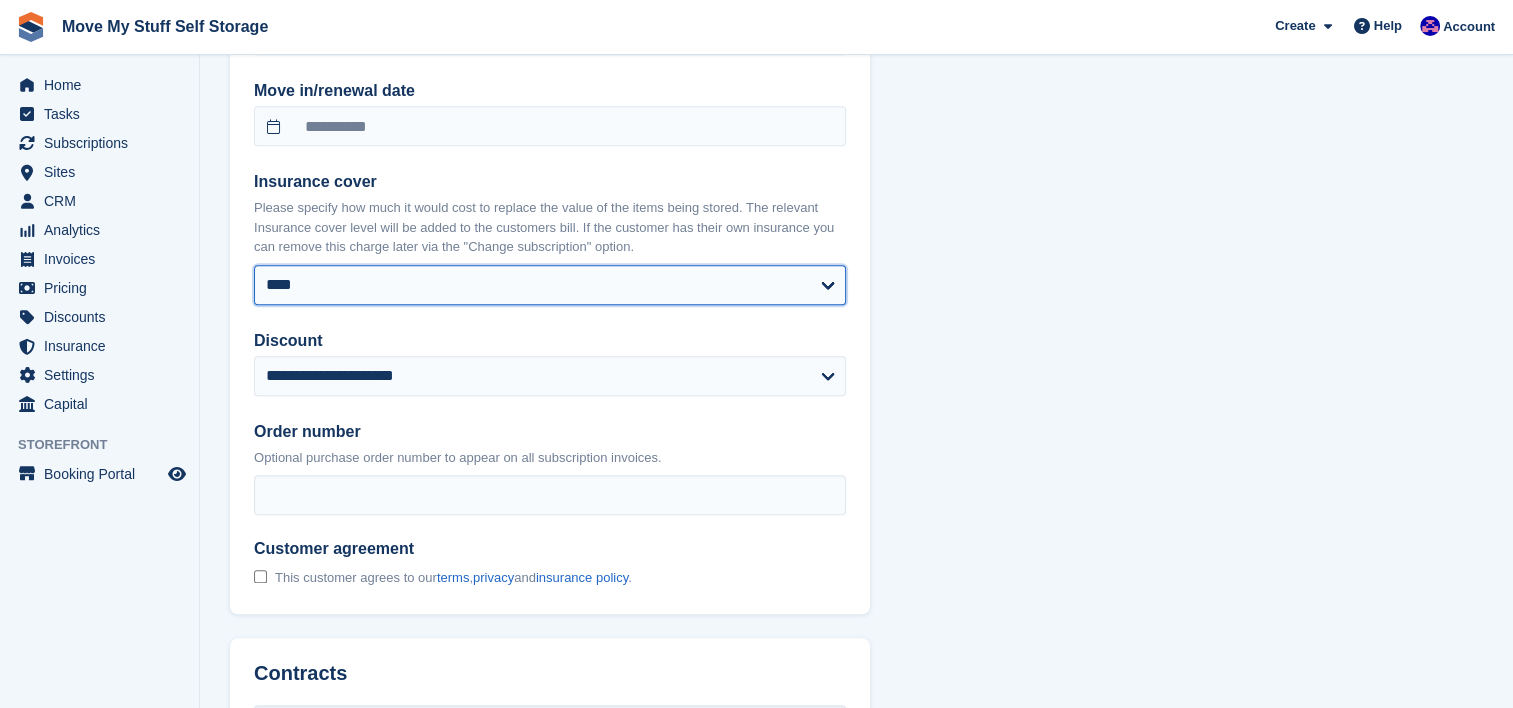 select on "*****" 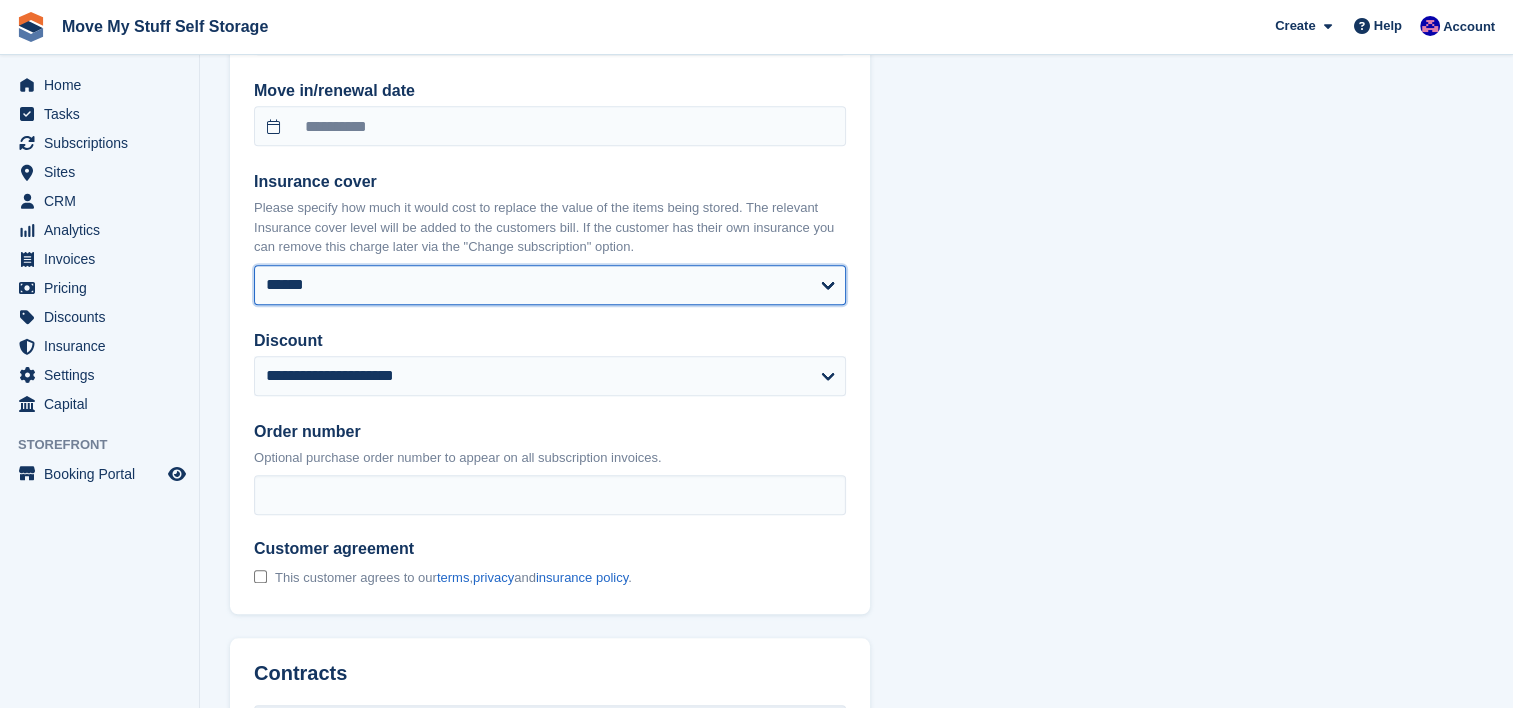 click on "****
******
******
******
******
******
******
******
******
******
*******
*******
*******
*******
*******
*******
*******
*******
*******
*******
*******
*******
*******
*******
*******
*******" at bounding box center [550, 285] 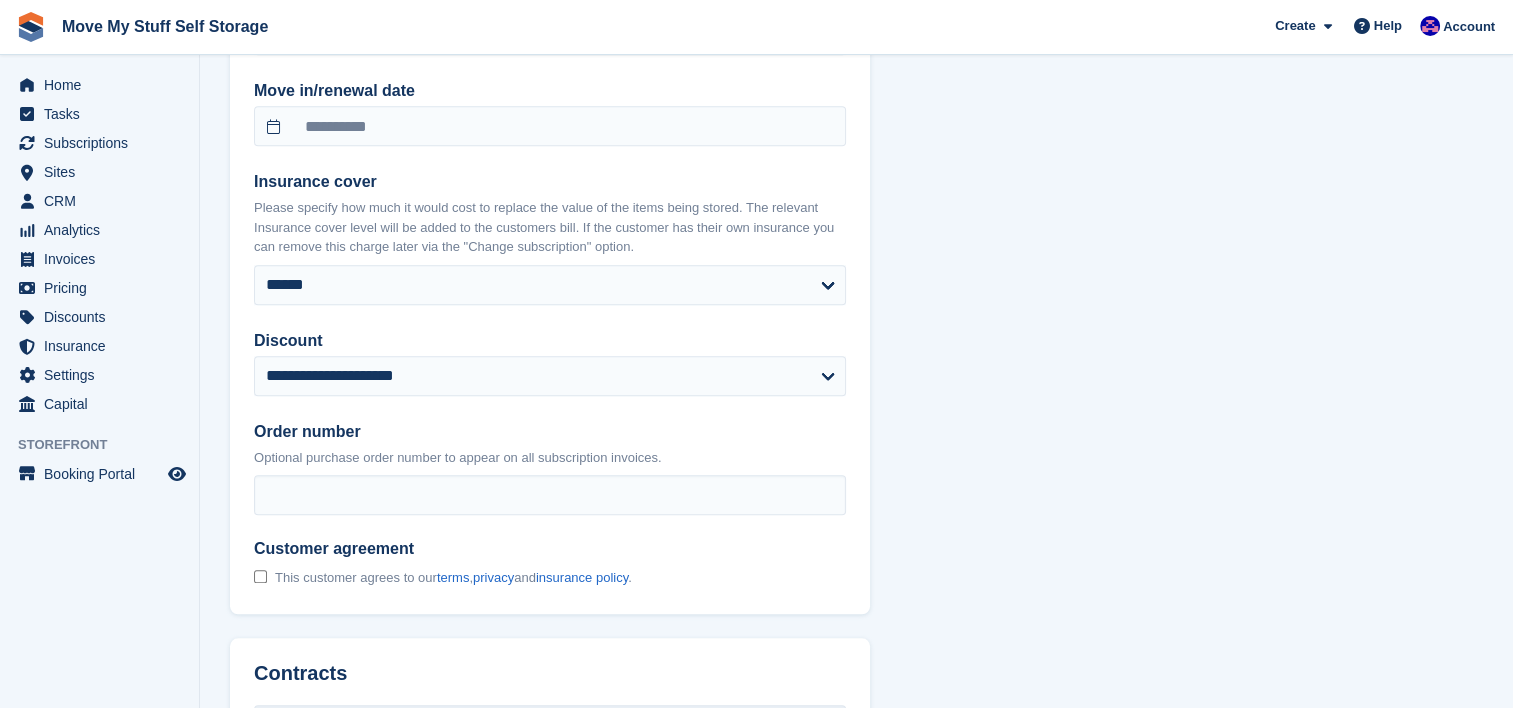 click on "**********" at bounding box center [856, -12] 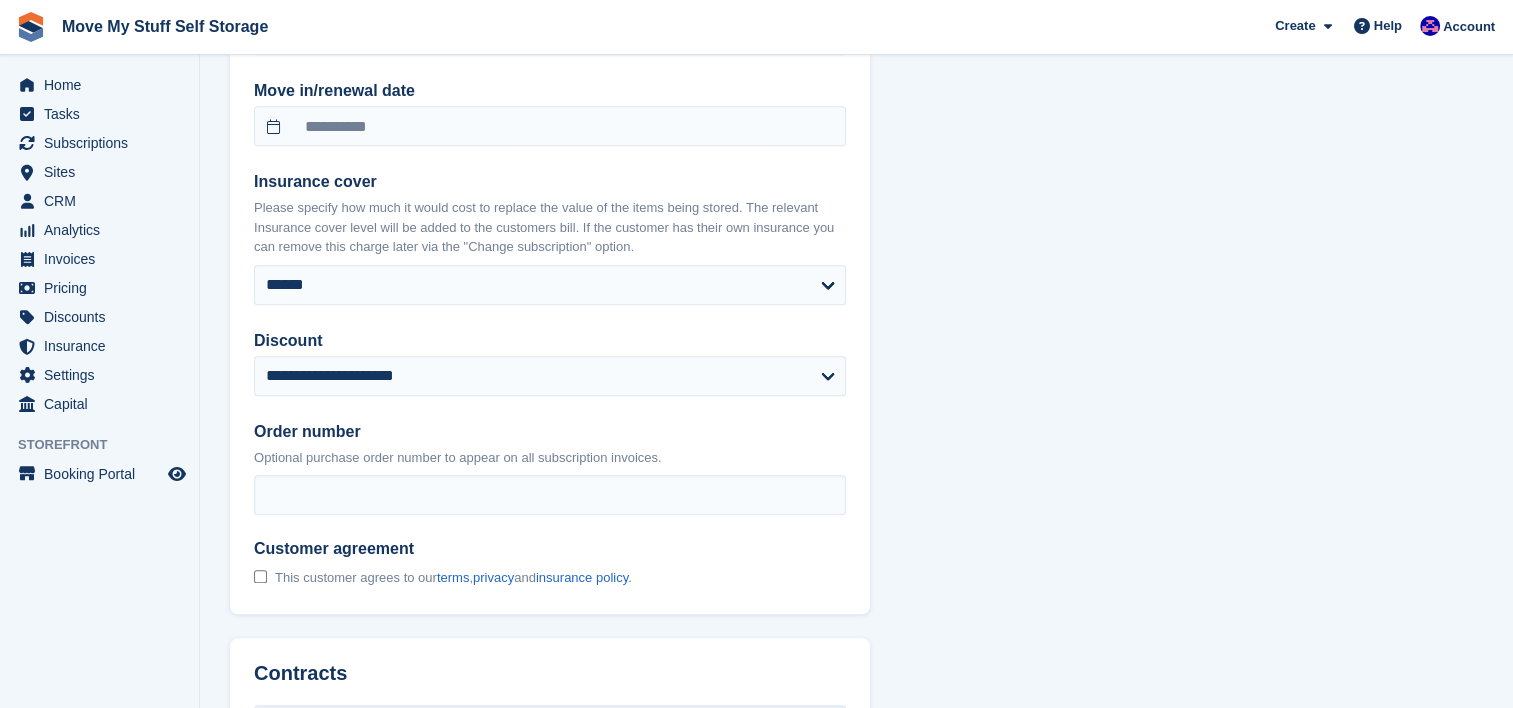 type on "**********" 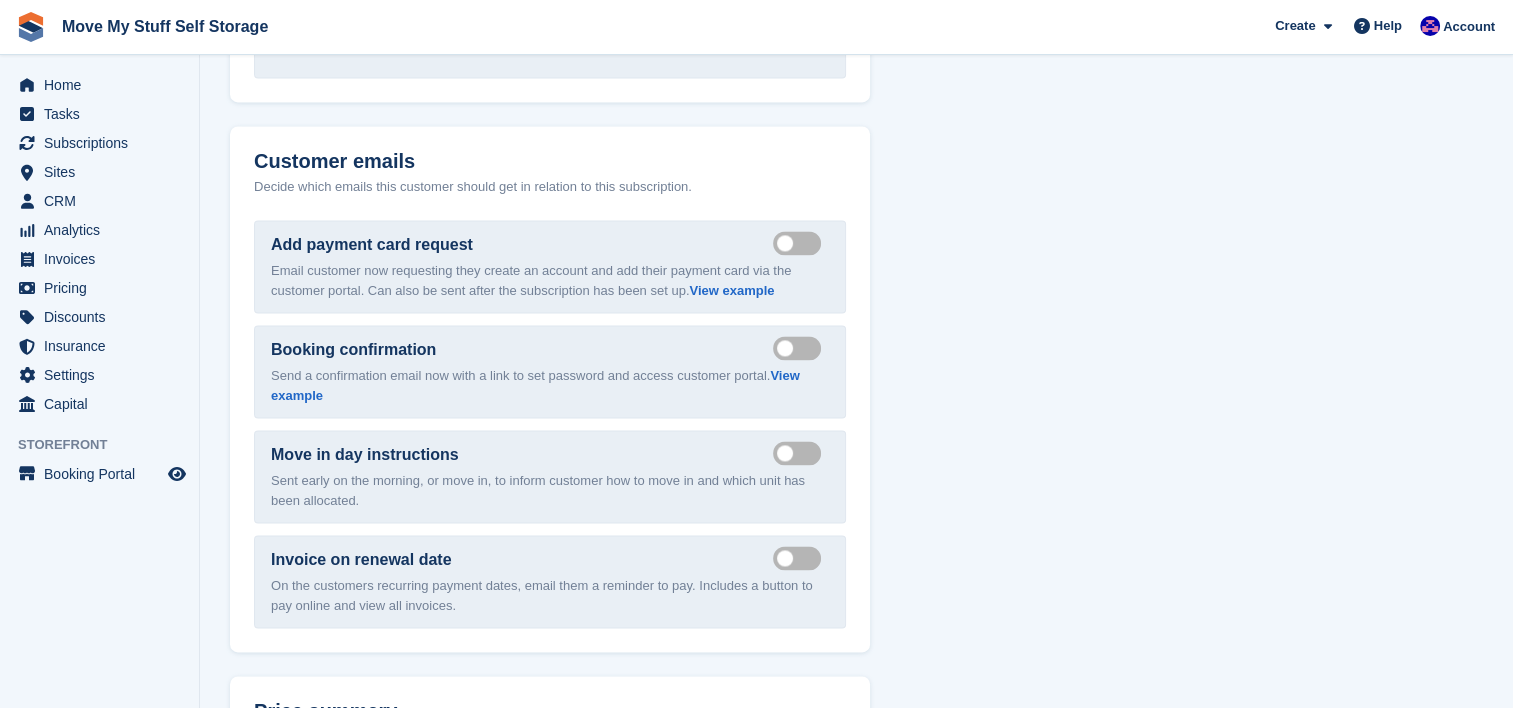 scroll, scrollTop: 2864, scrollLeft: 0, axis: vertical 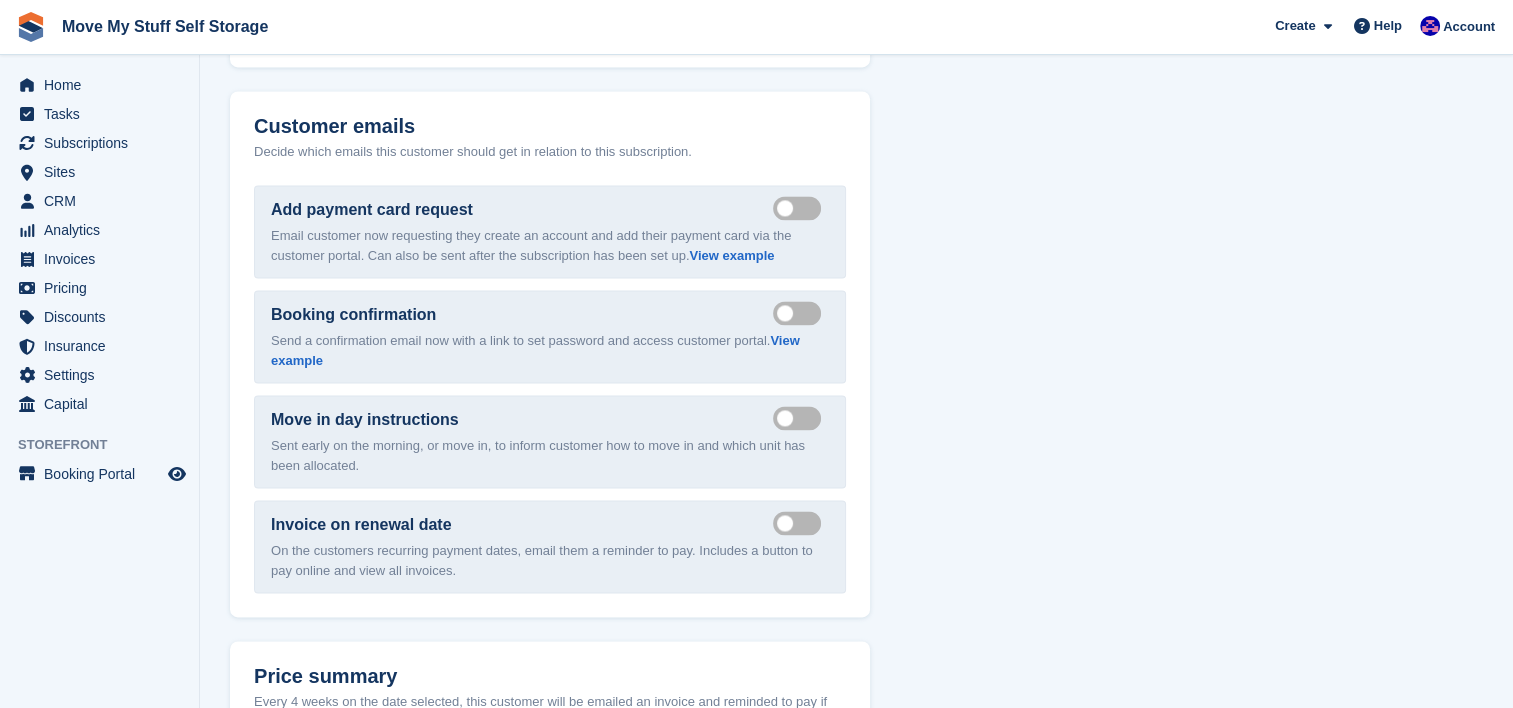 click on "Send move in day email" at bounding box center [801, 417] 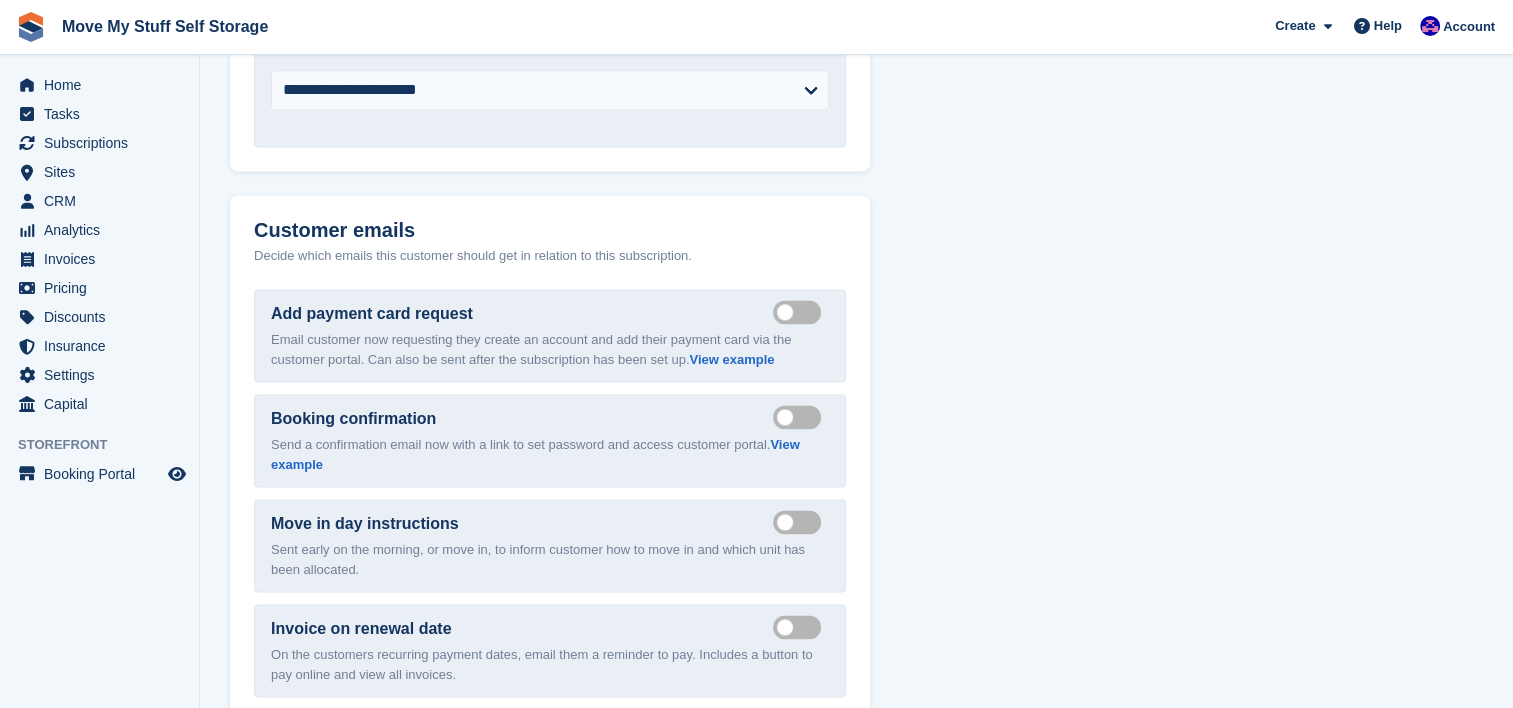 scroll, scrollTop: 3252, scrollLeft: 0, axis: vertical 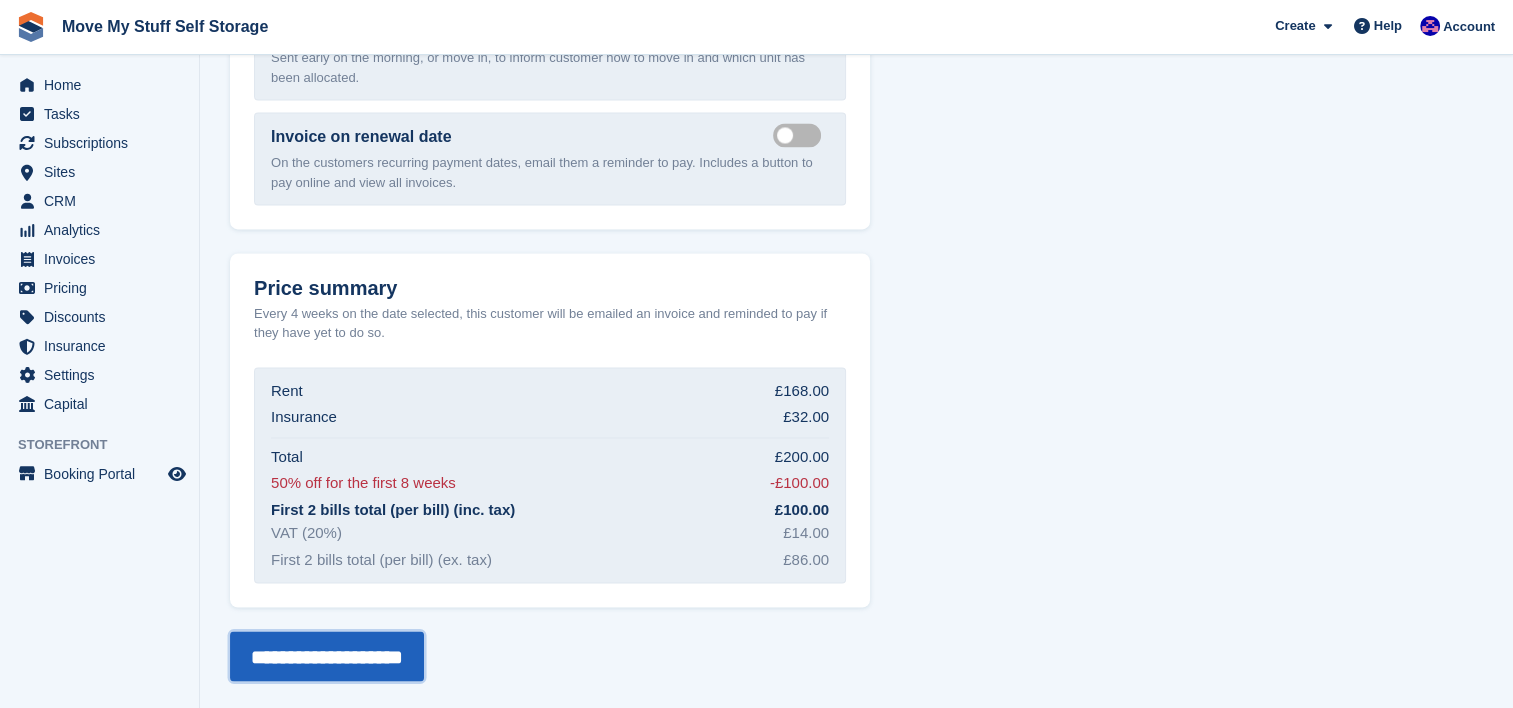 click on "**********" at bounding box center [327, 656] 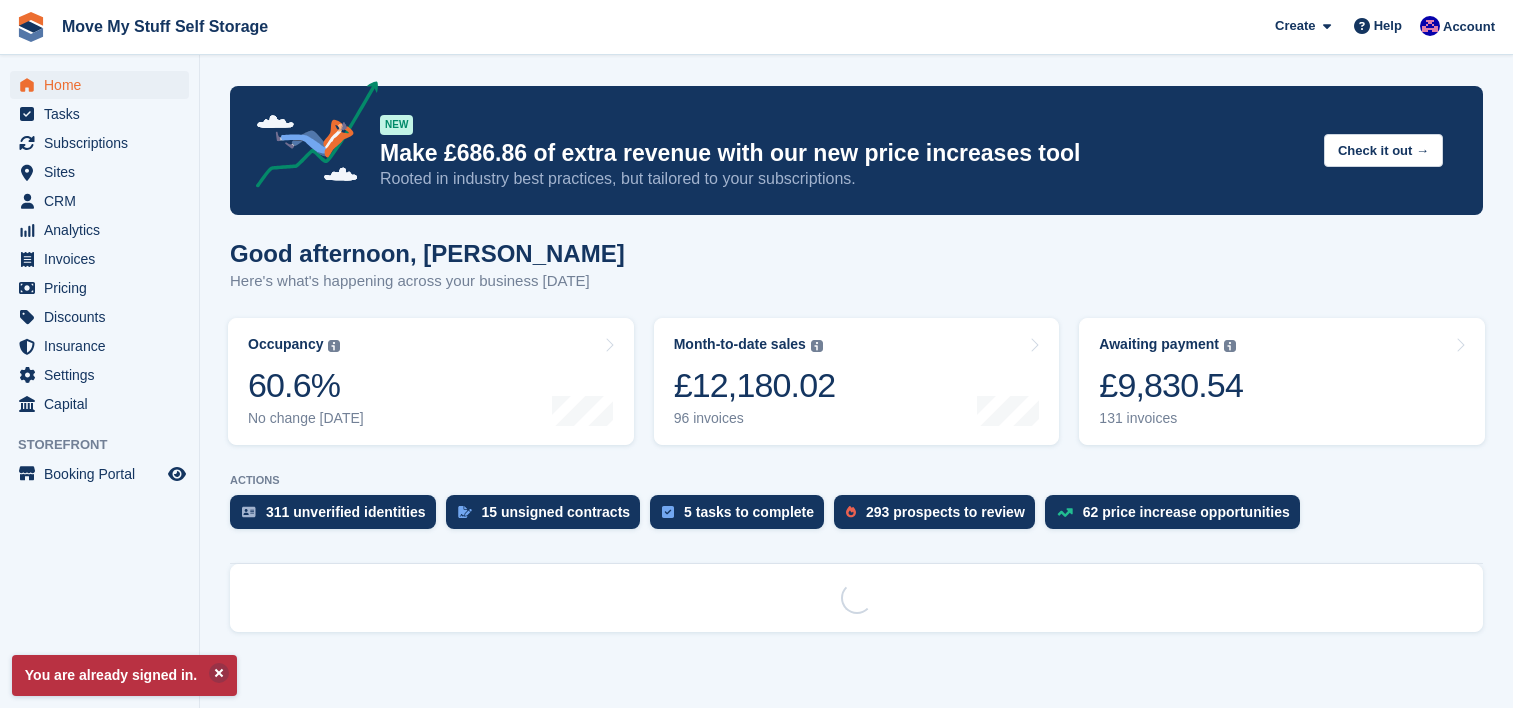 scroll, scrollTop: 0, scrollLeft: 0, axis: both 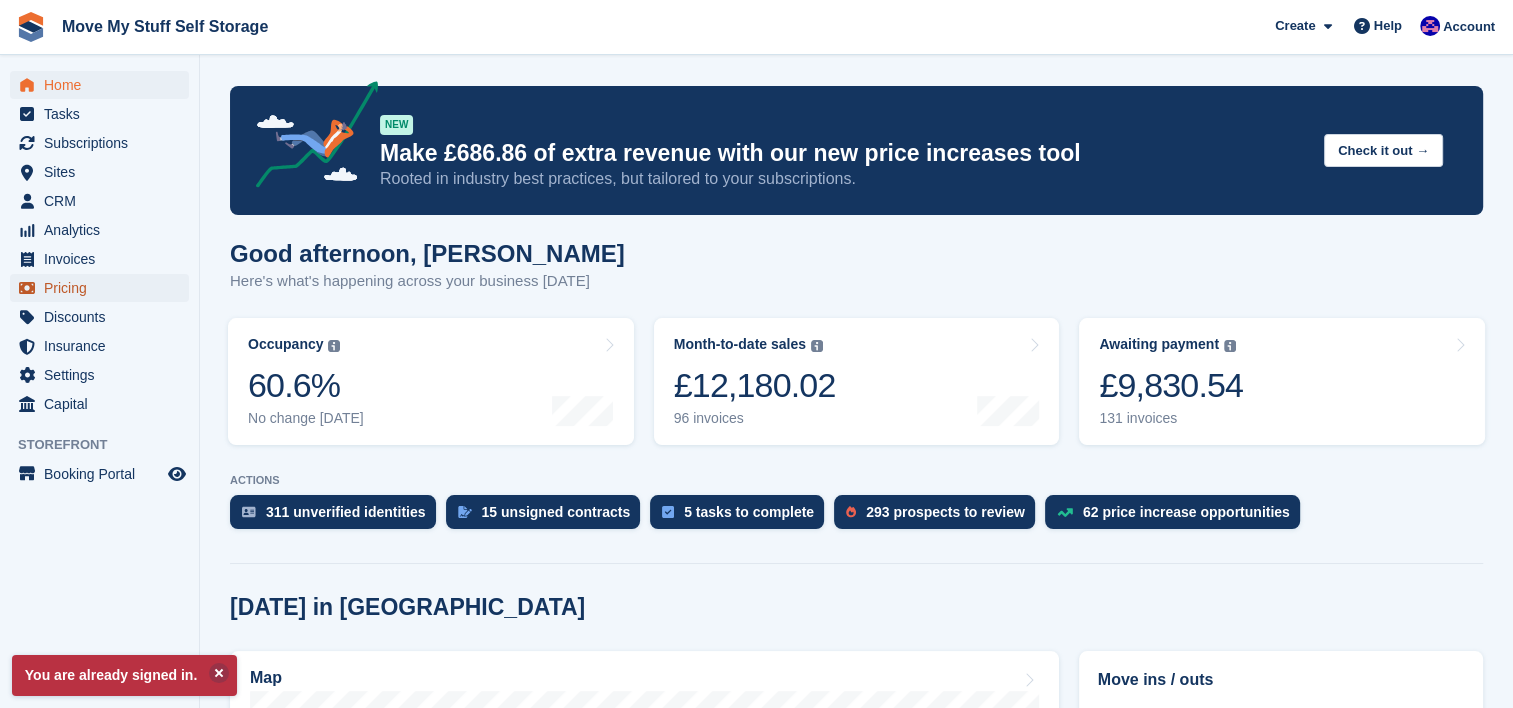 click on "Pricing" at bounding box center [104, 288] 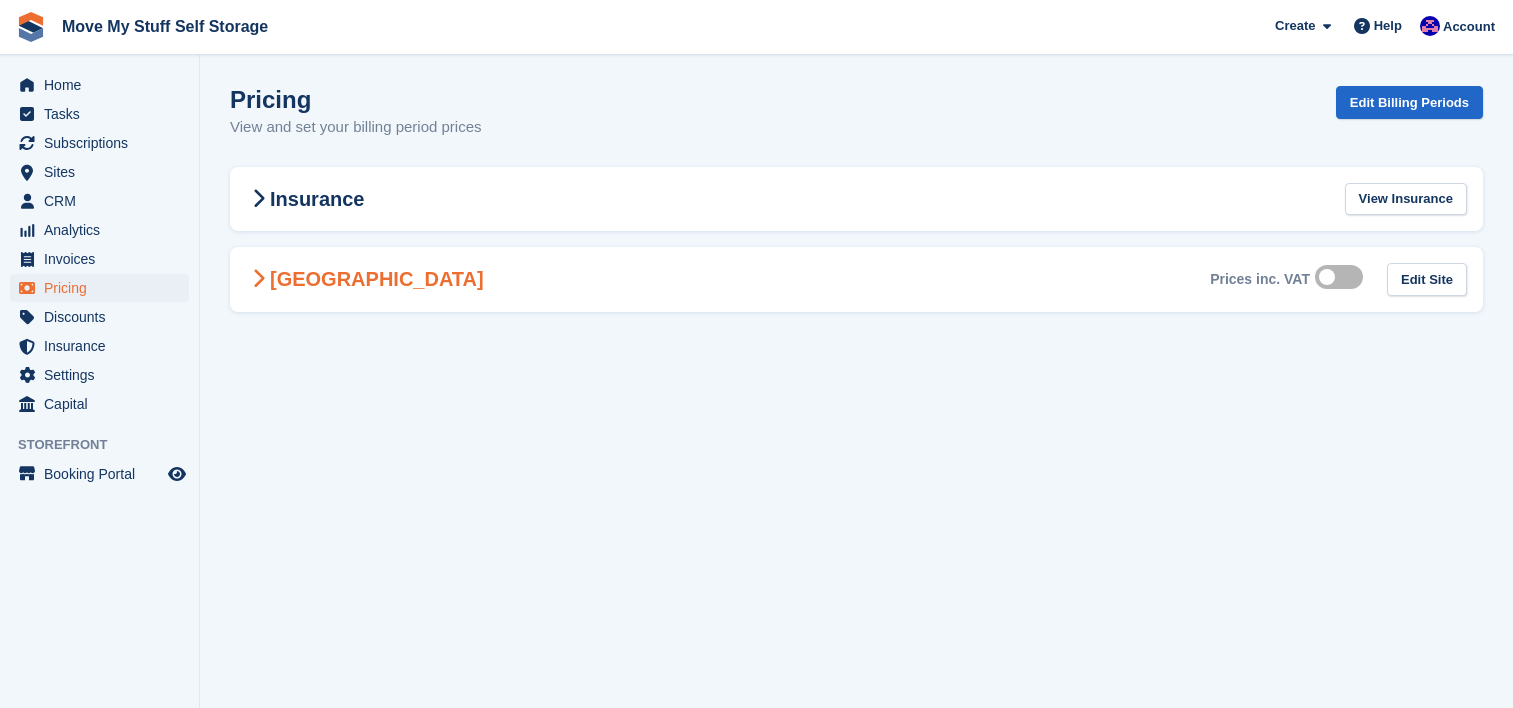 scroll, scrollTop: 0, scrollLeft: 0, axis: both 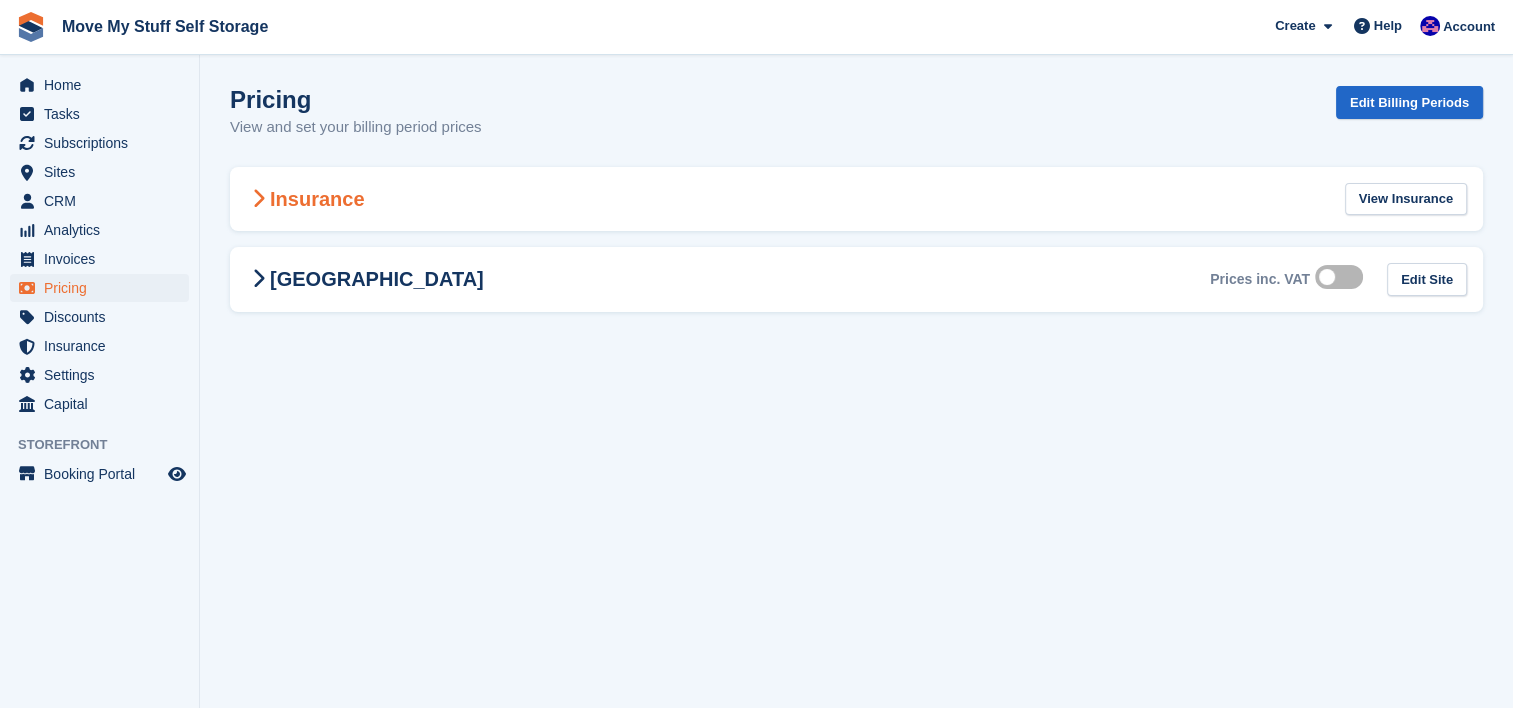 click on "Insurance
View Insurance" at bounding box center (856, 199) 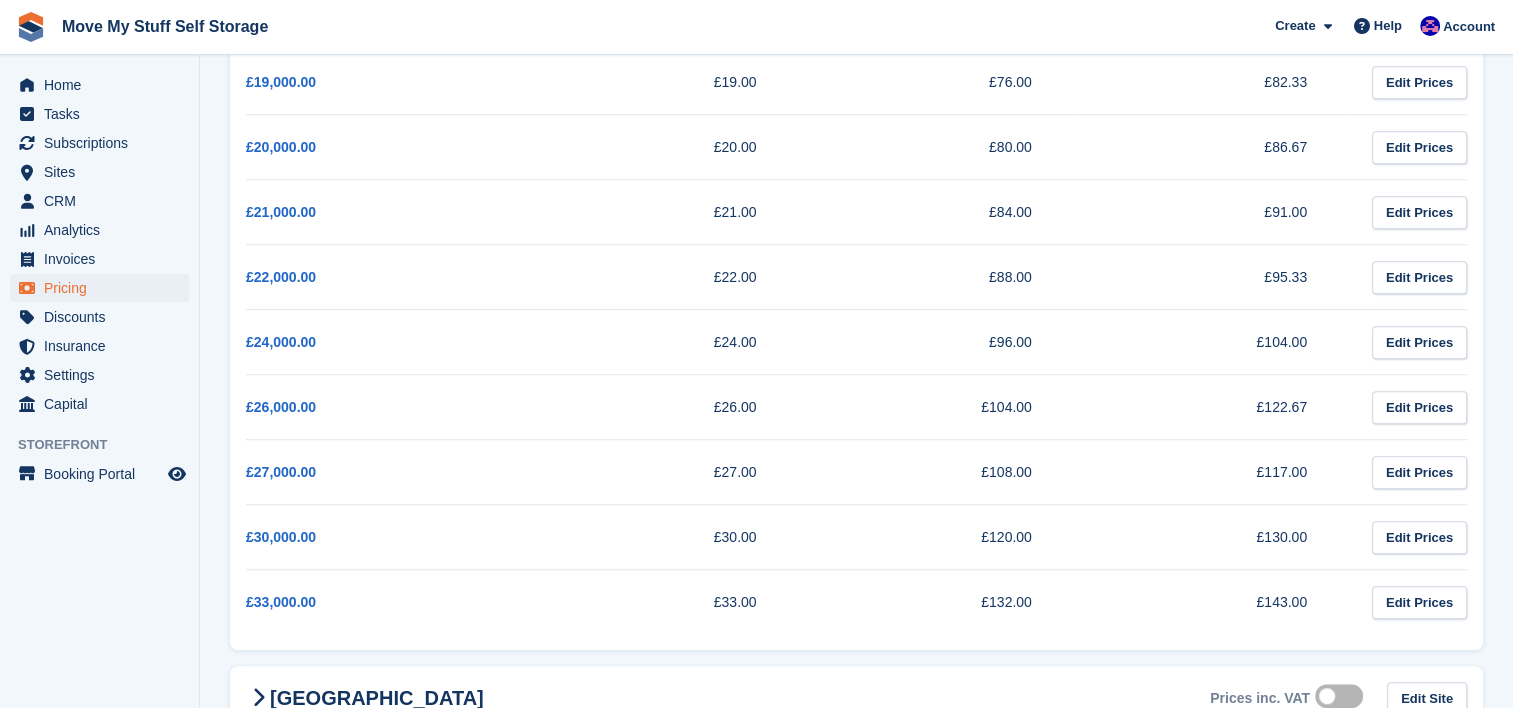 scroll, scrollTop: 1284, scrollLeft: 0, axis: vertical 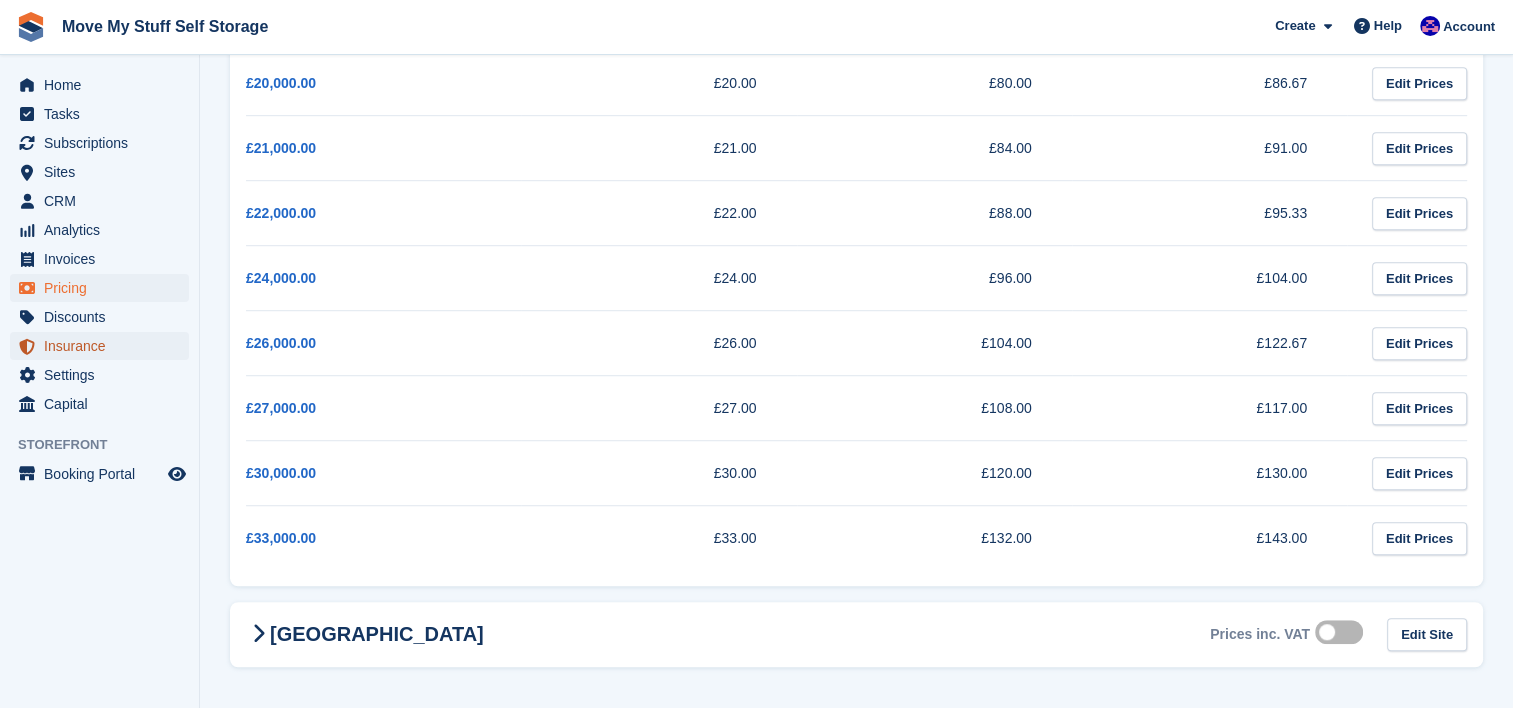 click on "Insurance" at bounding box center [104, 346] 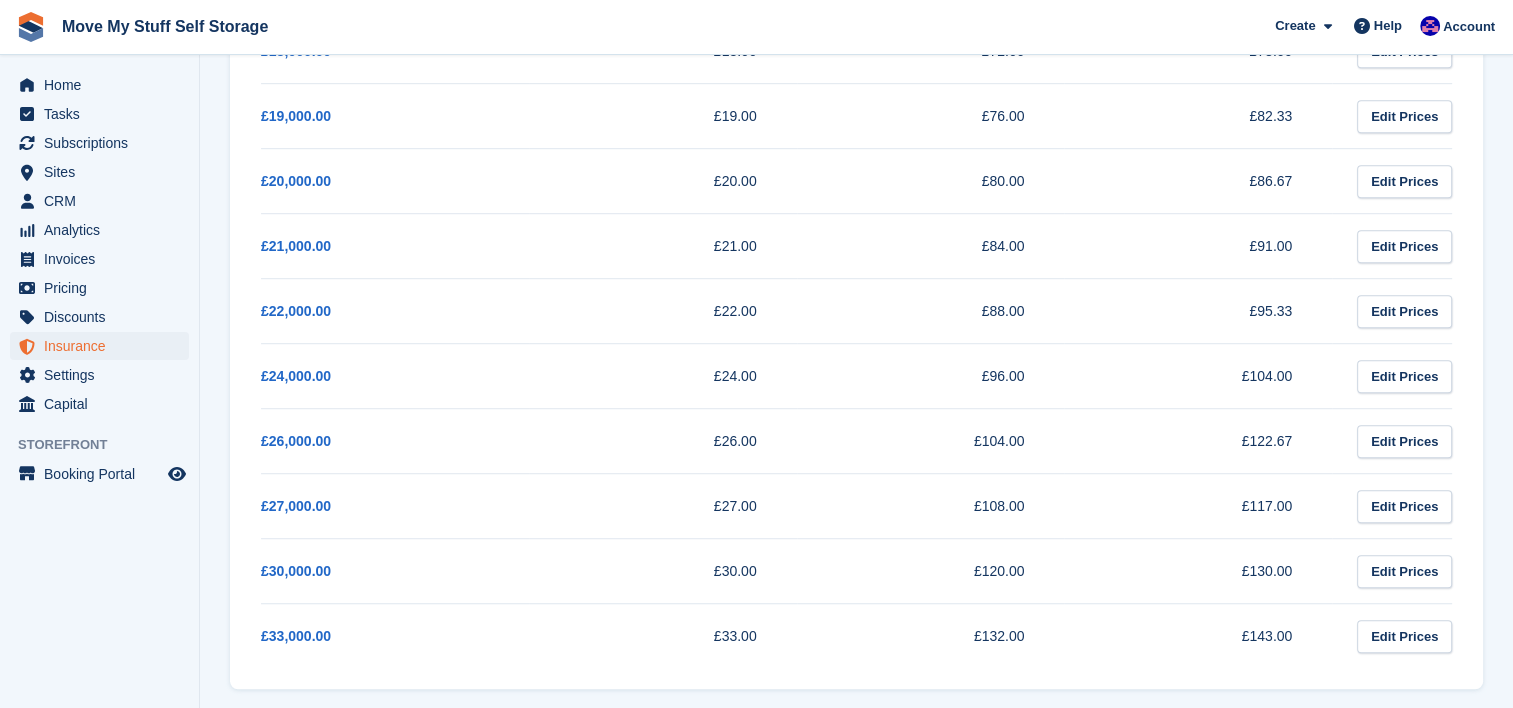 scroll, scrollTop: 0, scrollLeft: 0, axis: both 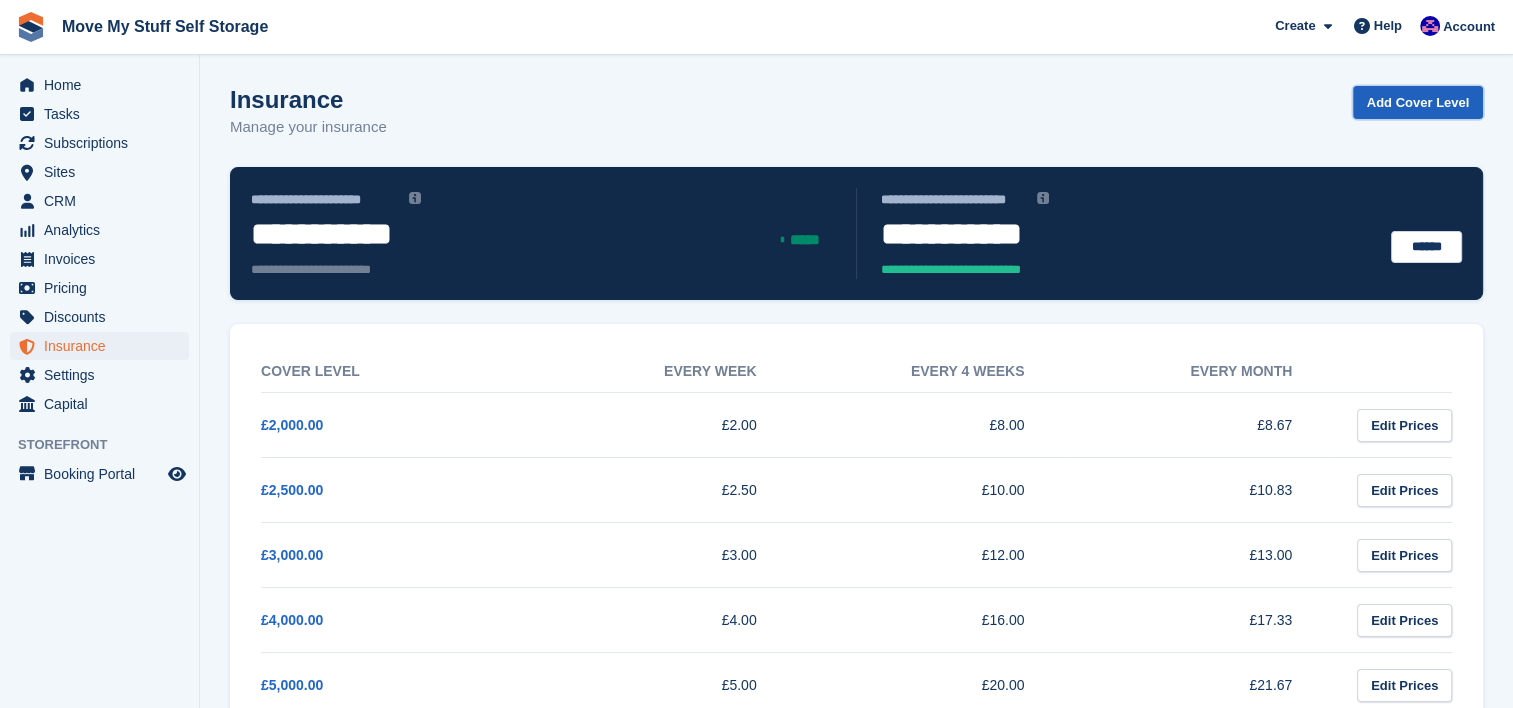 click on "Add Cover Level" at bounding box center (1418, 102) 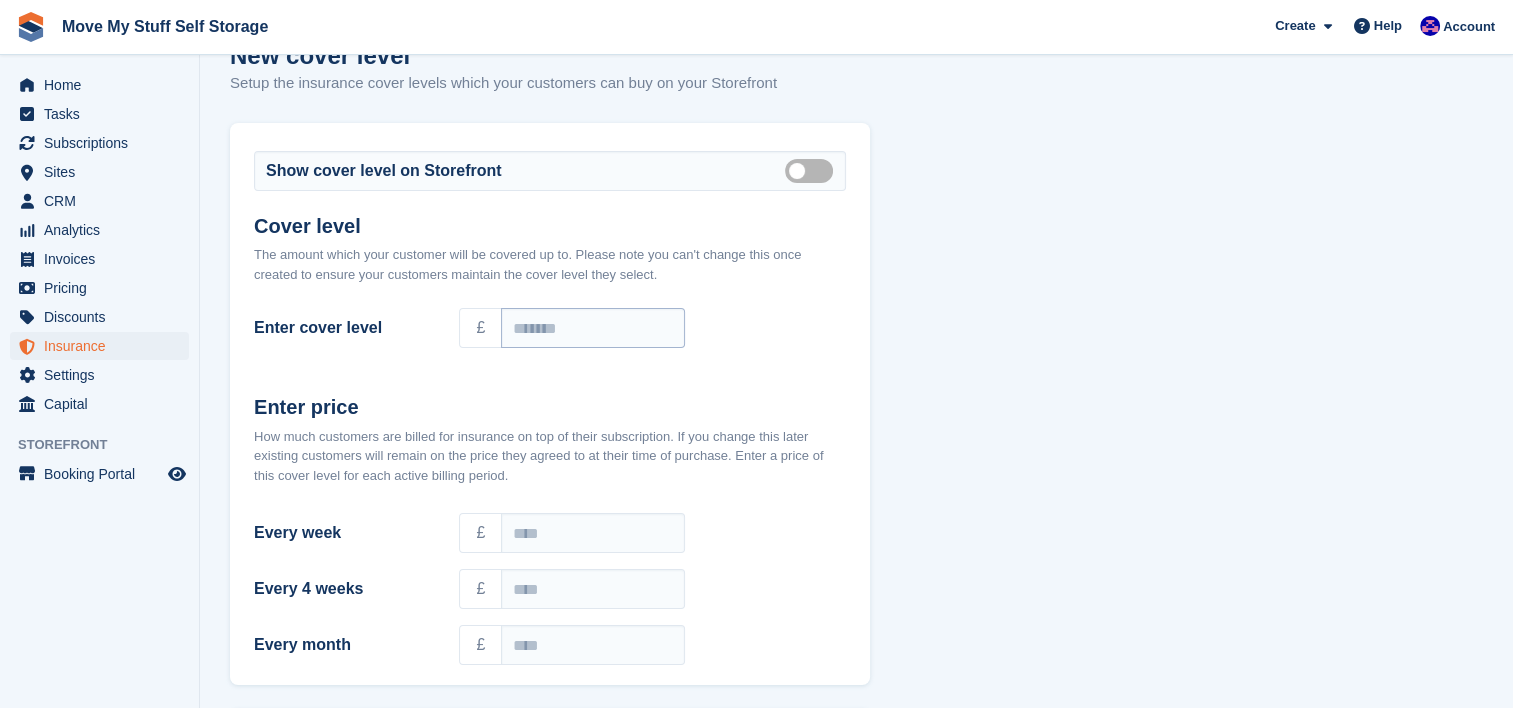scroll, scrollTop: 139, scrollLeft: 0, axis: vertical 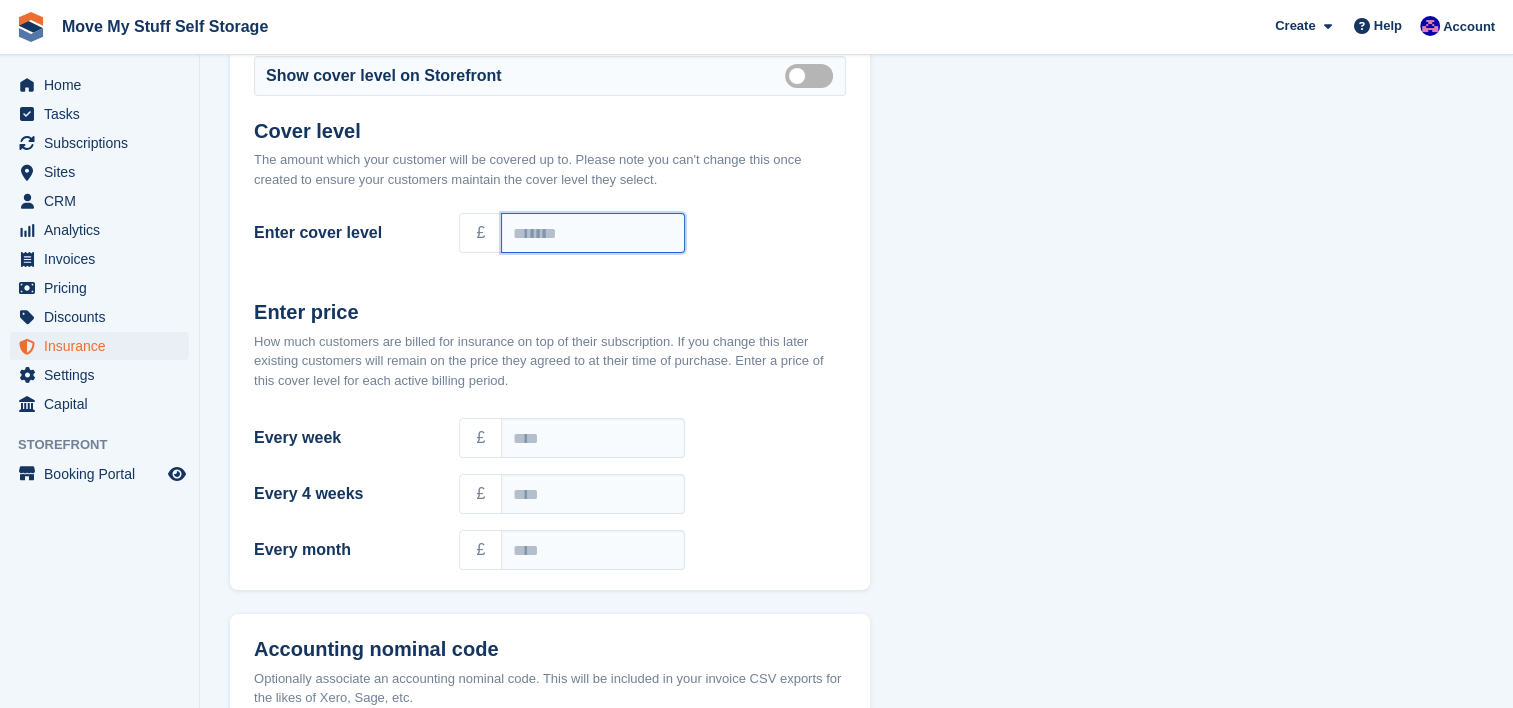 click on "Enter cover level" at bounding box center [593, 233] 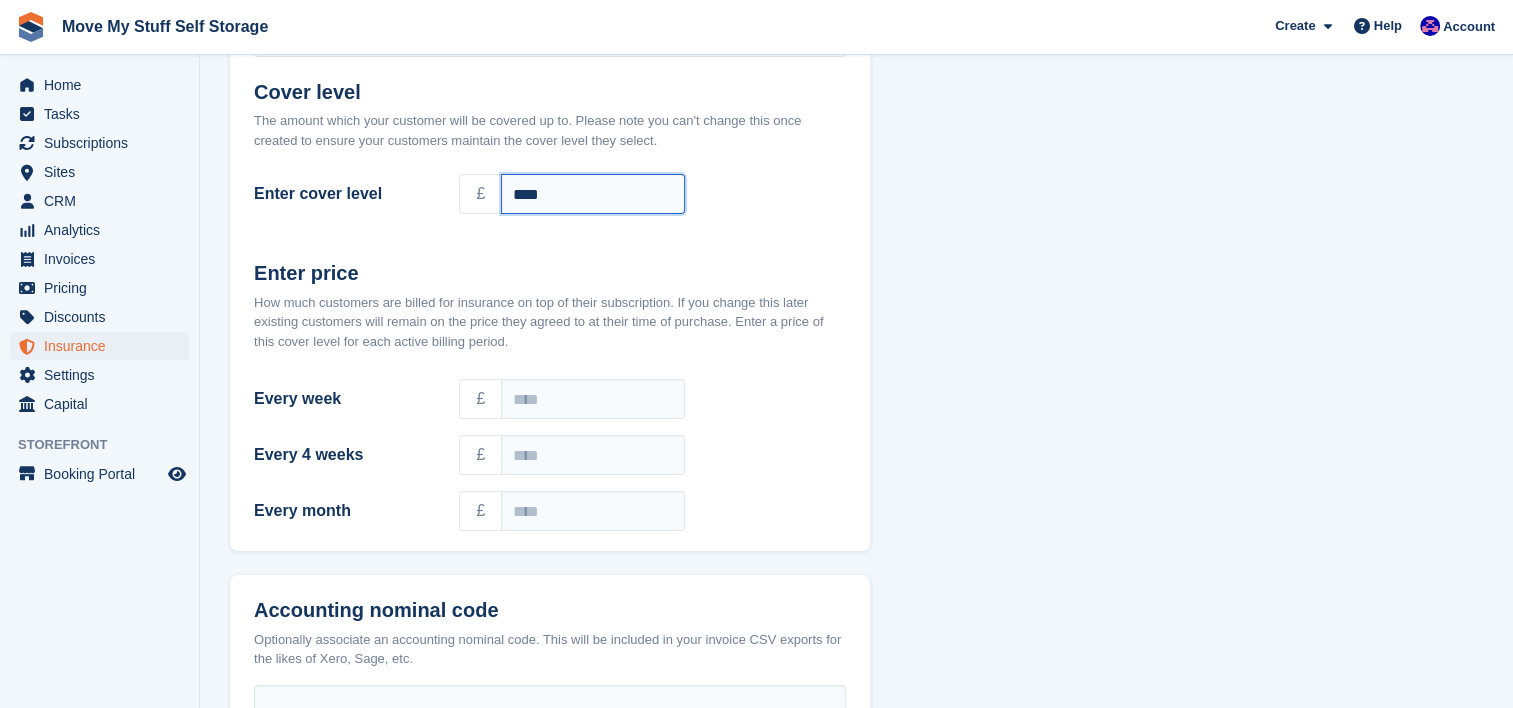 scroll, scrollTop: 248, scrollLeft: 0, axis: vertical 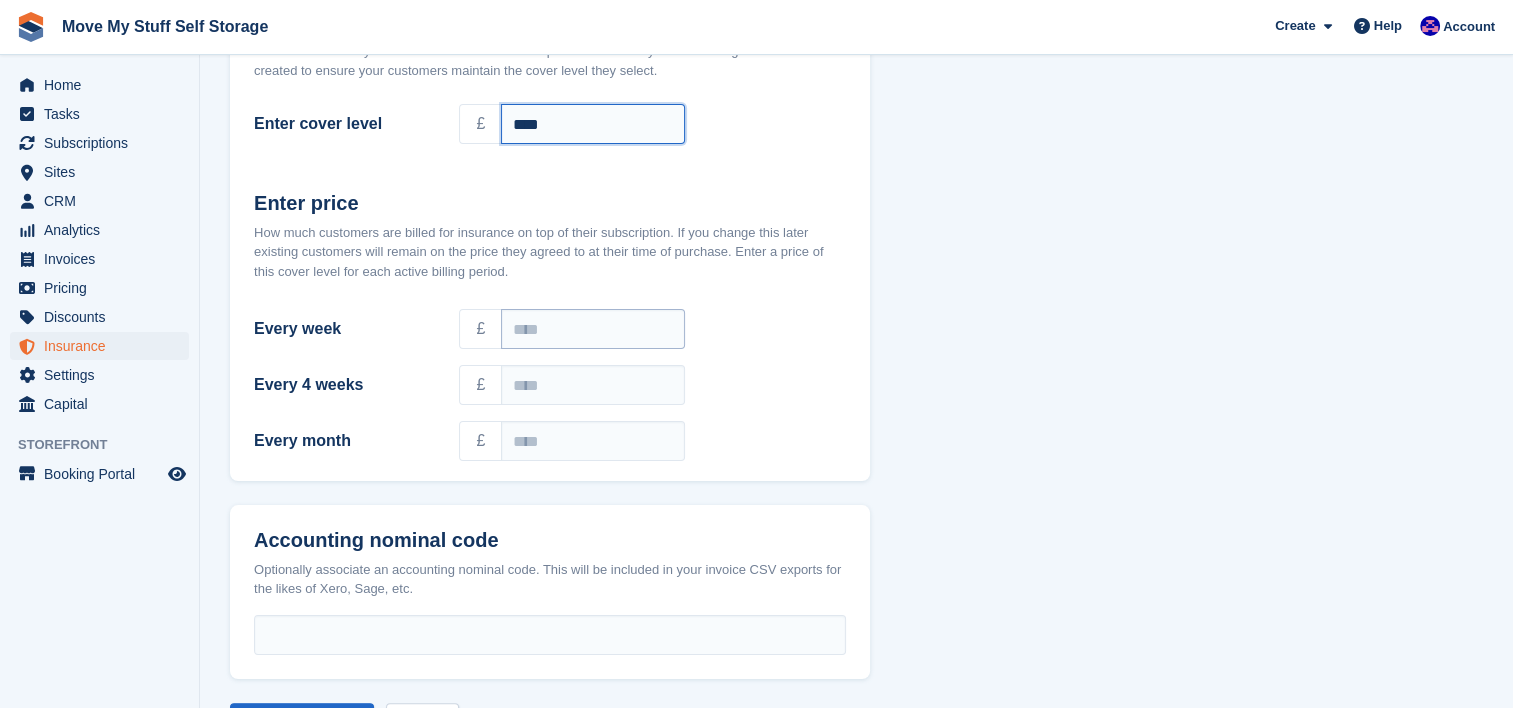 type on "****" 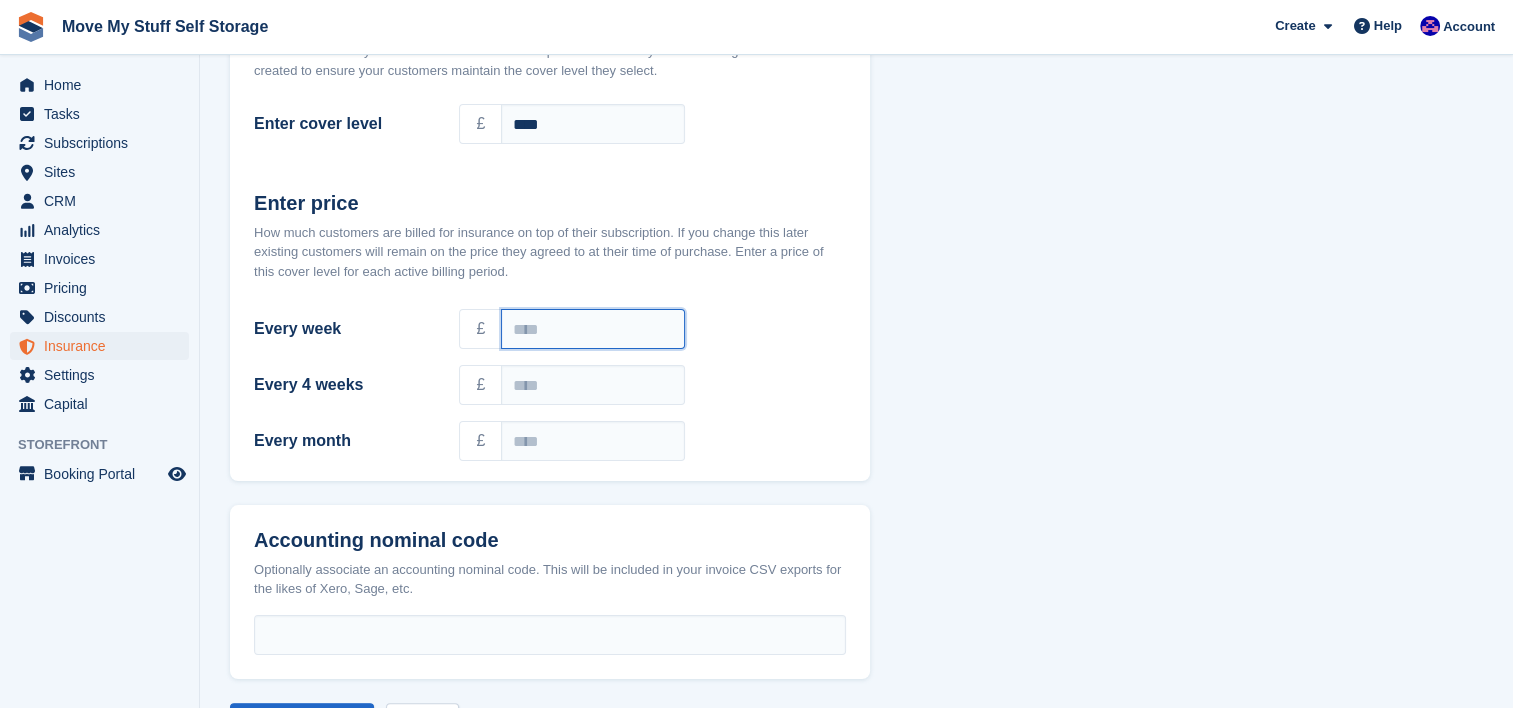 click on "Every week" at bounding box center (593, 329) 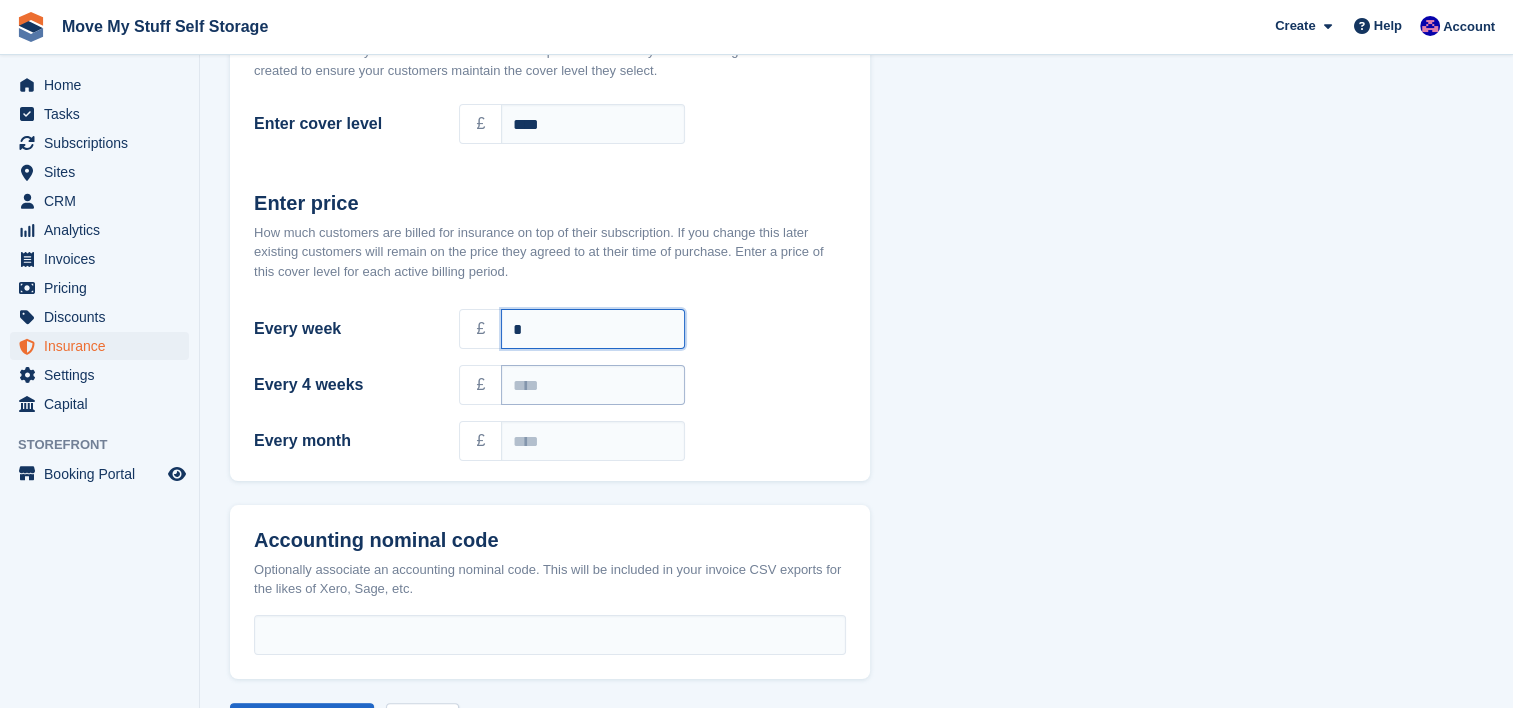 type on "*" 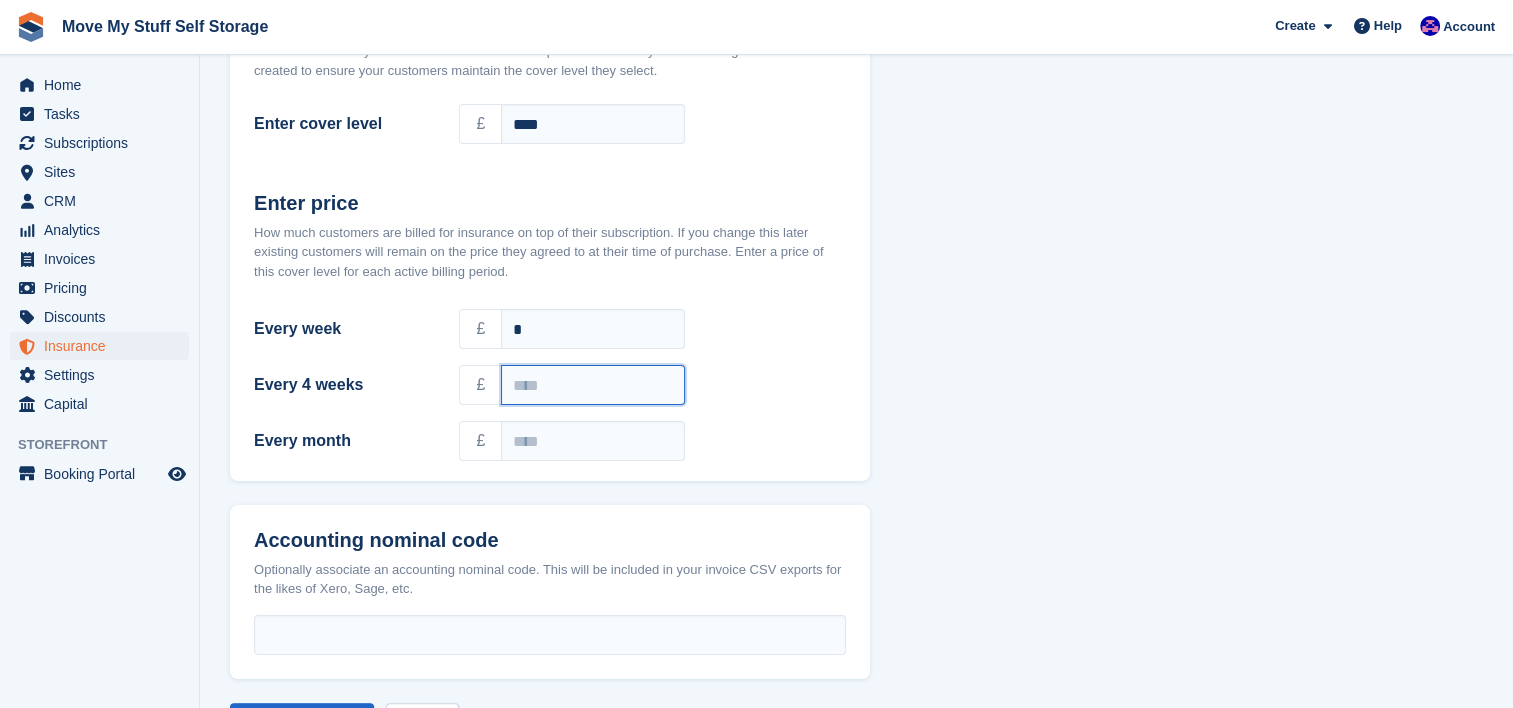 click on "Every 4 weeks" at bounding box center [593, 385] 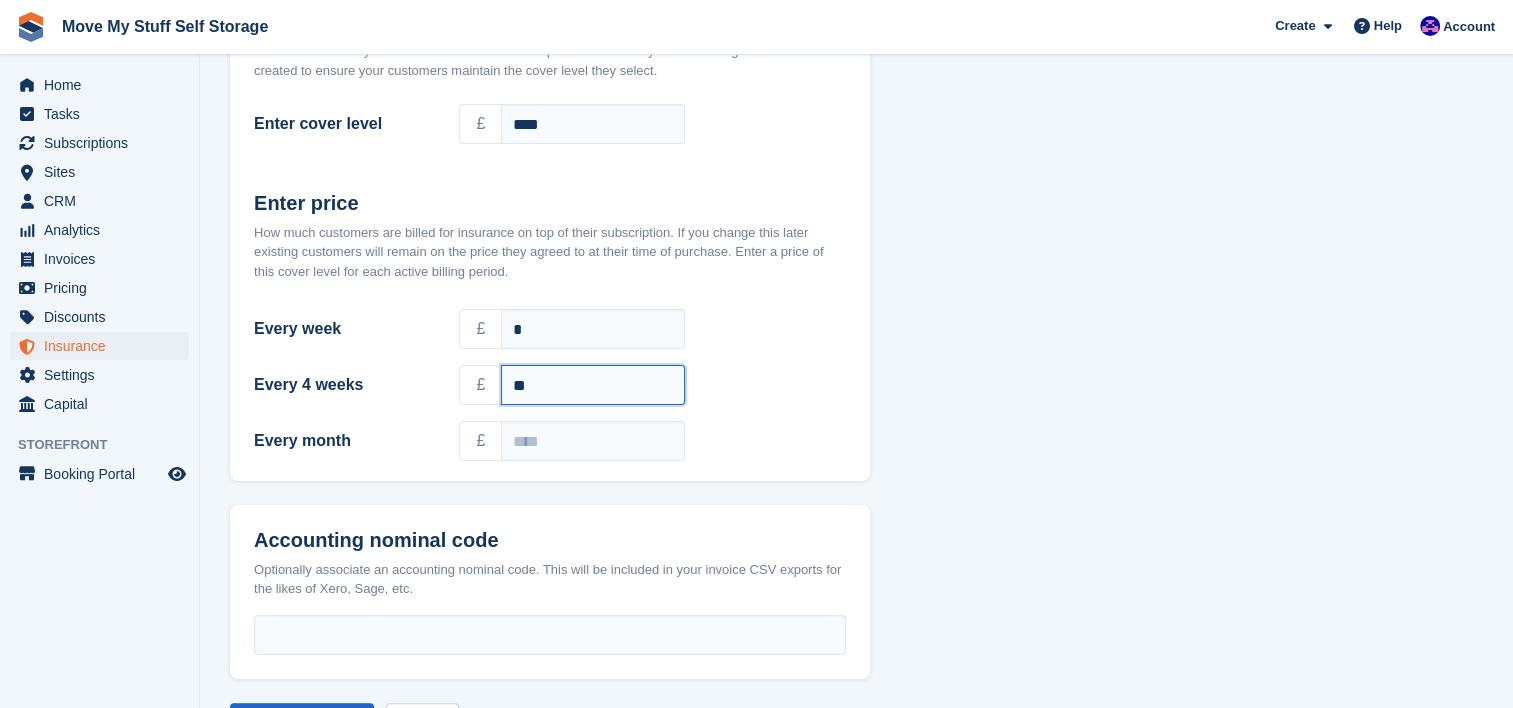 type on "**" 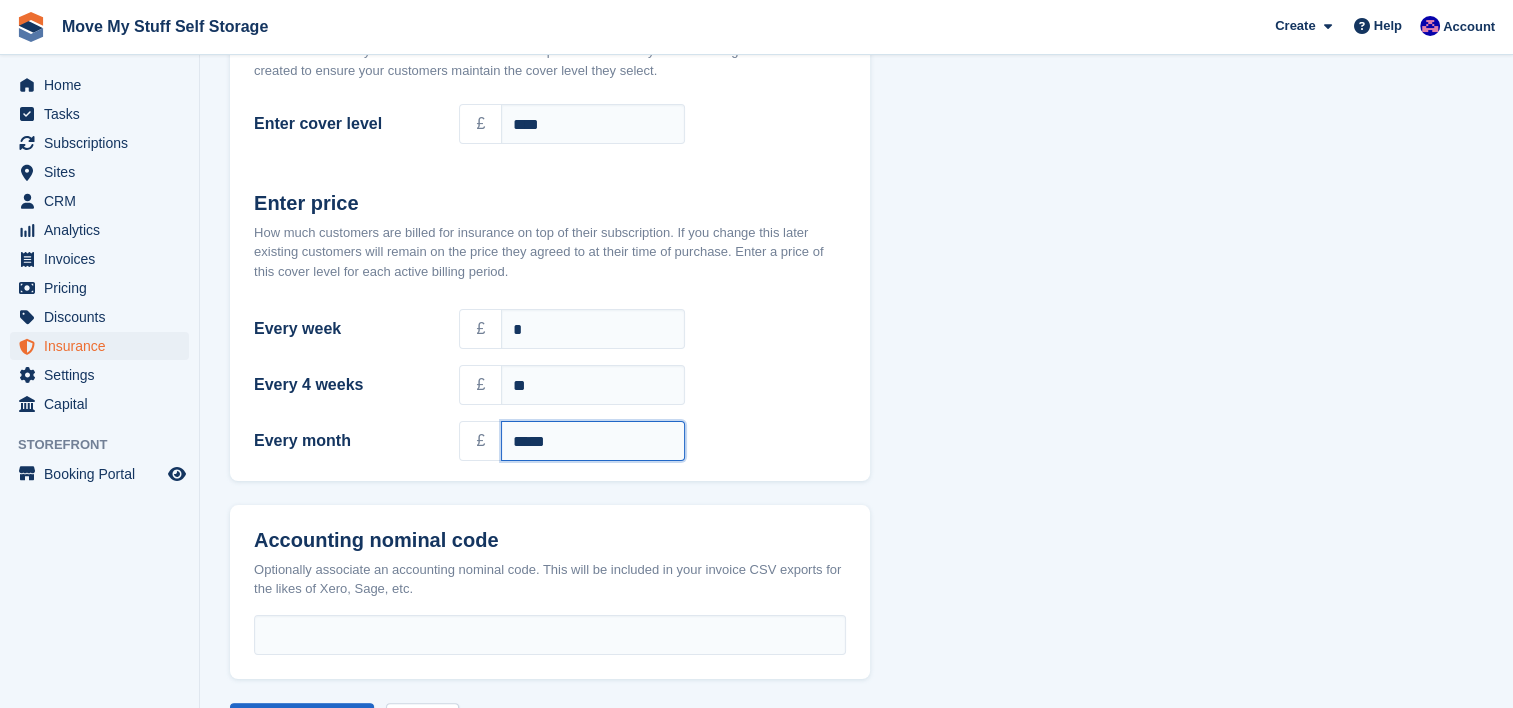 type on "*****" 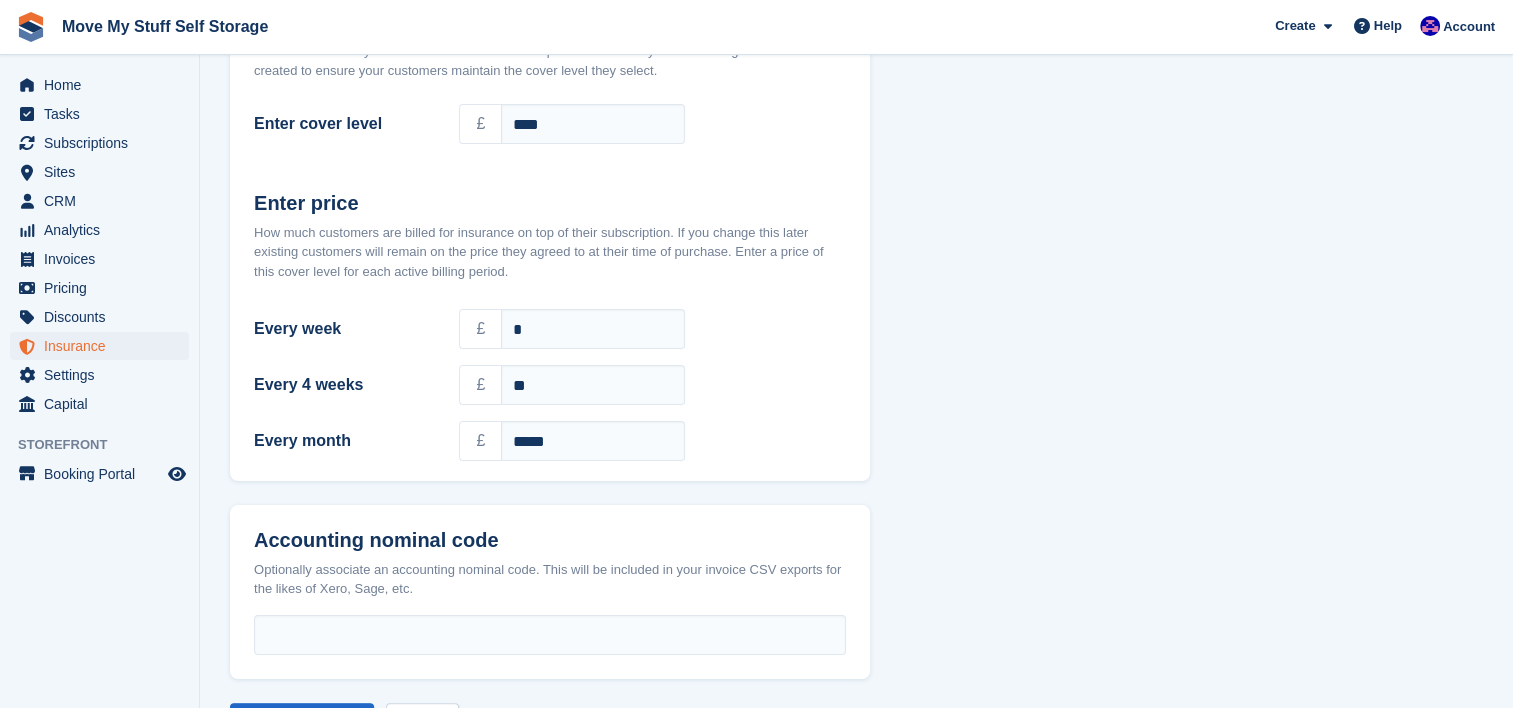 click on "Show cover level on Storefront
Show on store front
Cover level
The amount which your customer will be covered up to. Please note you can't change this once created to ensure your customers maintain the cover level they select.
Enter cover level
£
****
Enter price
Every week
*" at bounding box center (856, 331) 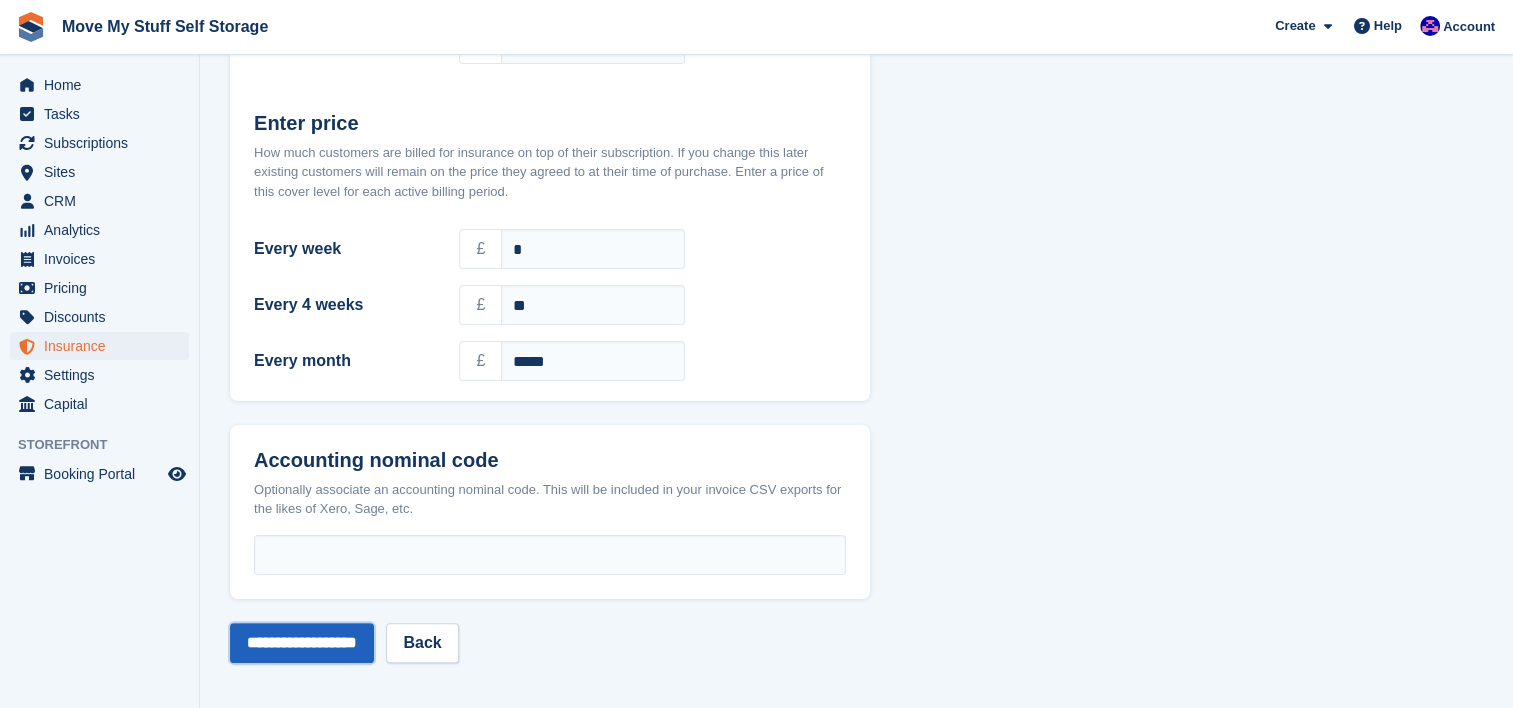 click on "**********" at bounding box center (302, 643) 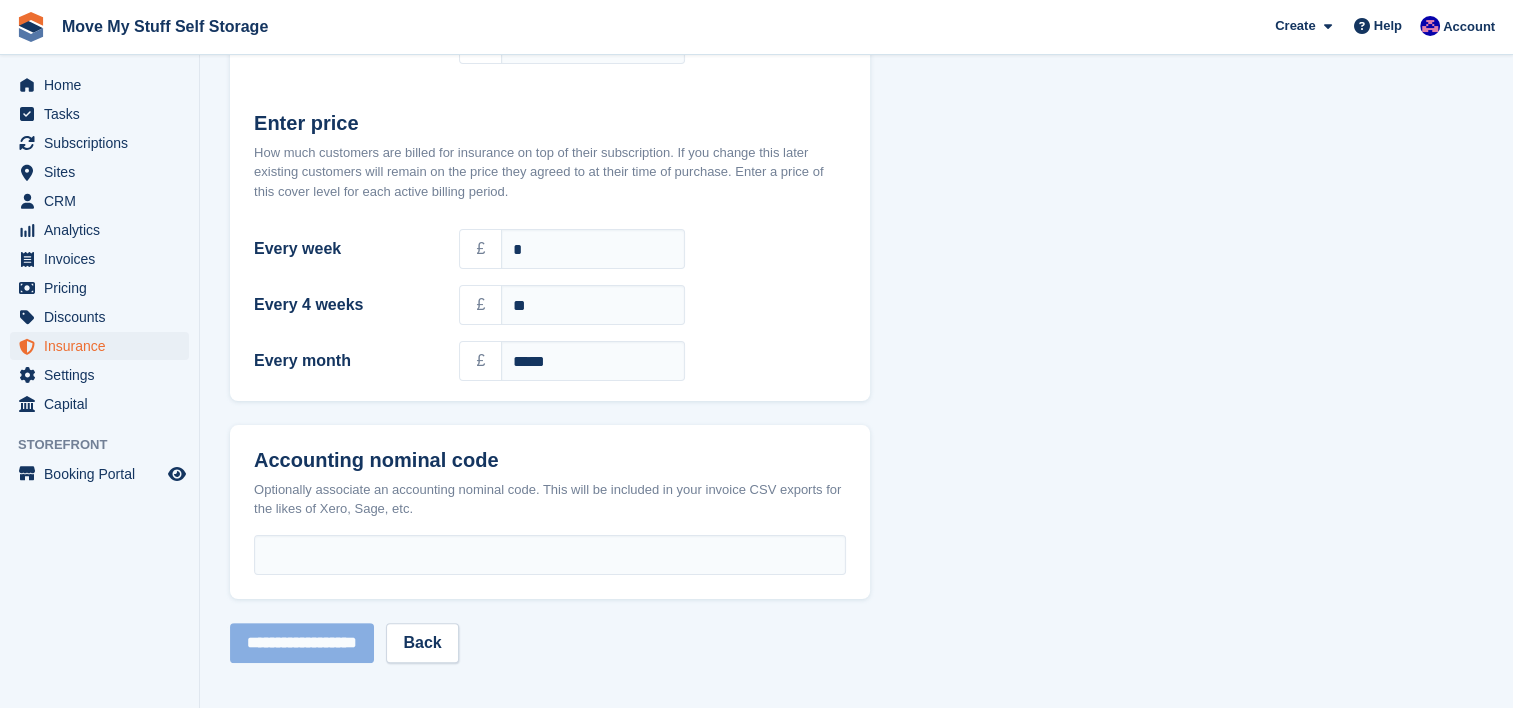 scroll, scrollTop: 0, scrollLeft: 0, axis: both 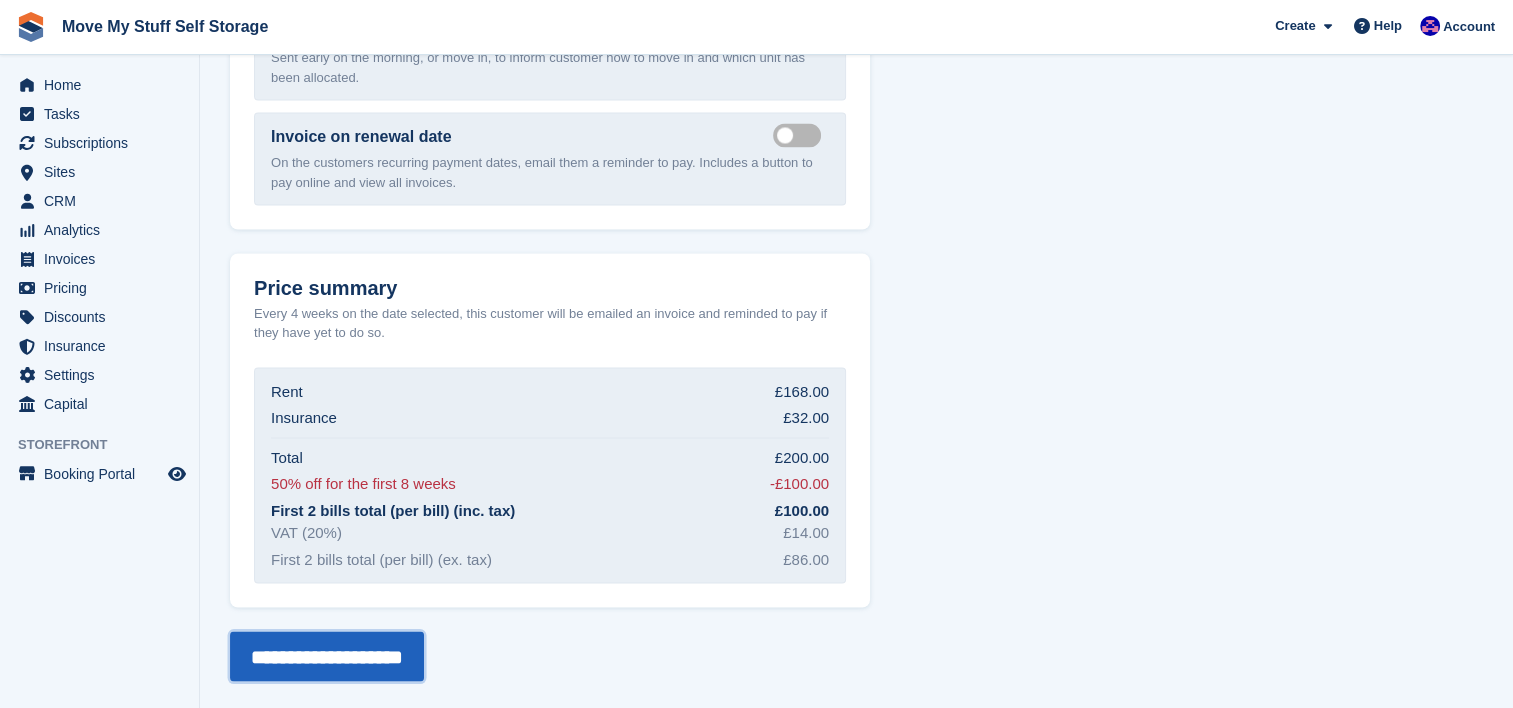 click on "**********" at bounding box center (327, 656) 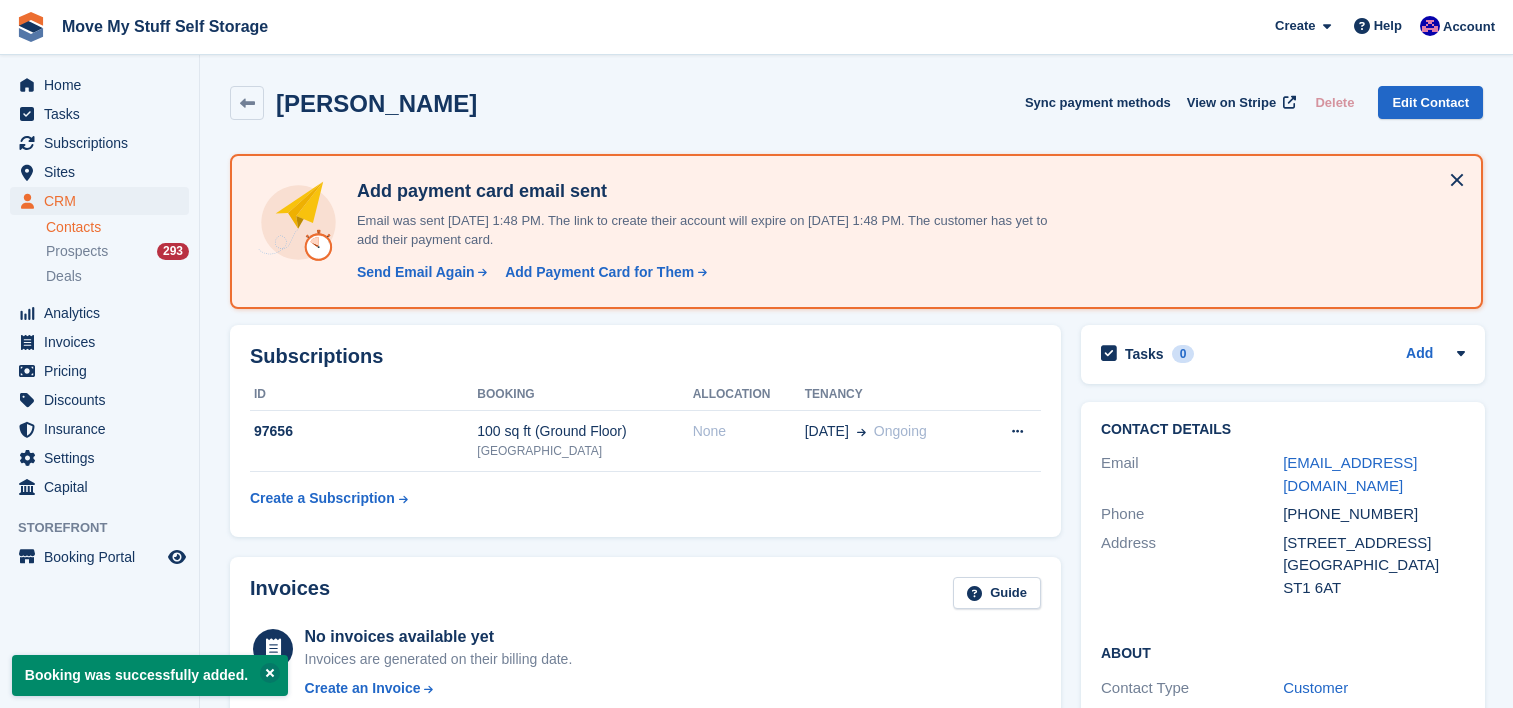scroll, scrollTop: 0, scrollLeft: 0, axis: both 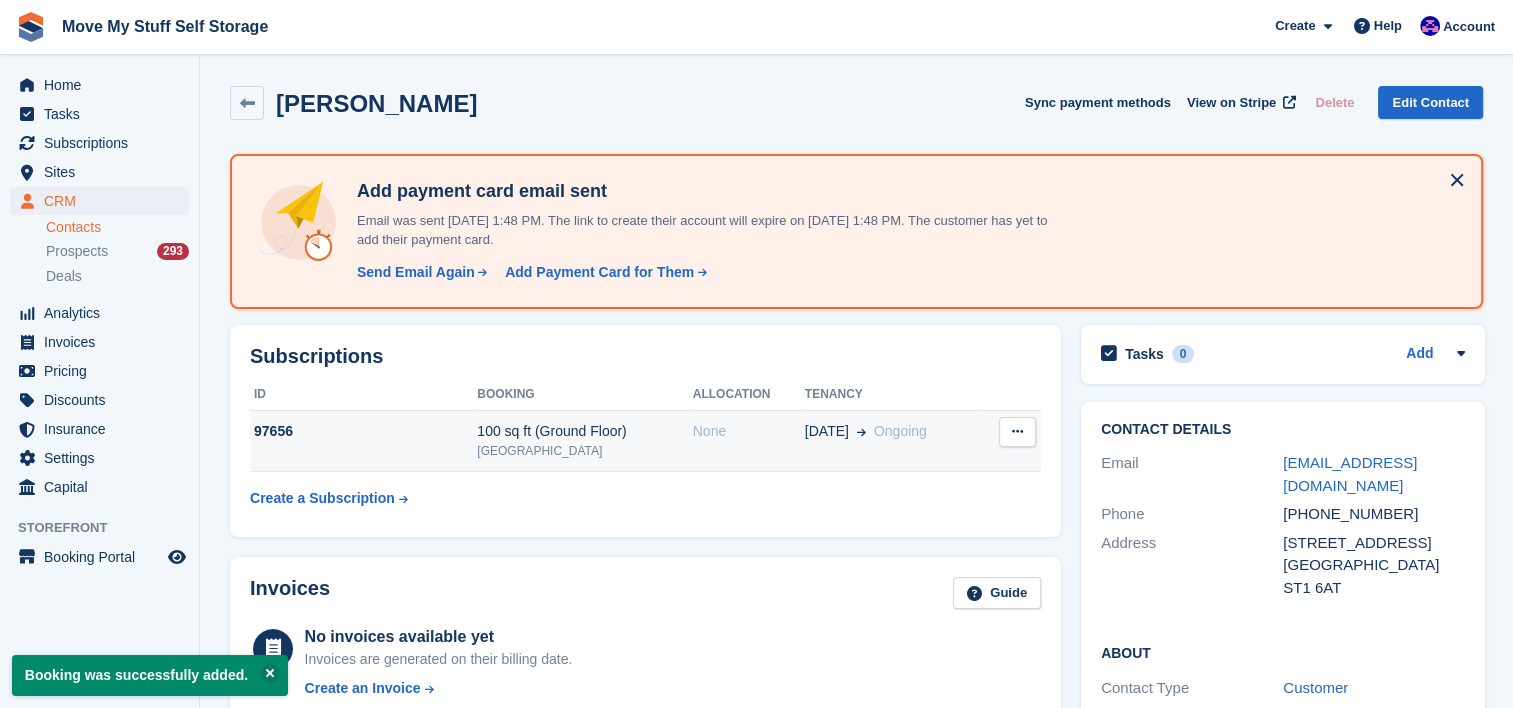 click on "None" at bounding box center (749, 431) 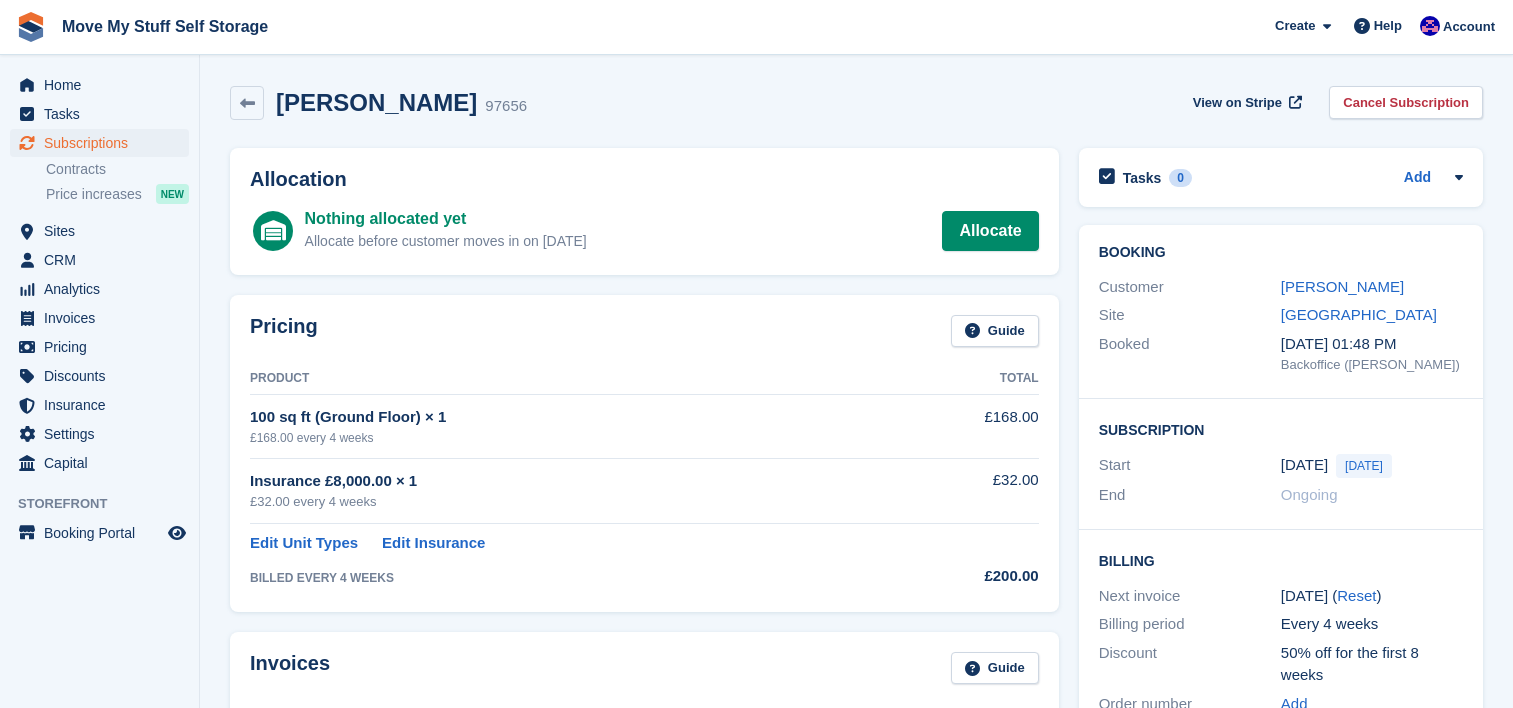 scroll, scrollTop: 0, scrollLeft: 0, axis: both 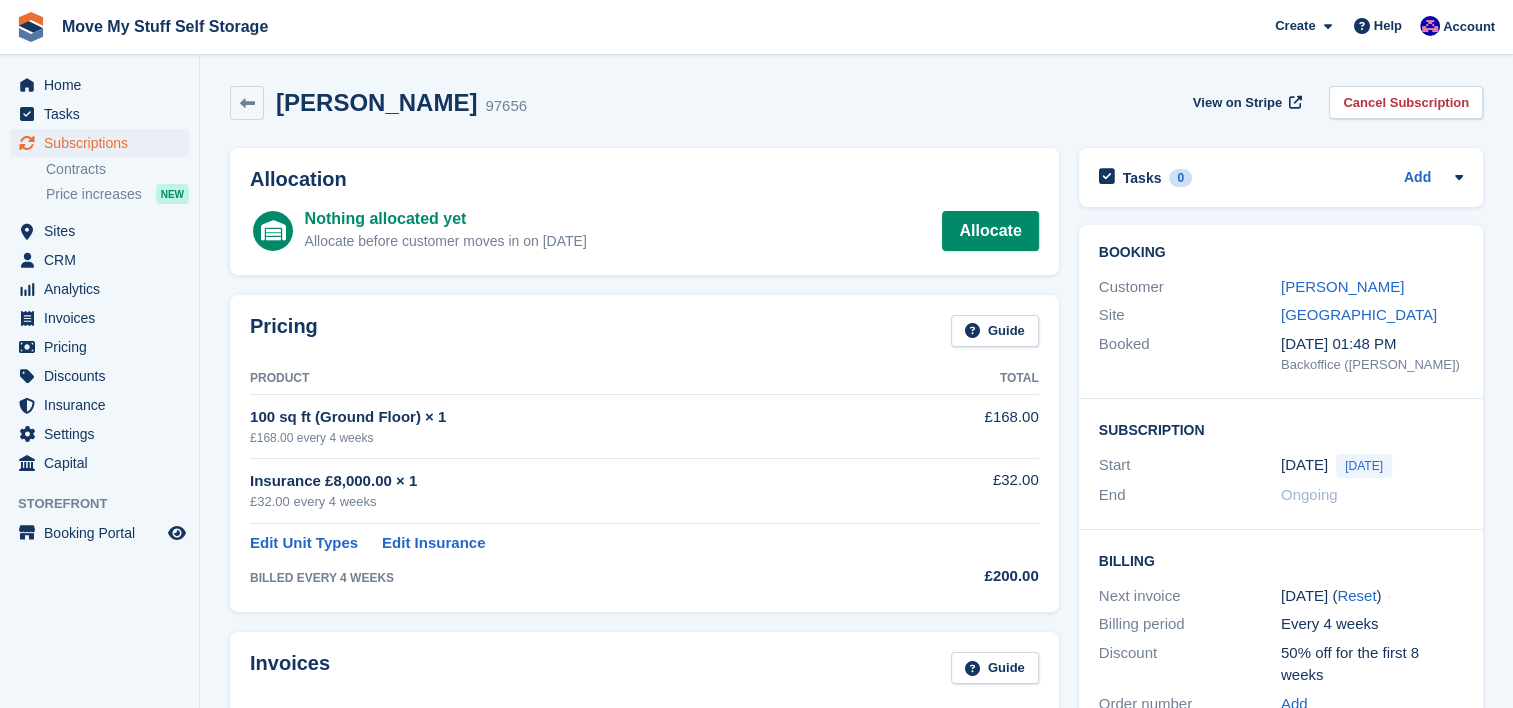 click on "Allocation
Nothing allocated yet
Allocate before customer moves in on [DATE]
Allocate" at bounding box center (644, 211) 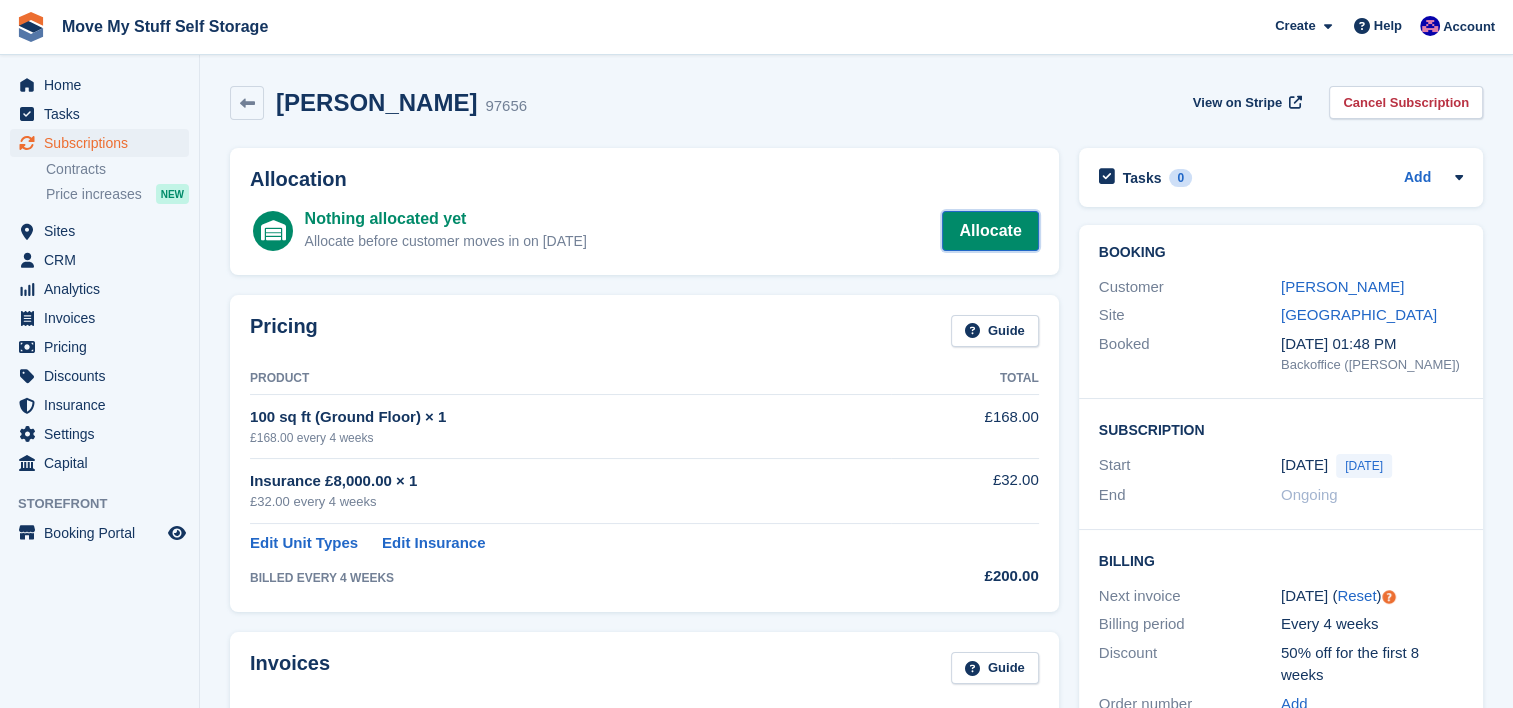 click on "Allocate" at bounding box center [990, 231] 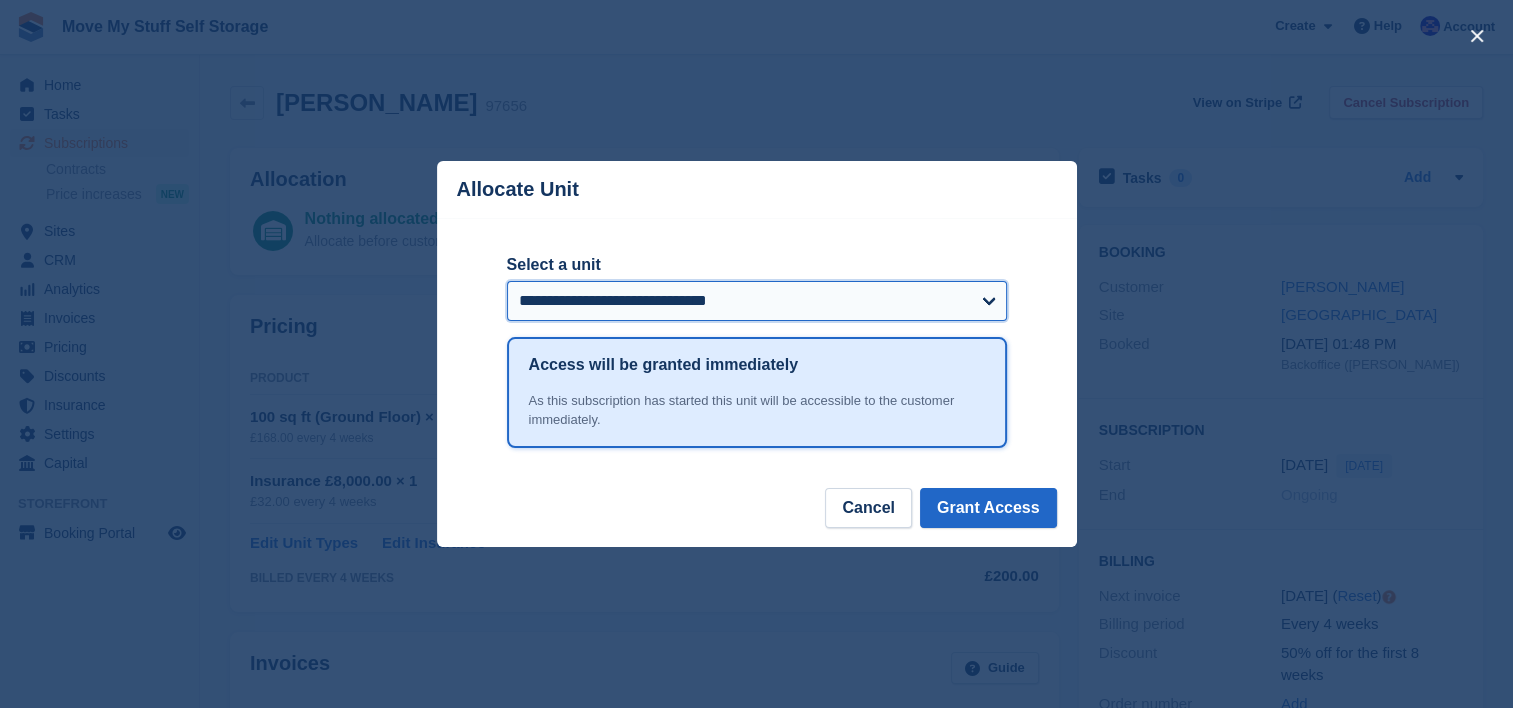 click on "**********" at bounding box center [757, 301] 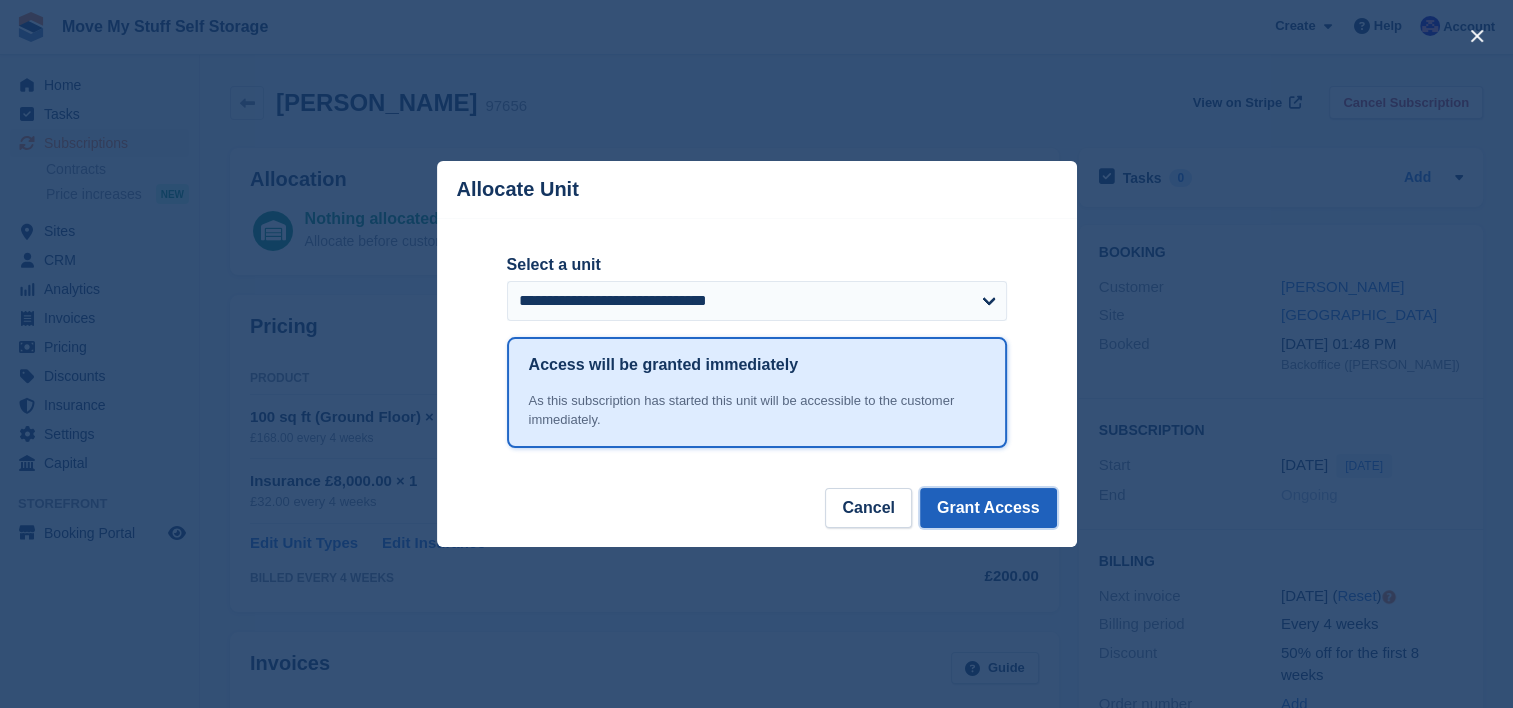 click on "Grant Access" at bounding box center [988, 508] 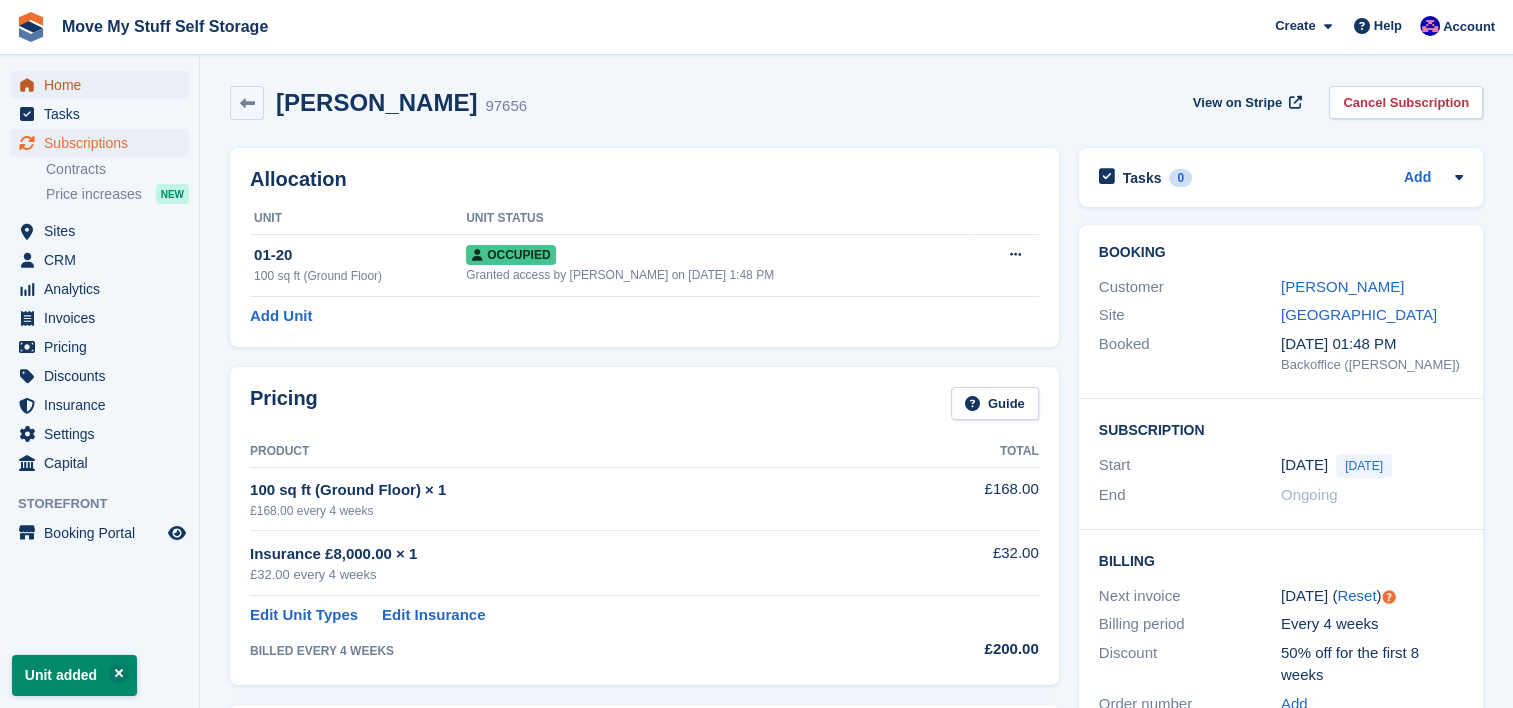click on "Home" at bounding box center [104, 85] 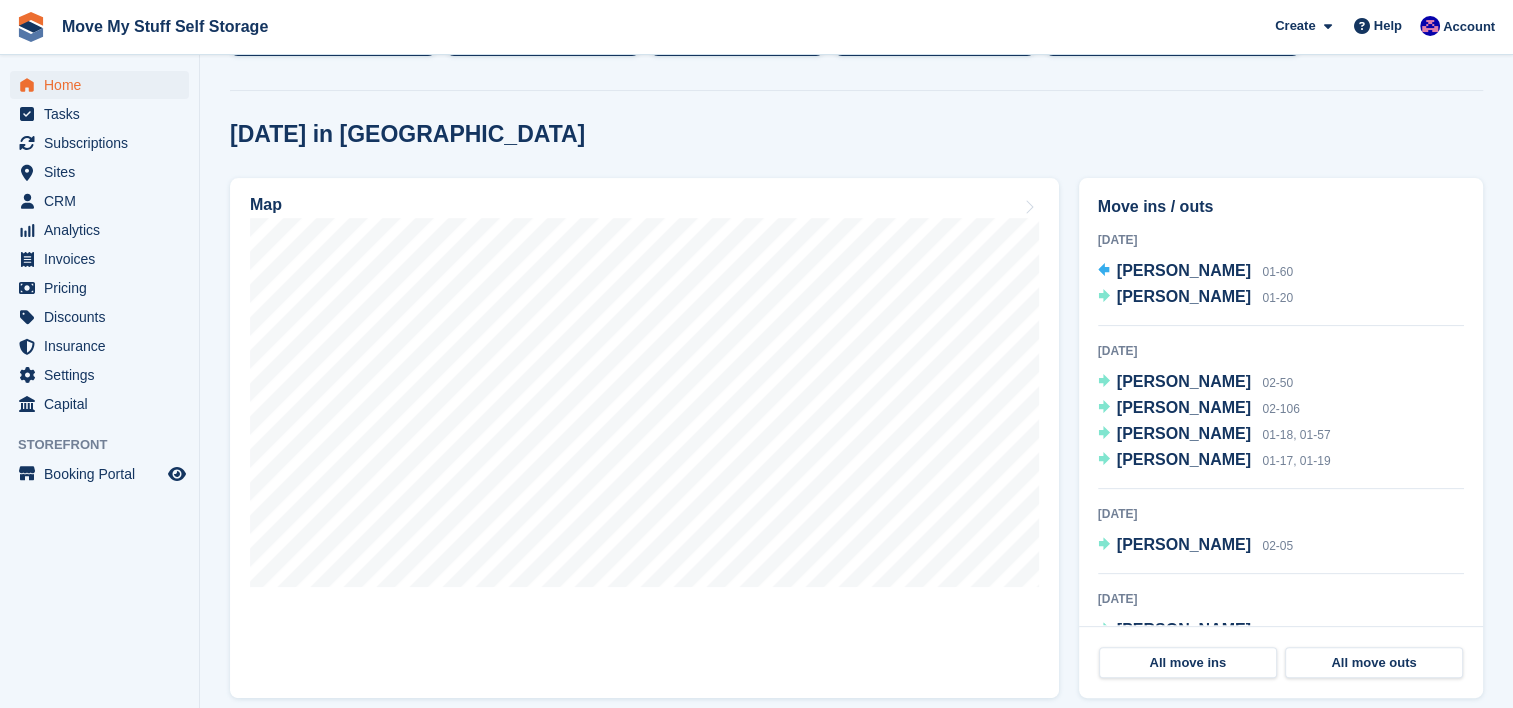 scroll, scrollTop: 477, scrollLeft: 0, axis: vertical 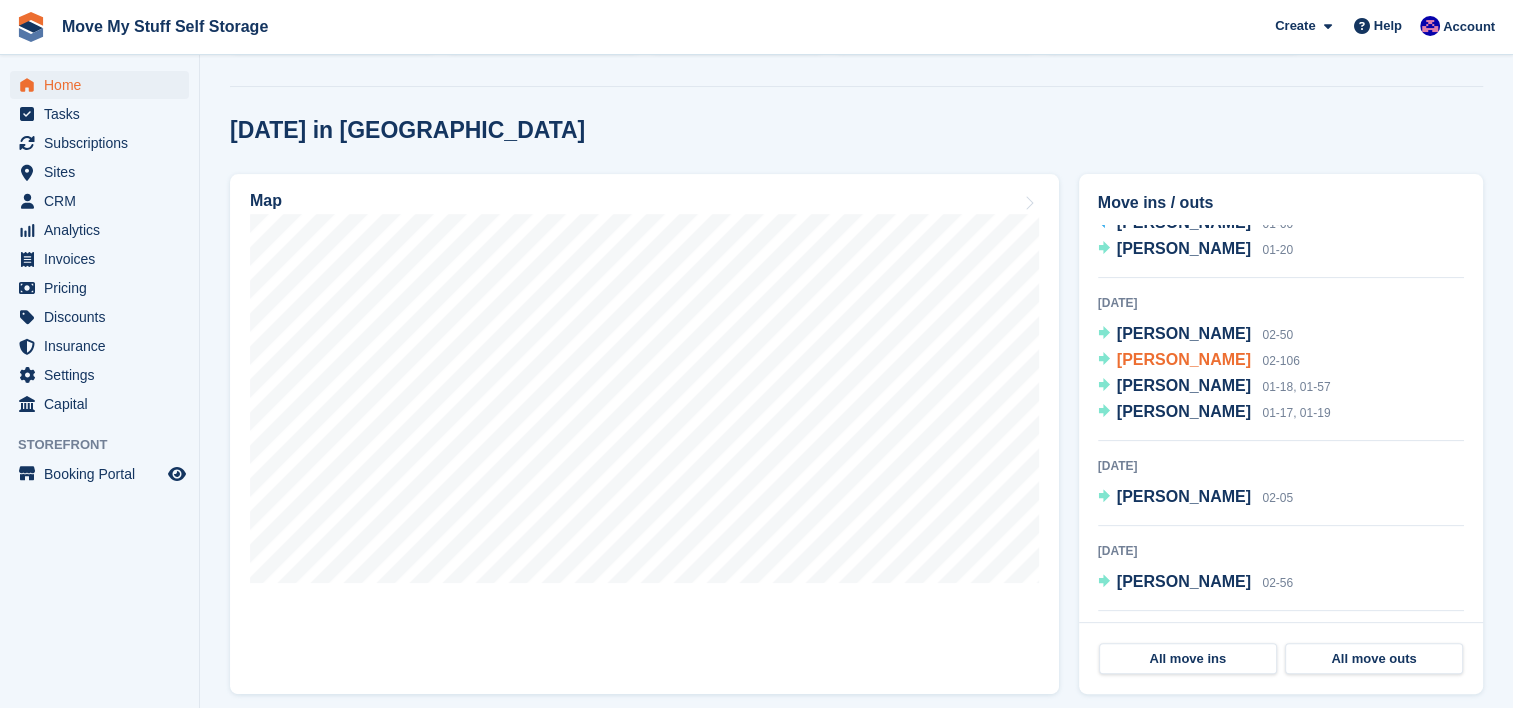 click on "[PERSON_NAME]" at bounding box center [1184, 359] 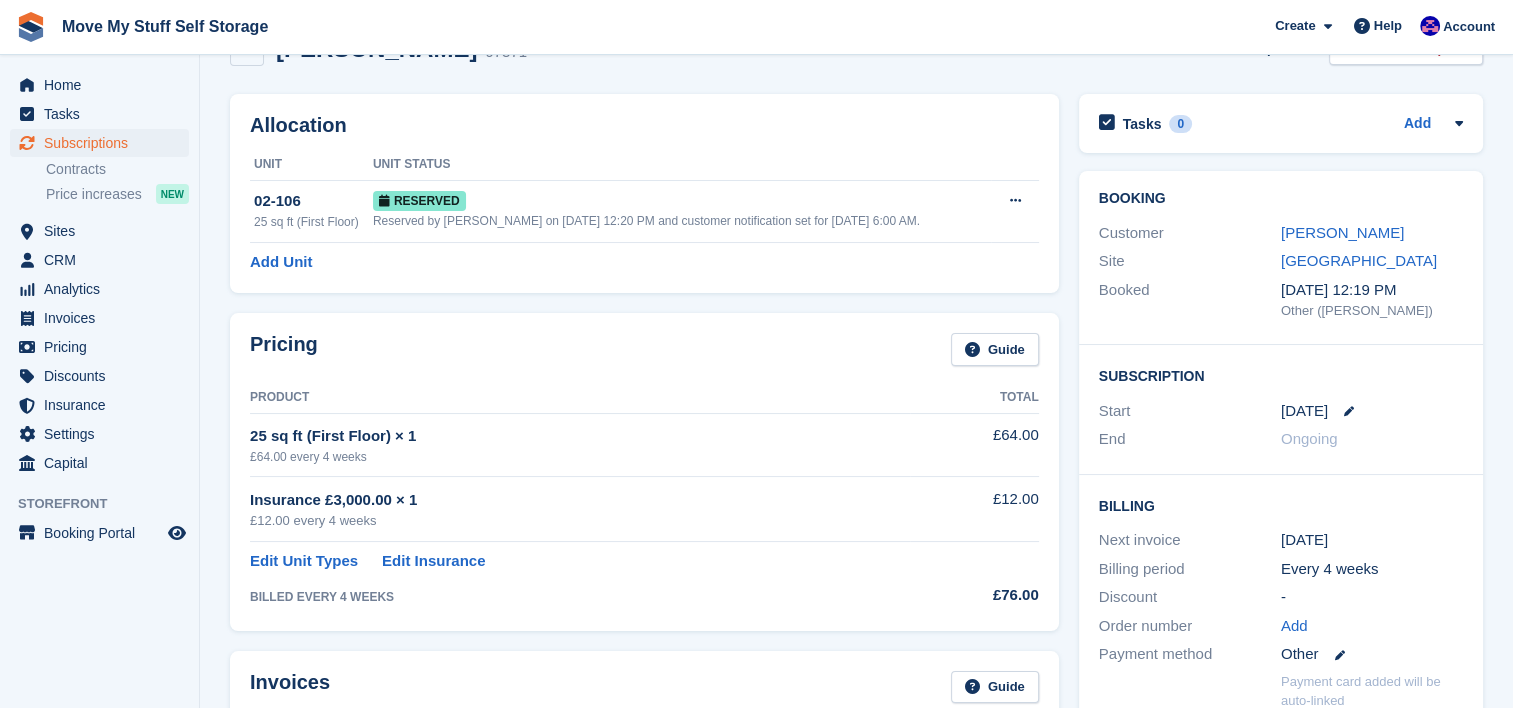 scroll, scrollTop: 52, scrollLeft: 0, axis: vertical 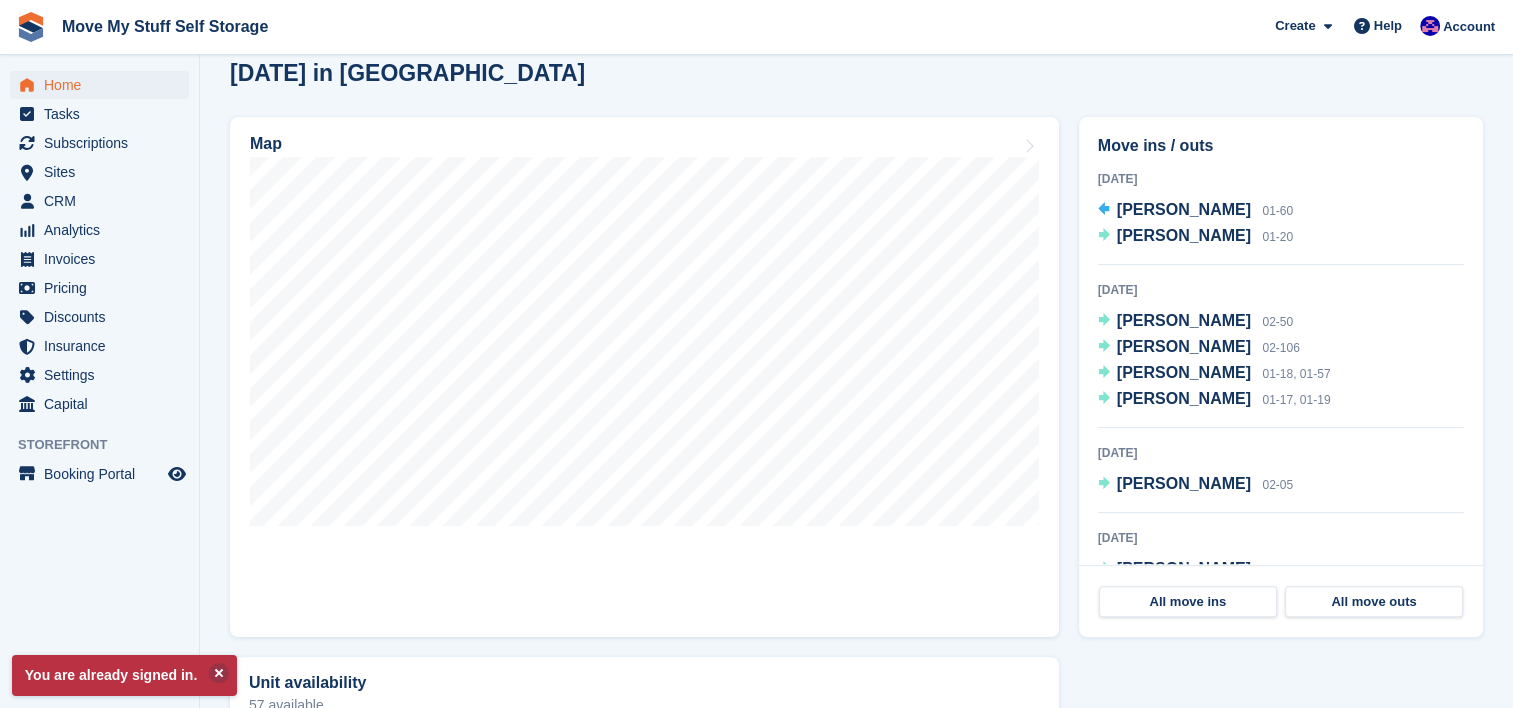 drag, startPoint x: 1447, startPoint y: 325, endPoint x: 1447, endPoint y: 348, distance: 23 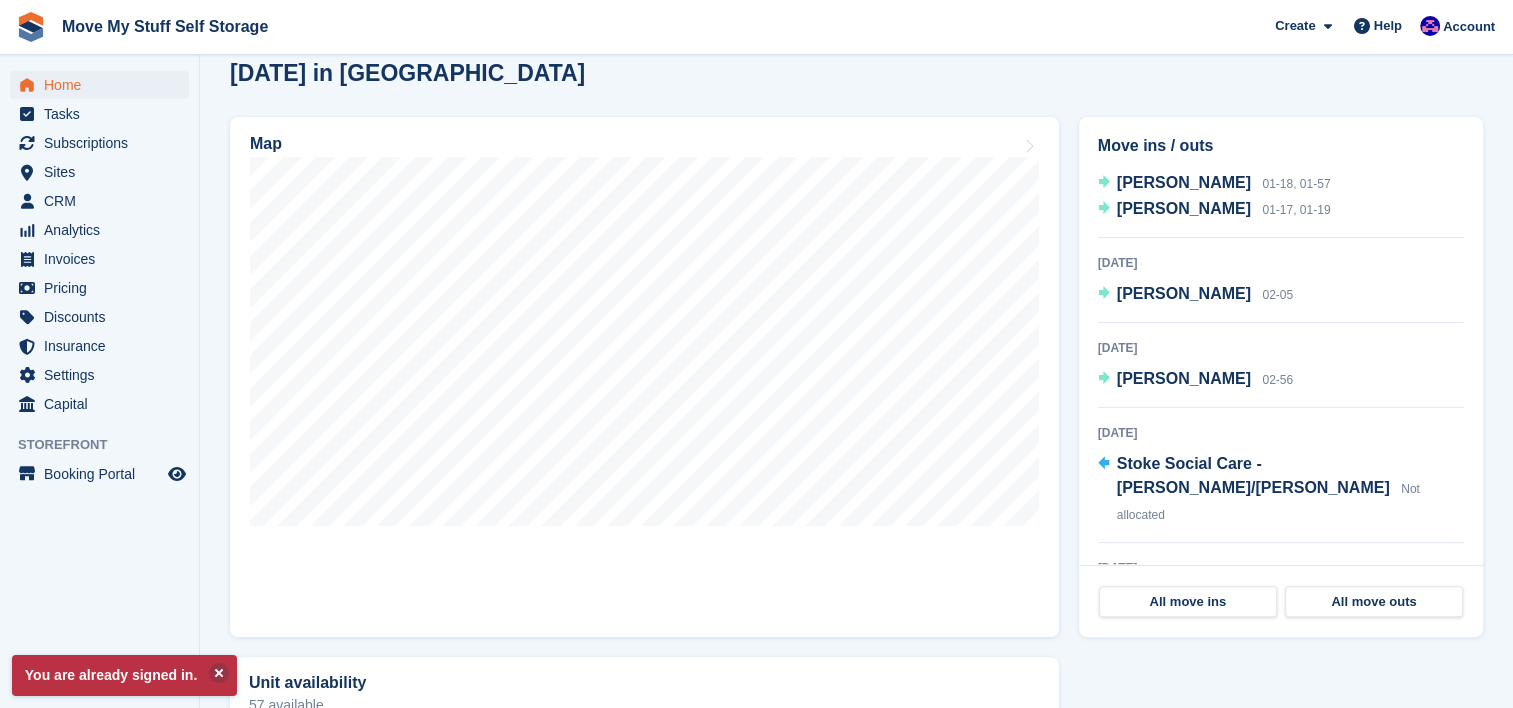 scroll, scrollTop: 194, scrollLeft: 0, axis: vertical 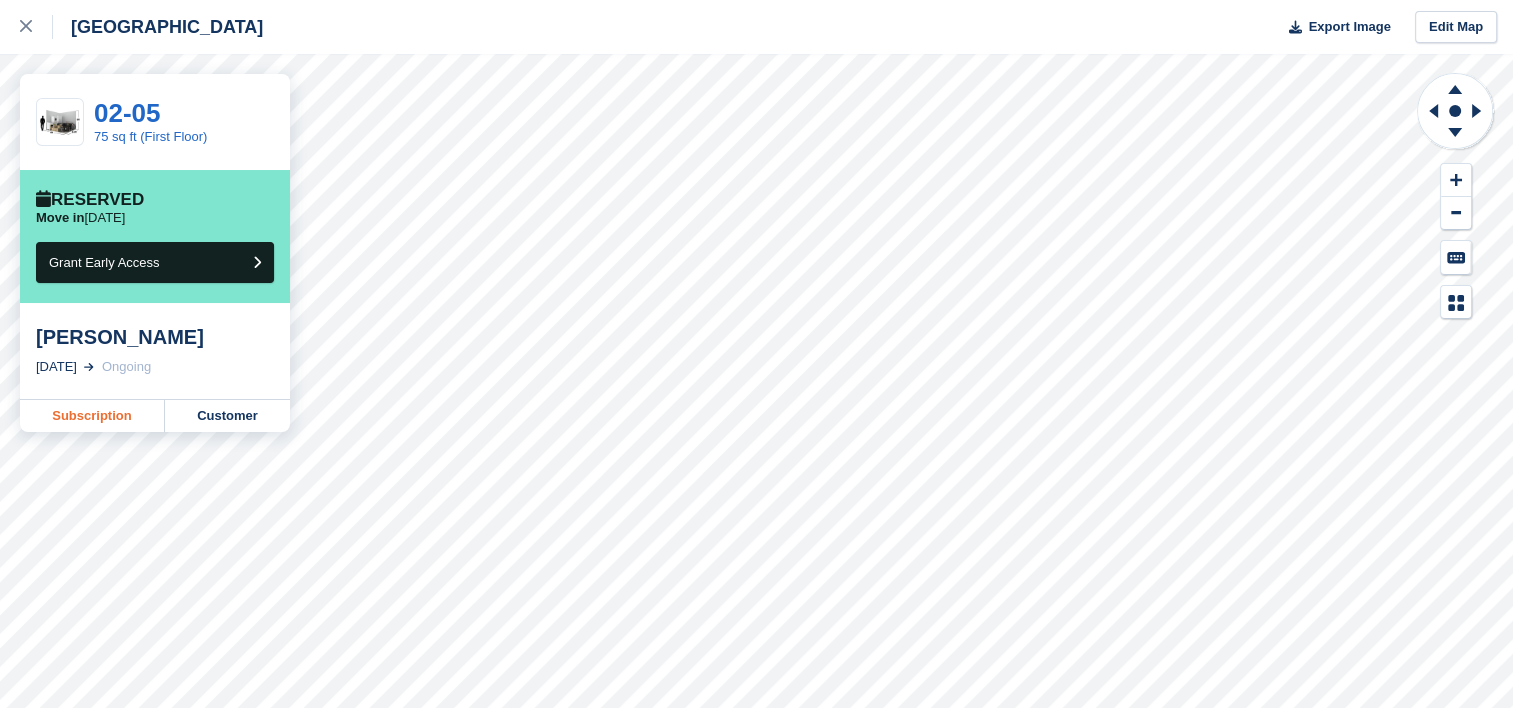 click on "Subscription" at bounding box center (92, 416) 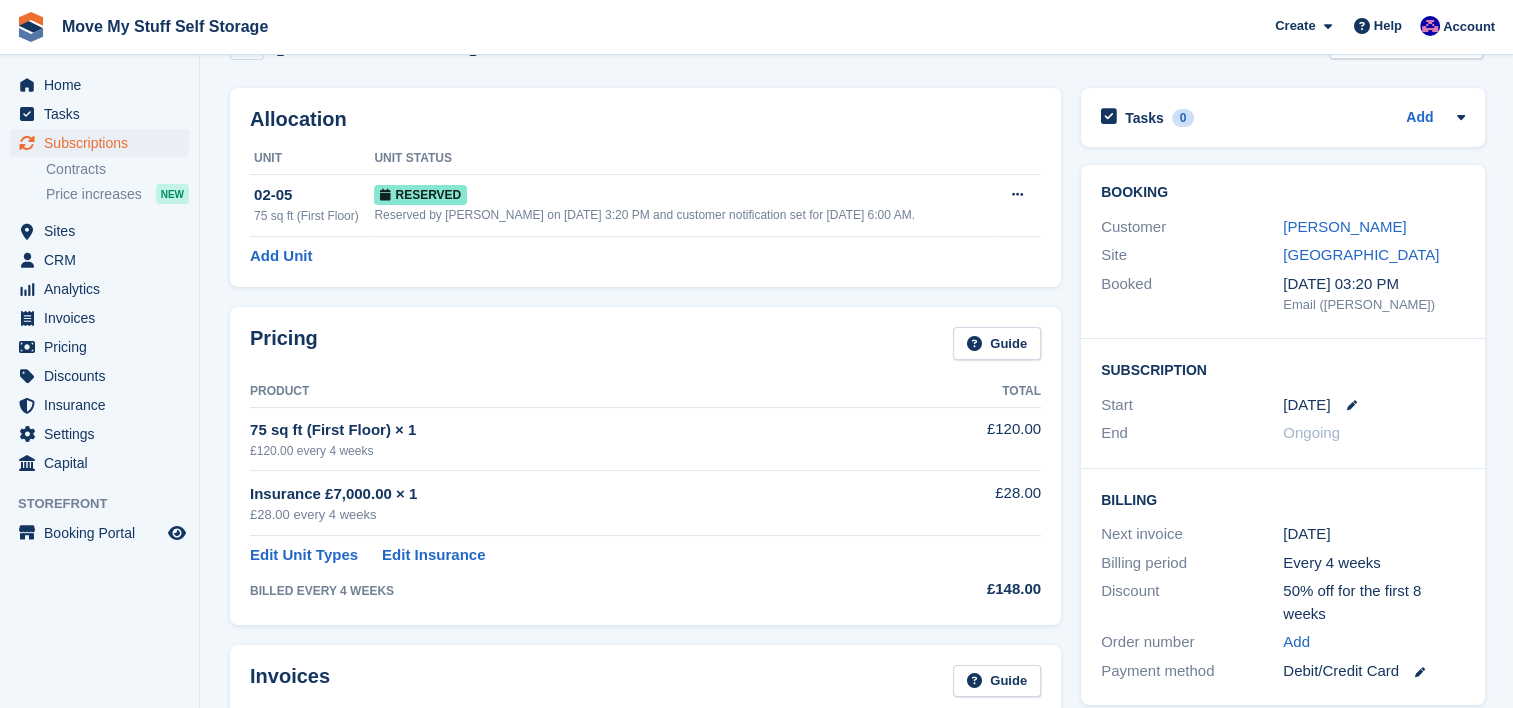 scroll, scrollTop: 0, scrollLeft: 0, axis: both 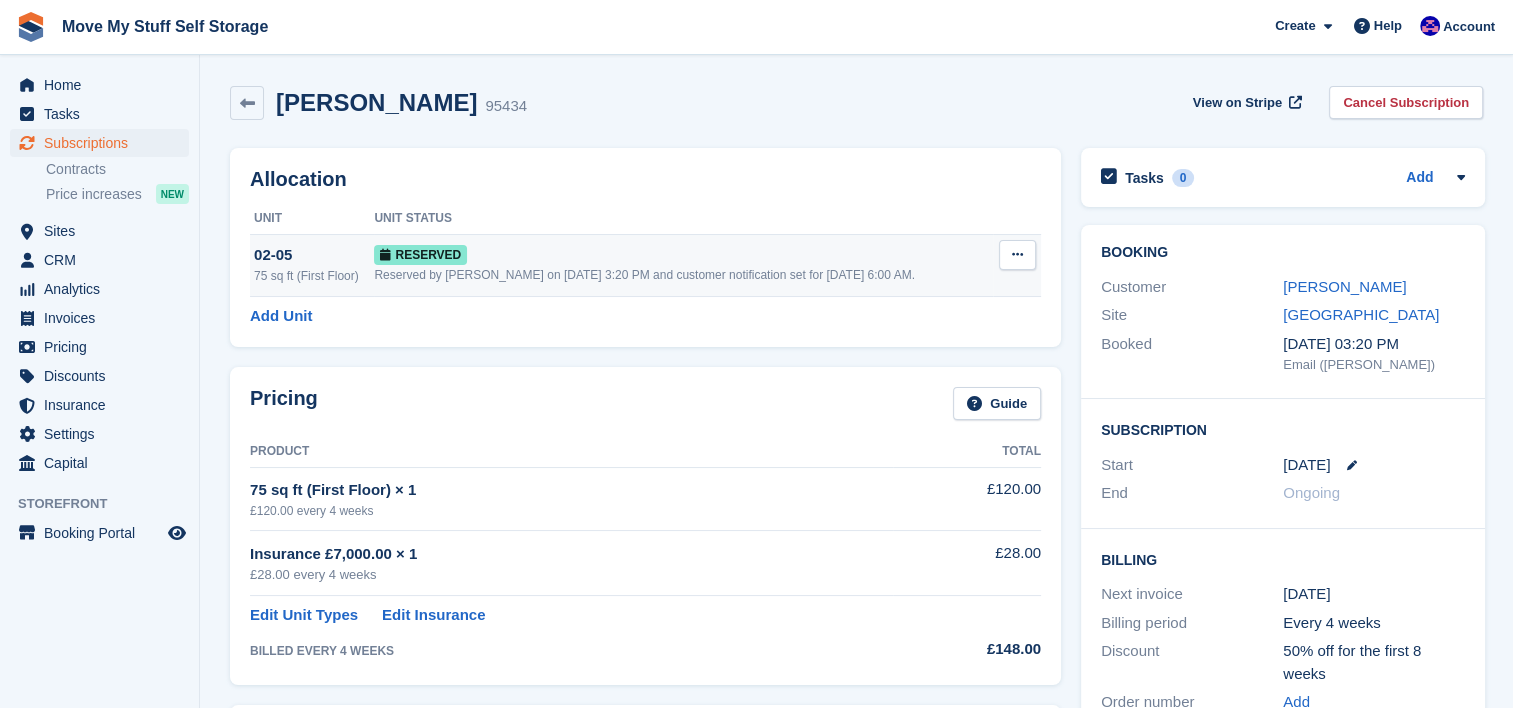 click on "Reserved by [PERSON_NAME] on [DATE]   3:20 PM and customer notification set for [DATE]   6:00 AM." at bounding box center (683, 275) 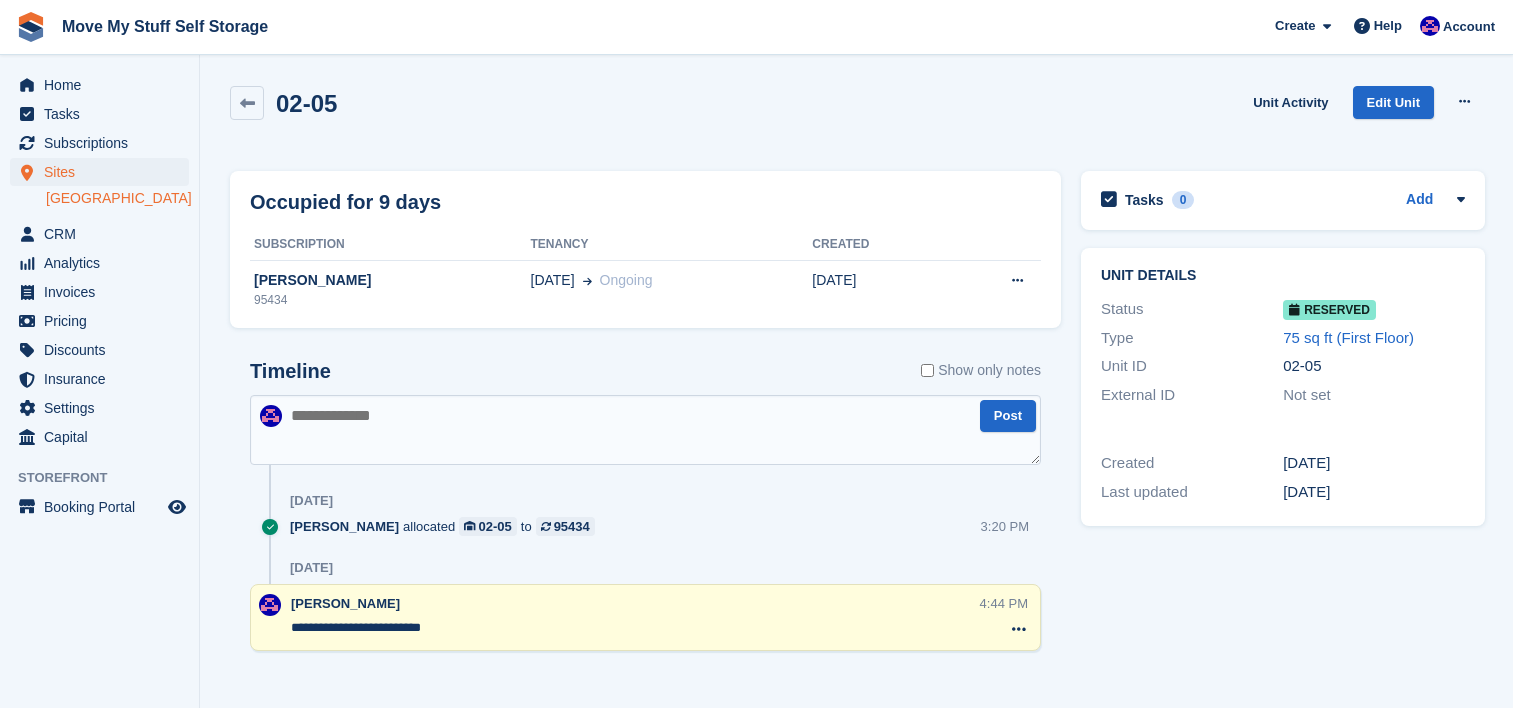 scroll, scrollTop: 0, scrollLeft: 0, axis: both 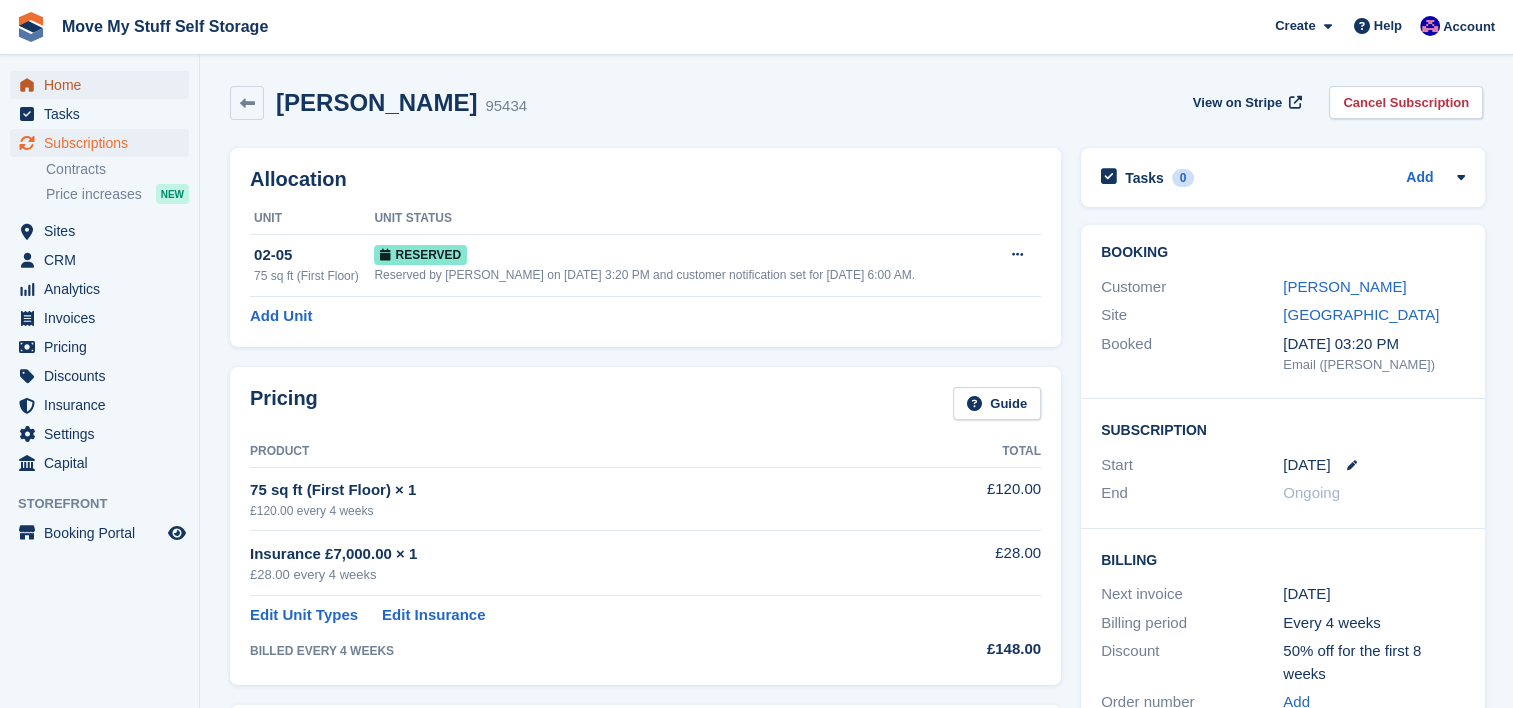 click on "Home" at bounding box center (104, 85) 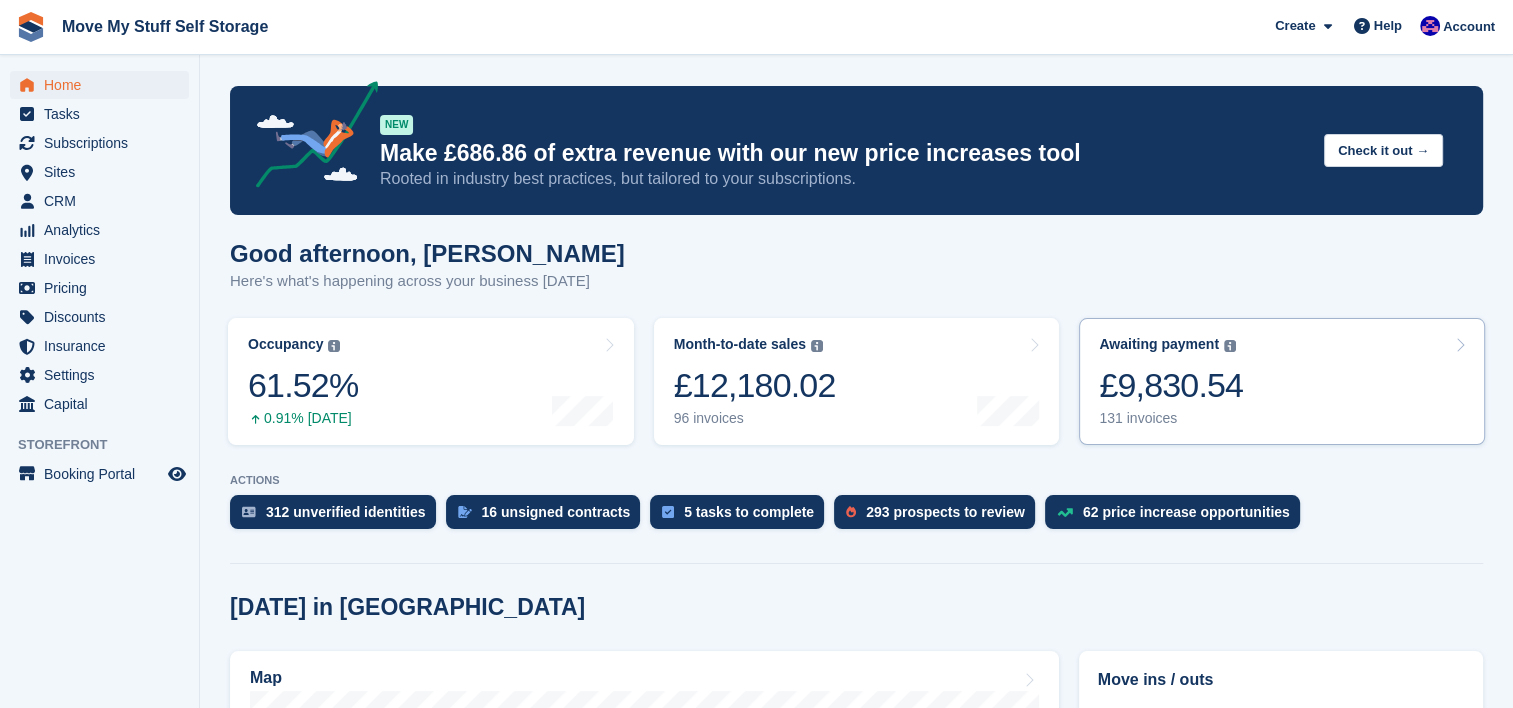 scroll, scrollTop: 437, scrollLeft: 0, axis: vertical 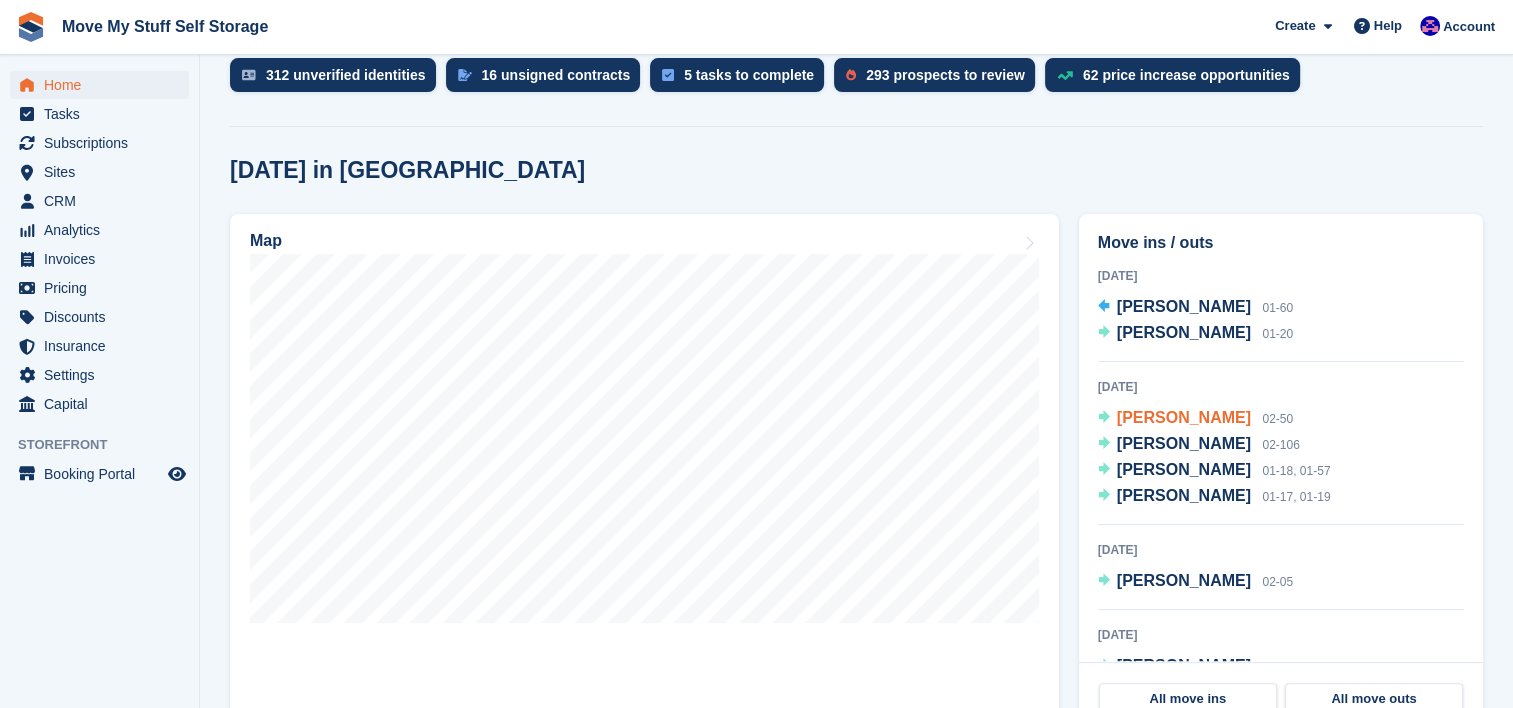 click on "[PERSON_NAME]" at bounding box center [1184, 417] 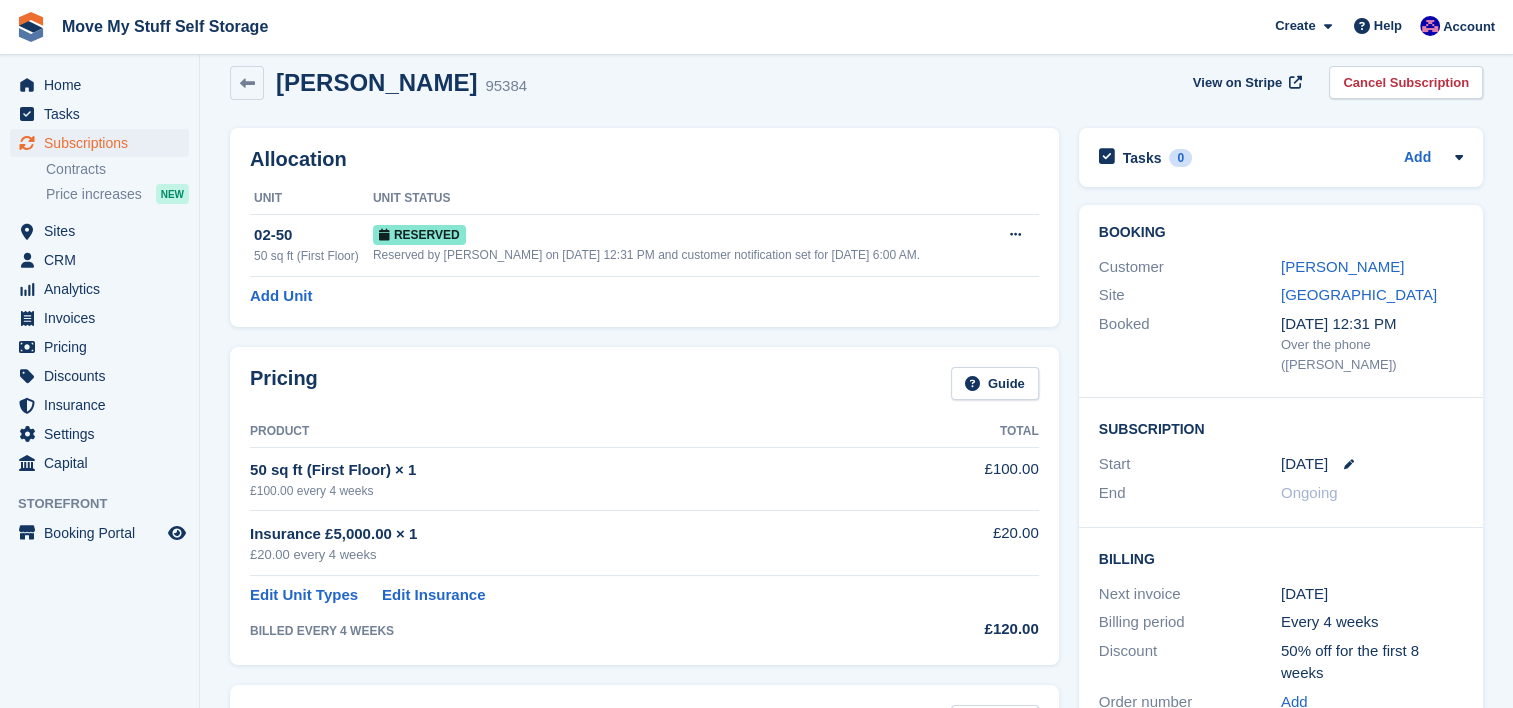 scroll, scrollTop: 19, scrollLeft: 0, axis: vertical 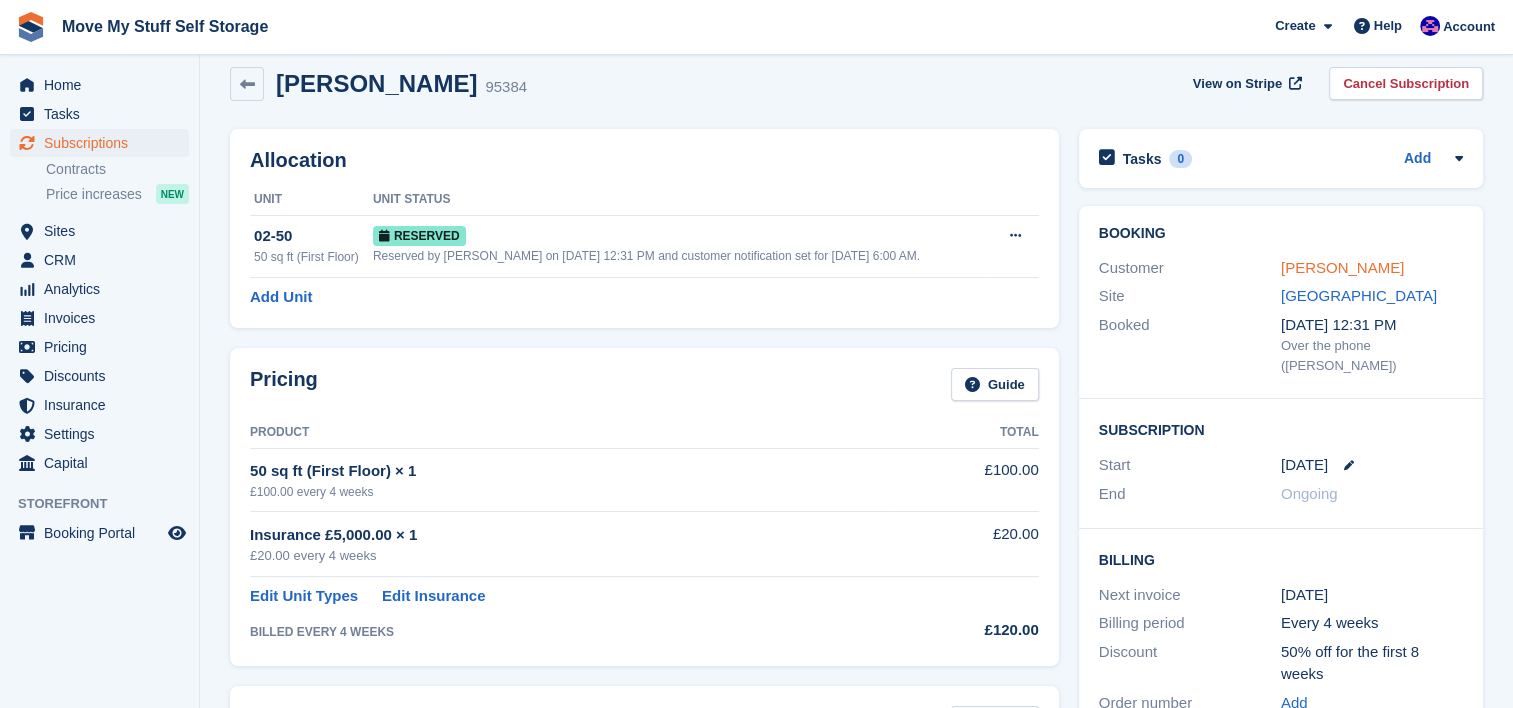 click on "[PERSON_NAME]" at bounding box center (1342, 267) 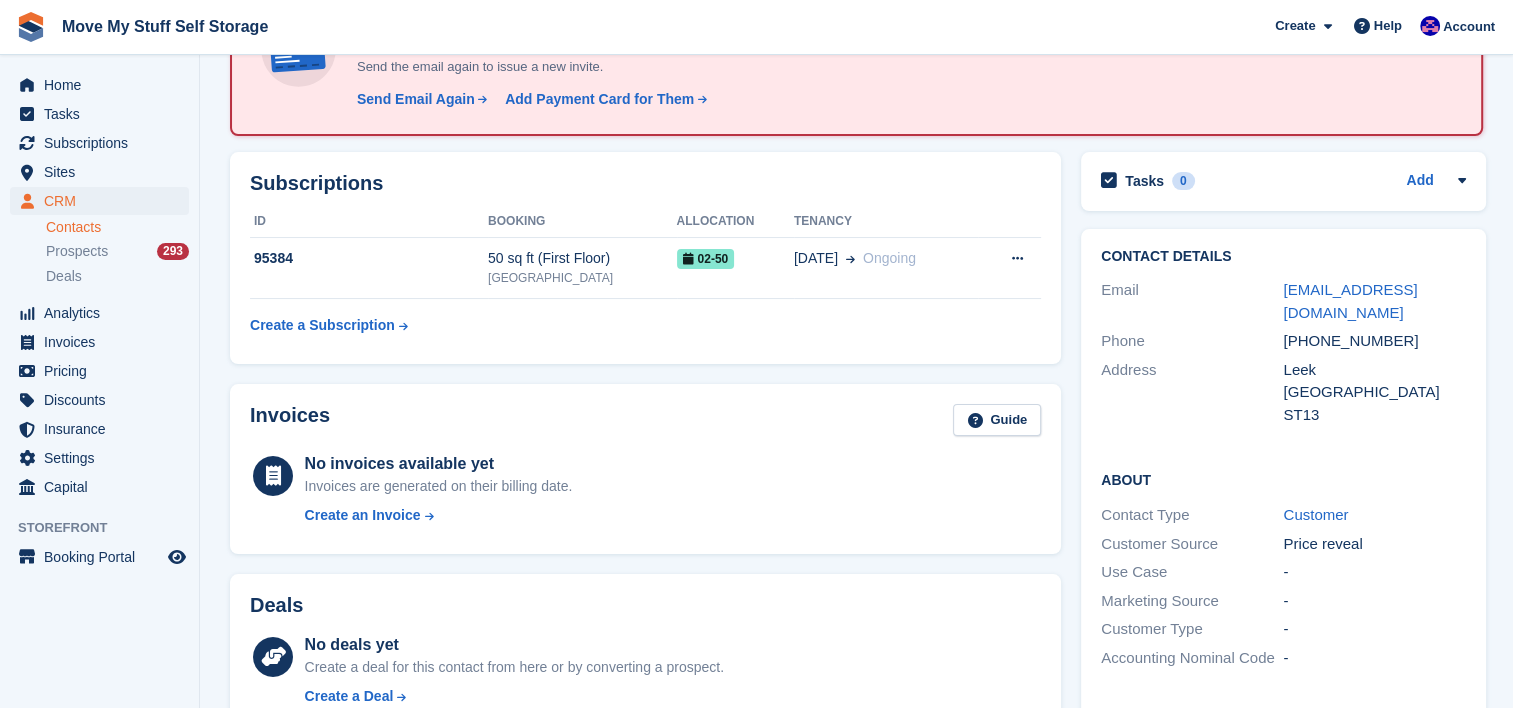 scroll, scrollTop: 0, scrollLeft: 0, axis: both 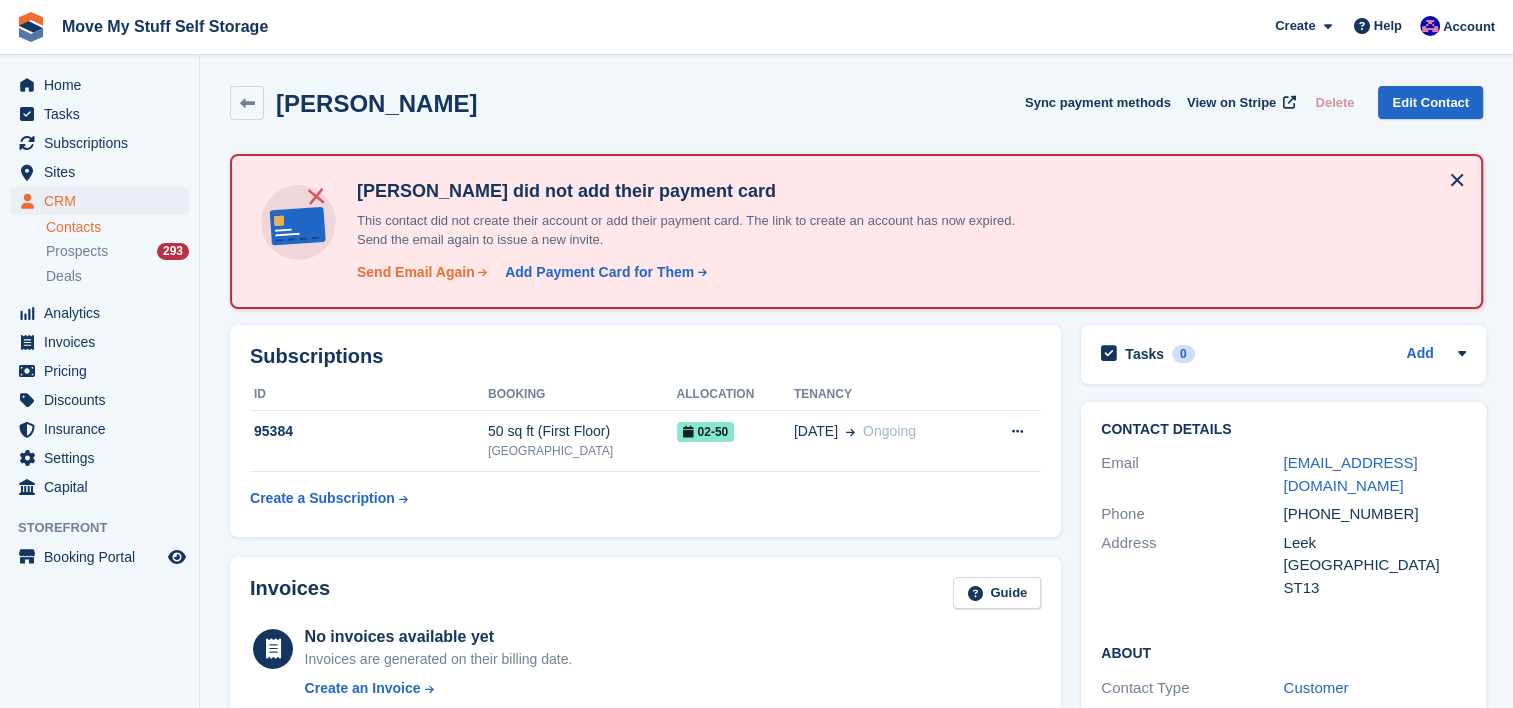 click on "Send Email Again" at bounding box center [416, 272] 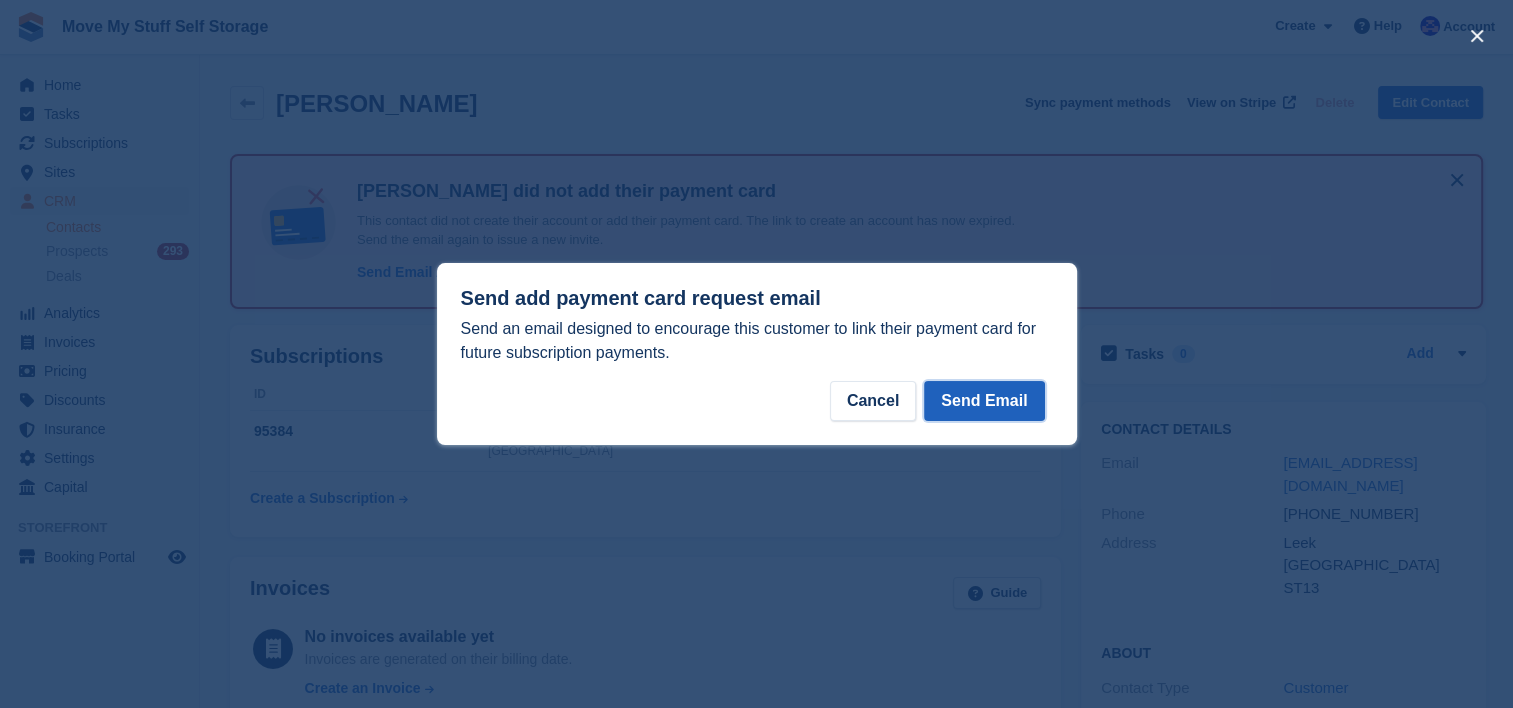 click on "Send Email" at bounding box center [984, 401] 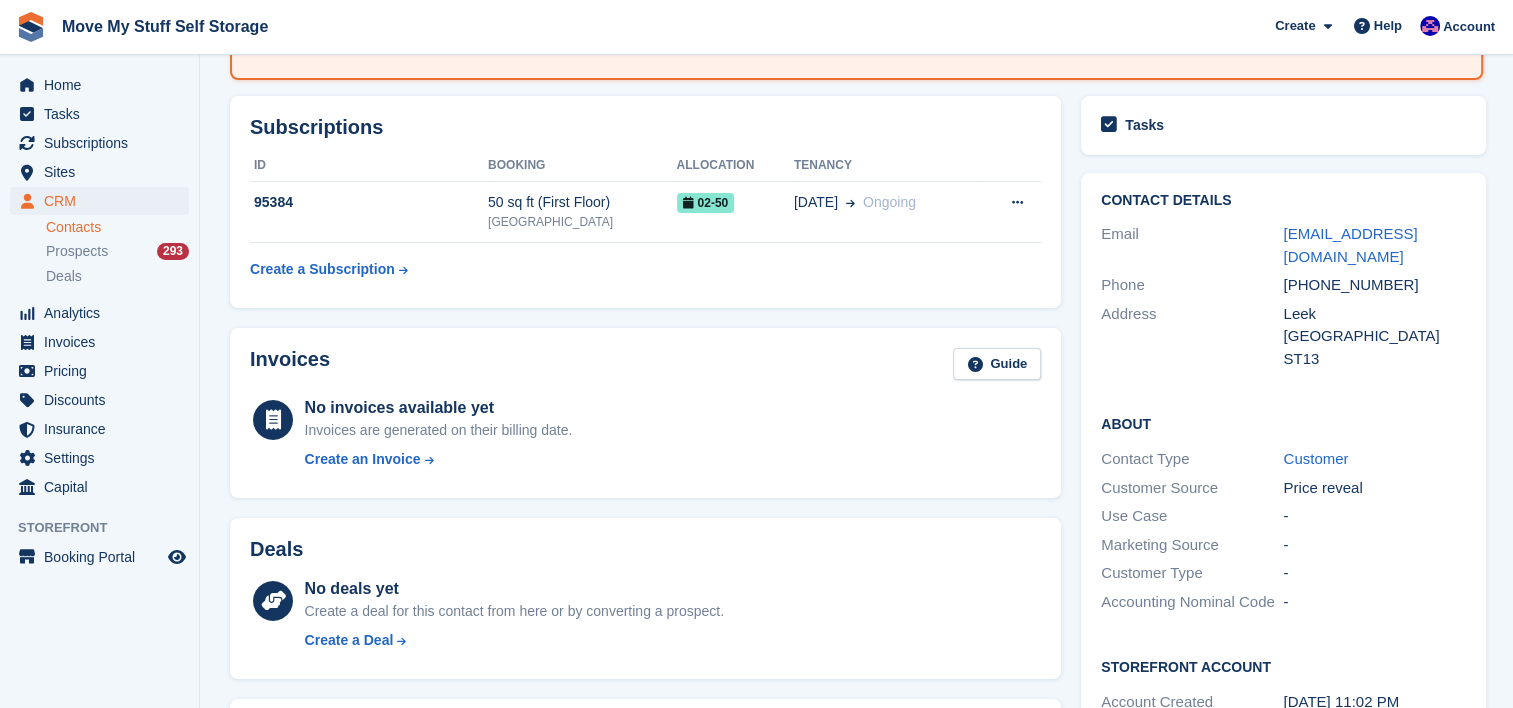scroll, scrollTop: 202, scrollLeft: 0, axis: vertical 